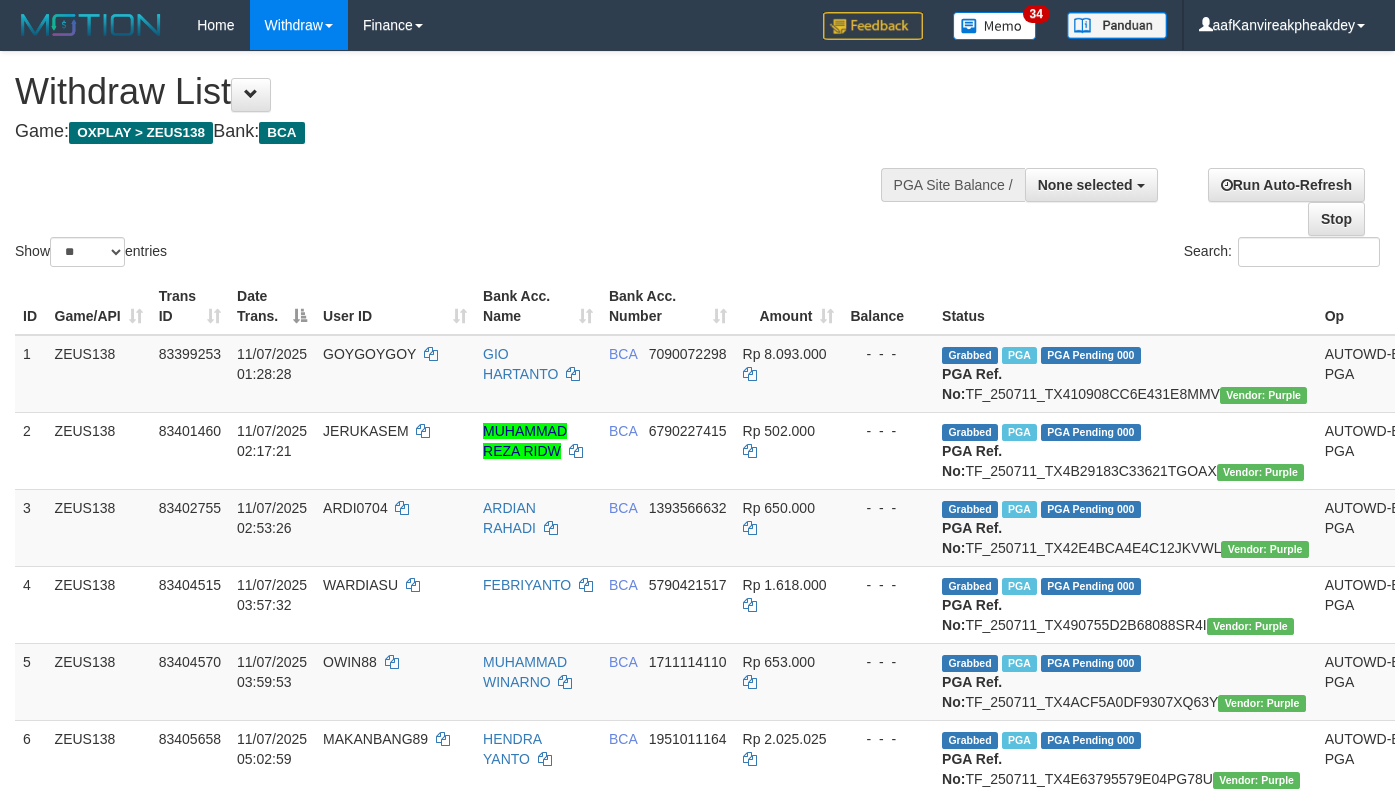 select 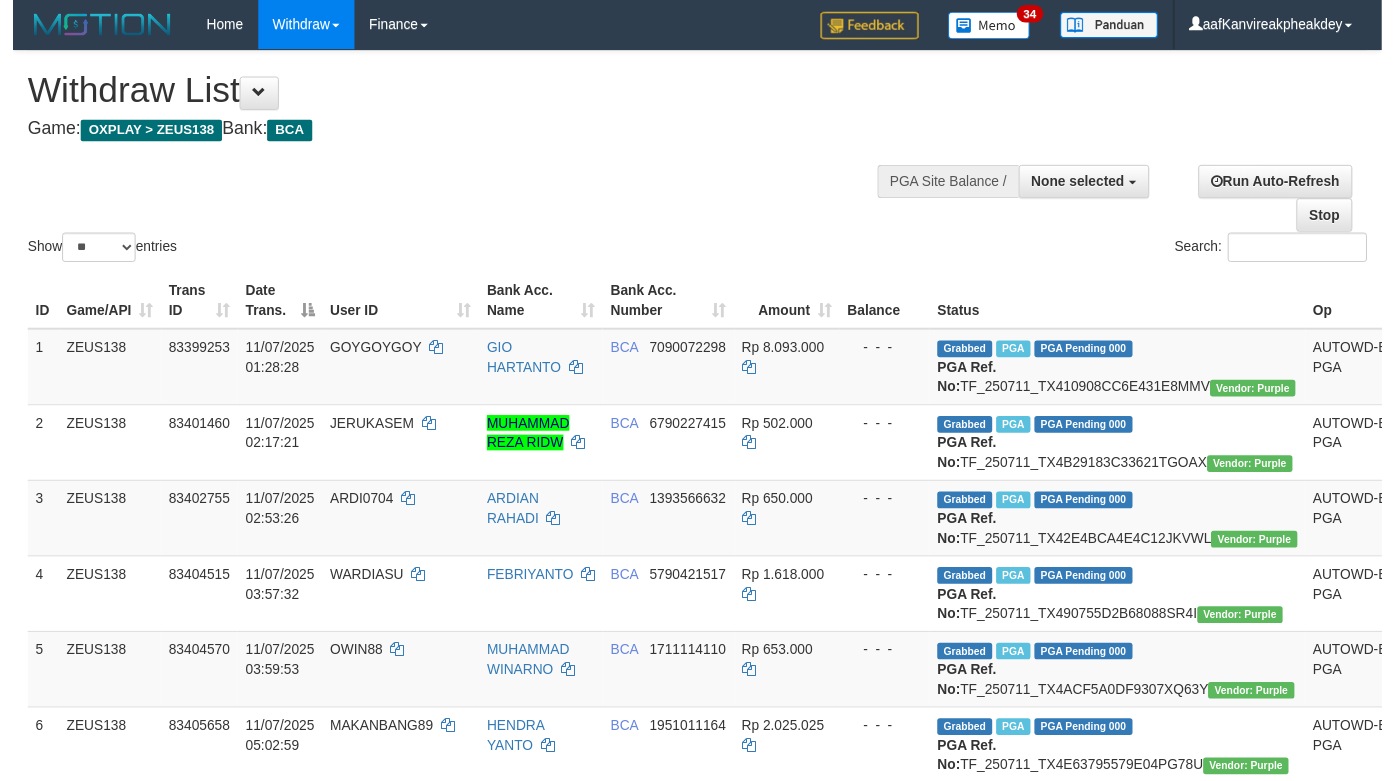 scroll, scrollTop: 1350, scrollLeft: 0, axis: vertical 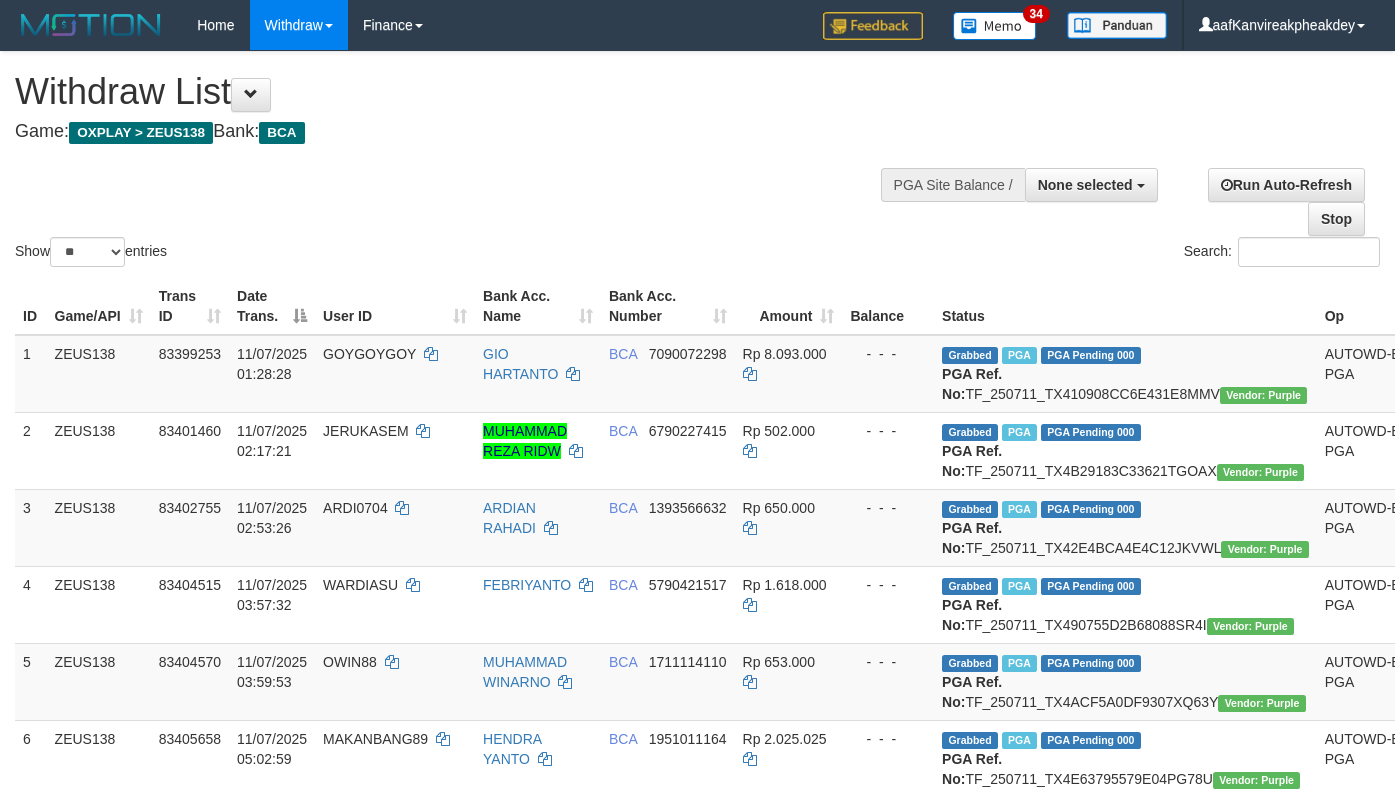select 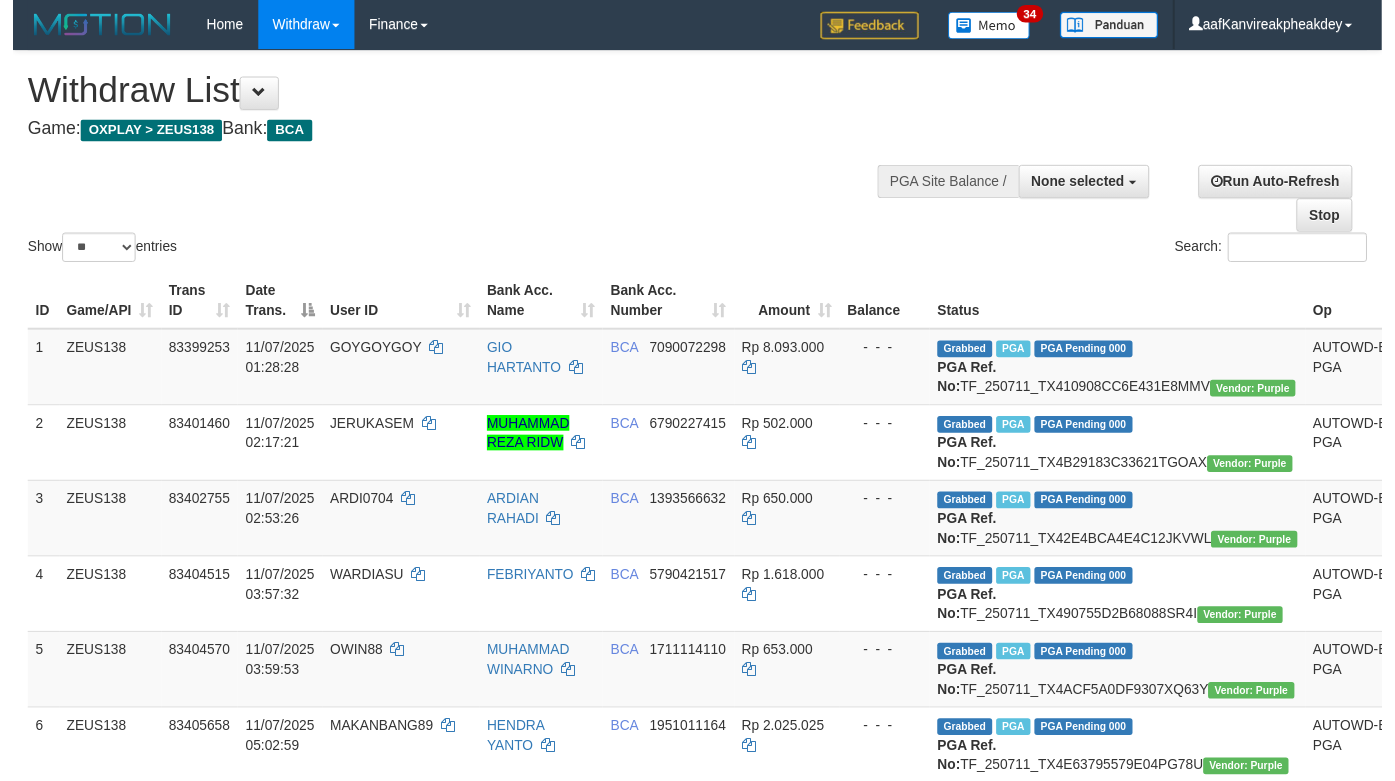 scroll, scrollTop: 1350, scrollLeft: 0, axis: vertical 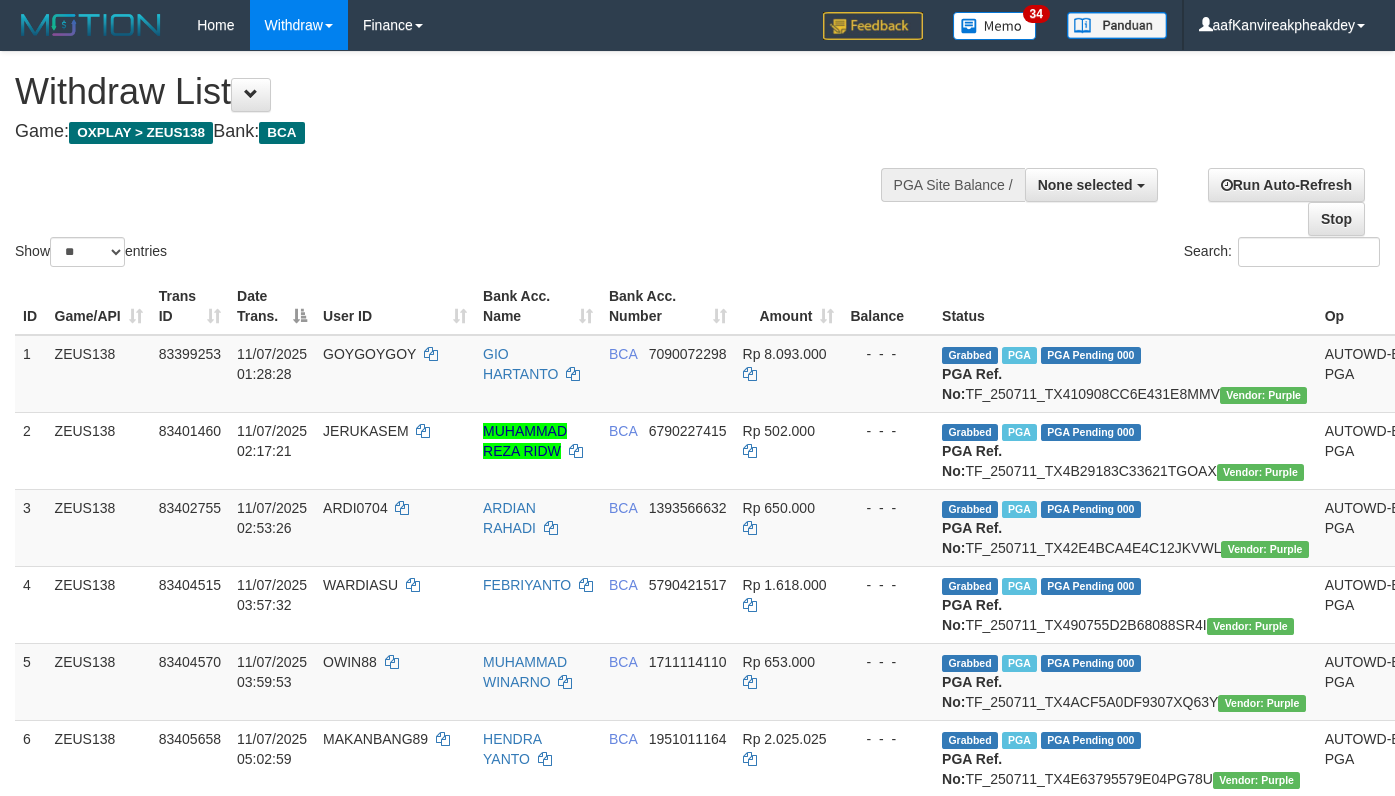 select 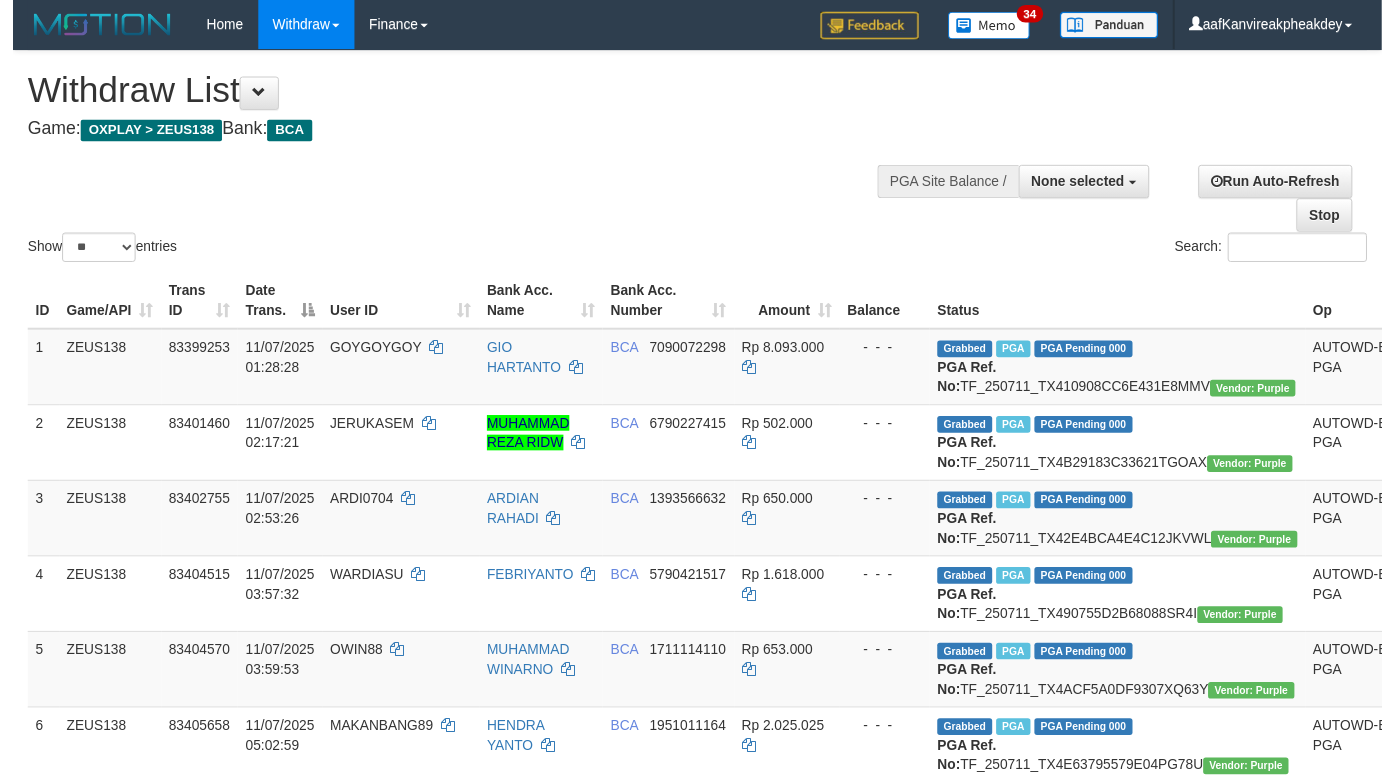 scroll, scrollTop: 1350, scrollLeft: 0, axis: vertical 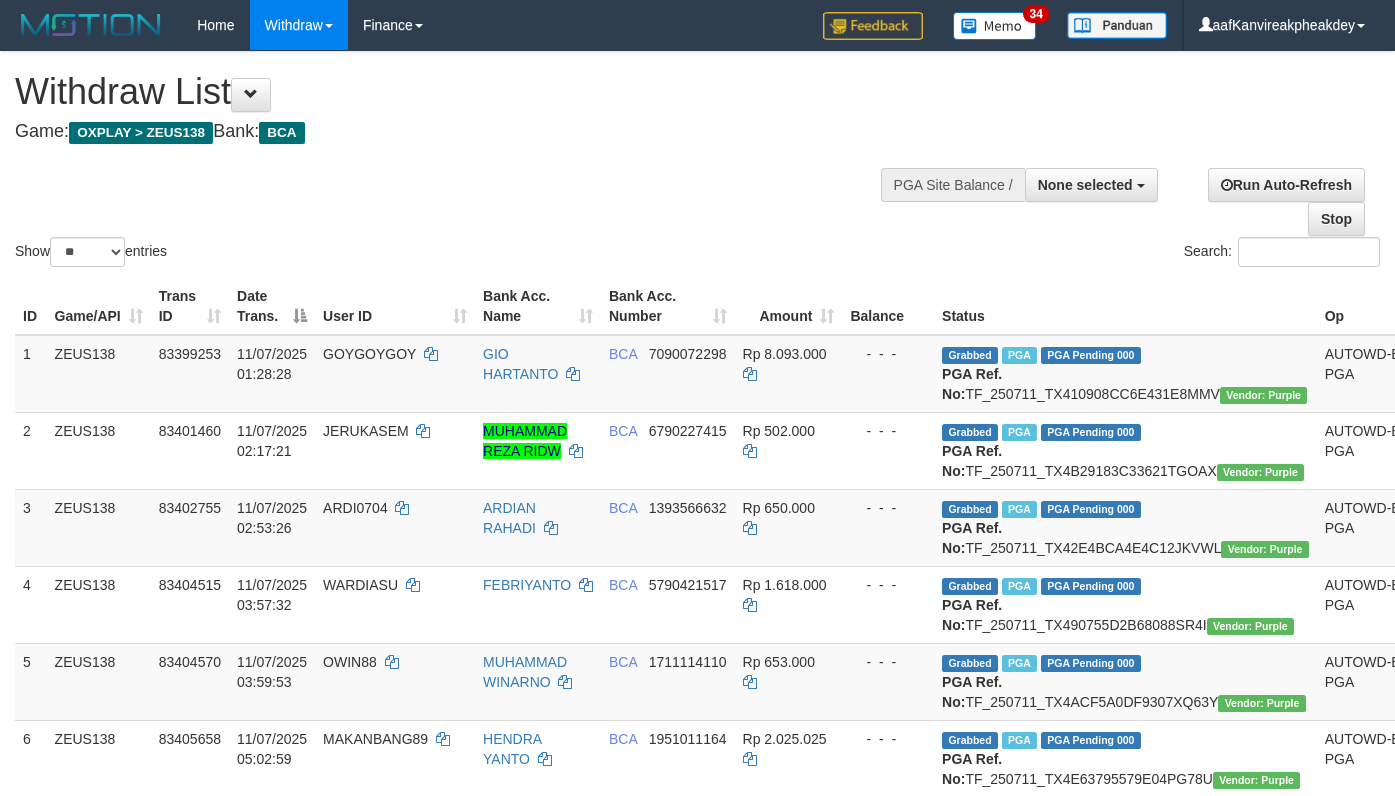 select 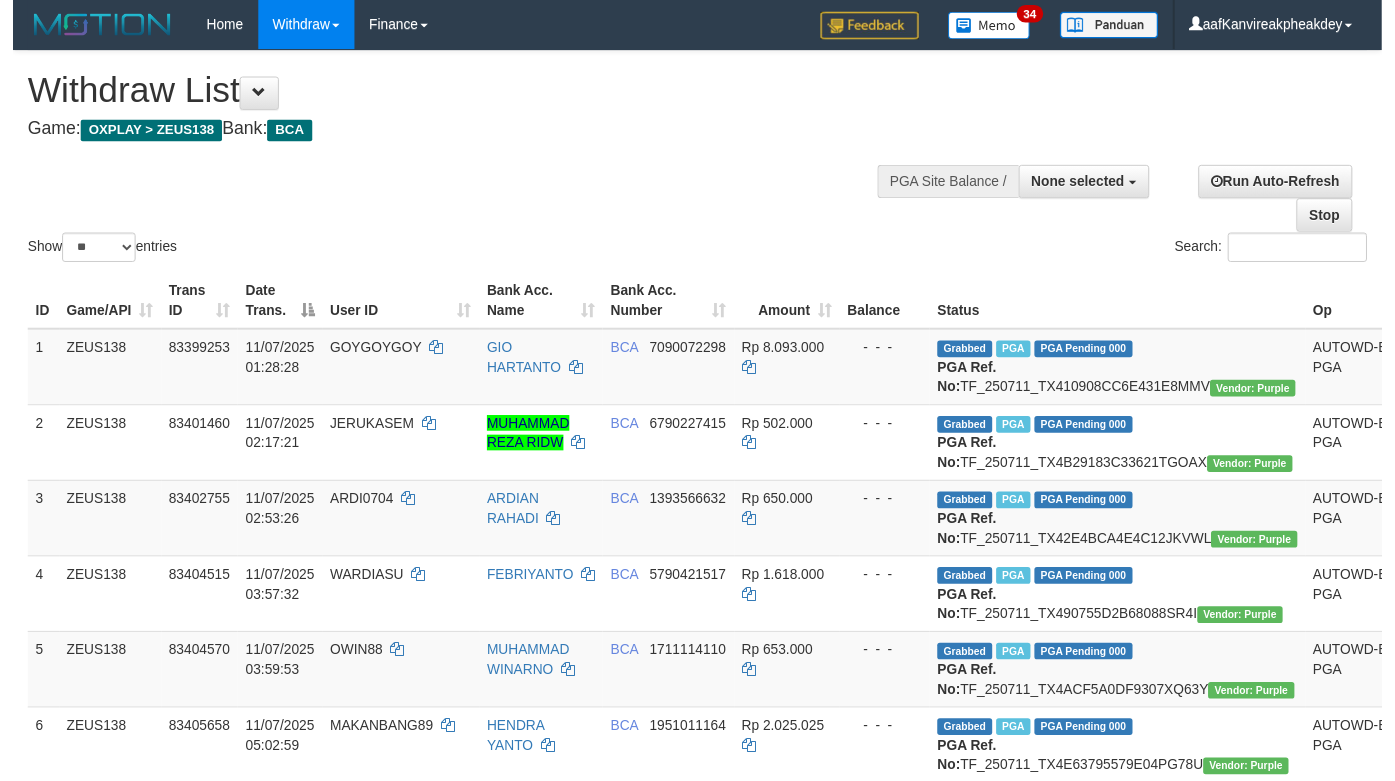scroll, scrollTop: 1350, scrollLeft: 0, axis: vertical 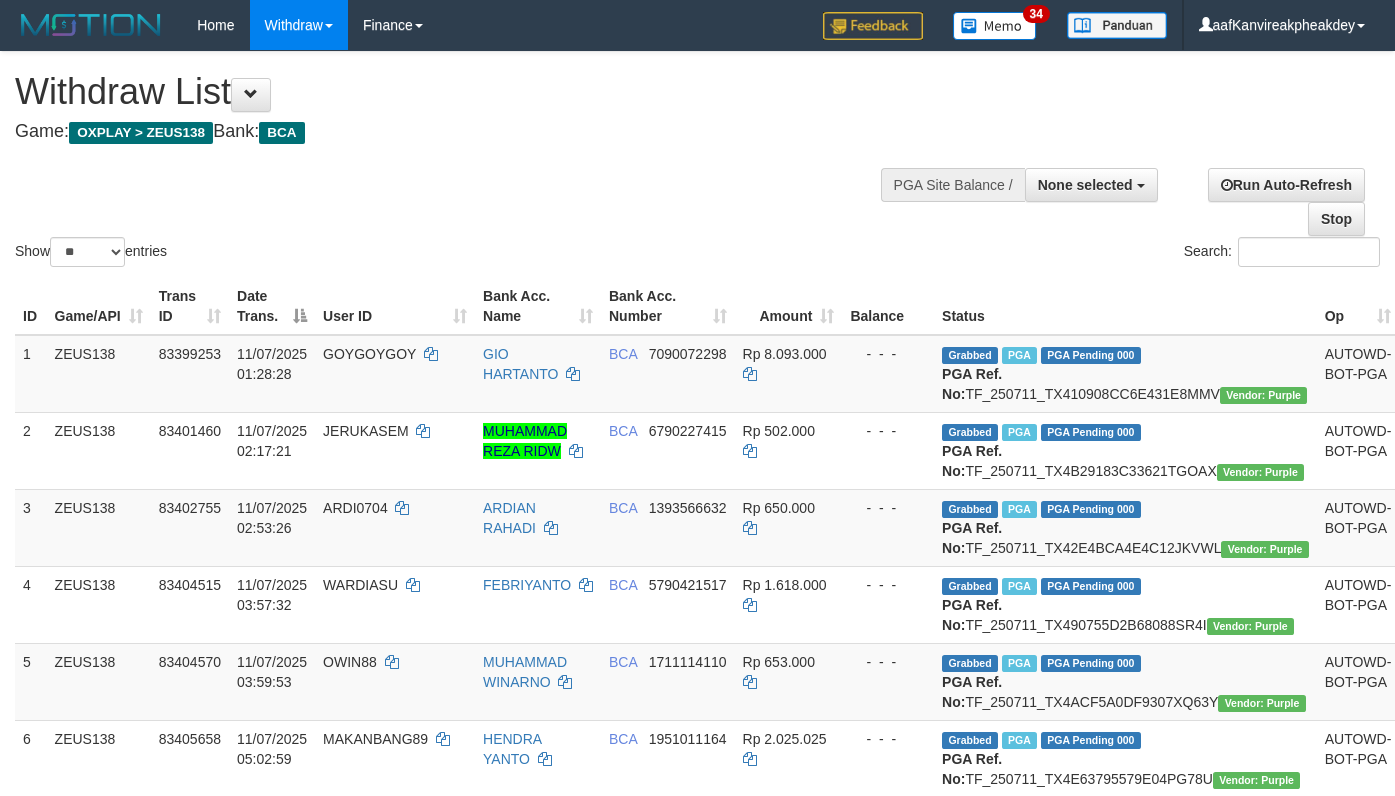 select 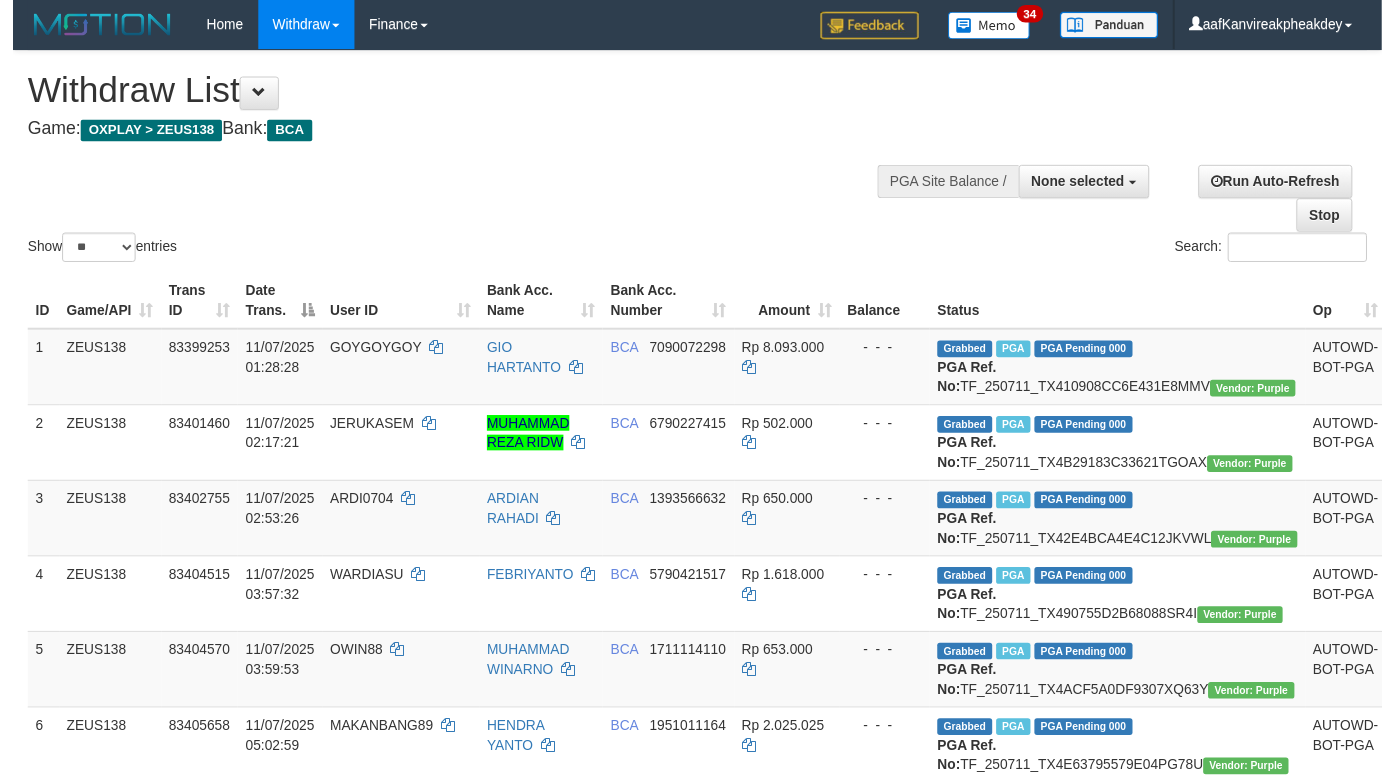 scroll, scrollTop: 1350, scrollLeft: 0, axis: vertical 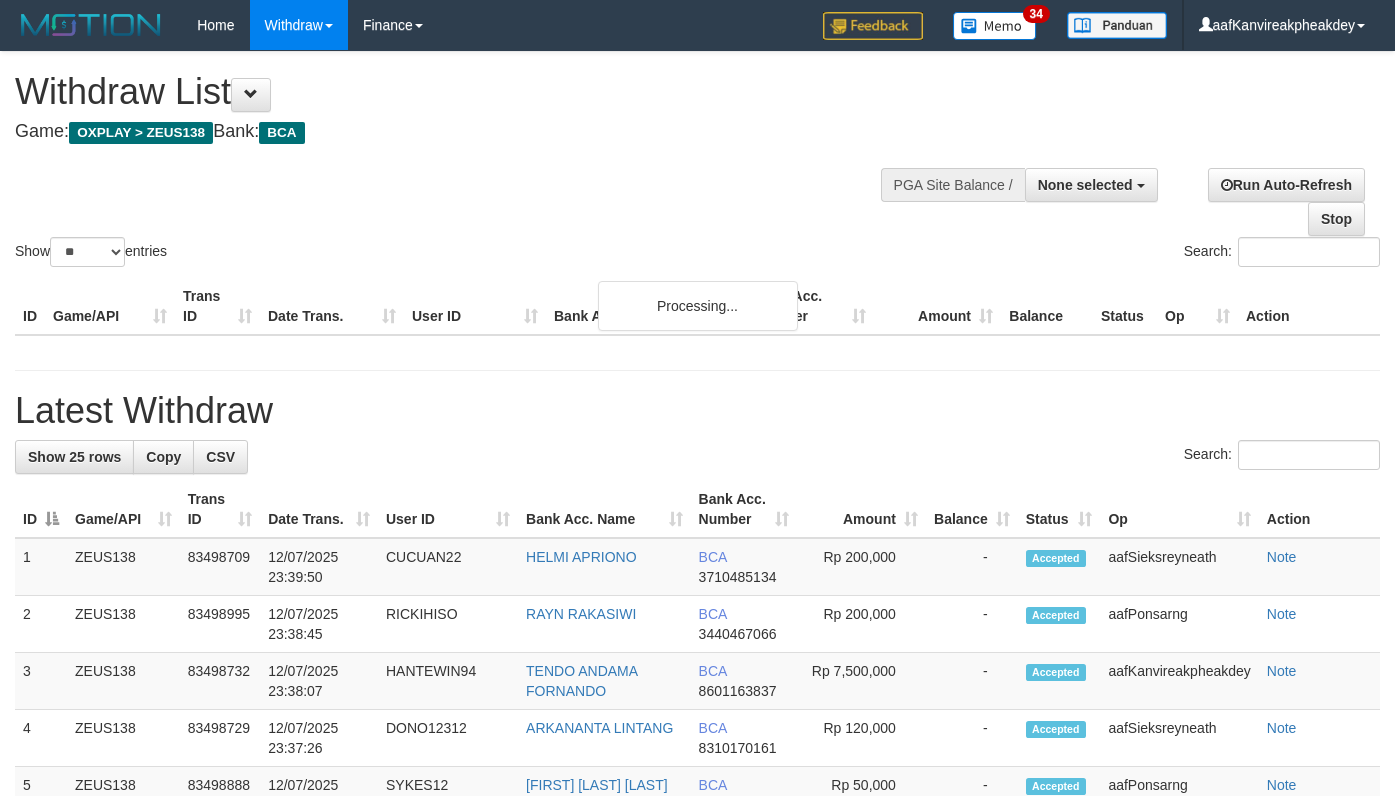 select 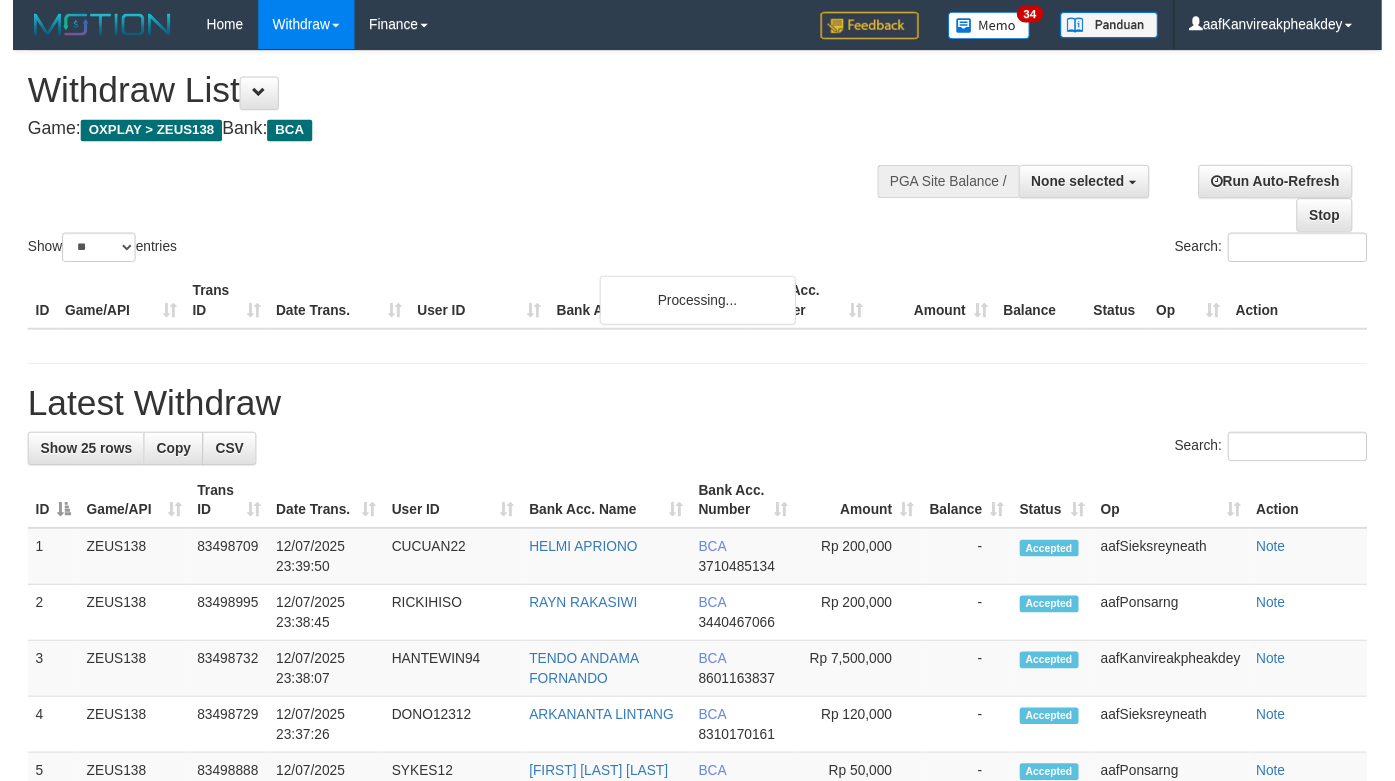 scroll, scrollTop: 1350, scrollLeft: 0, axis: vertical 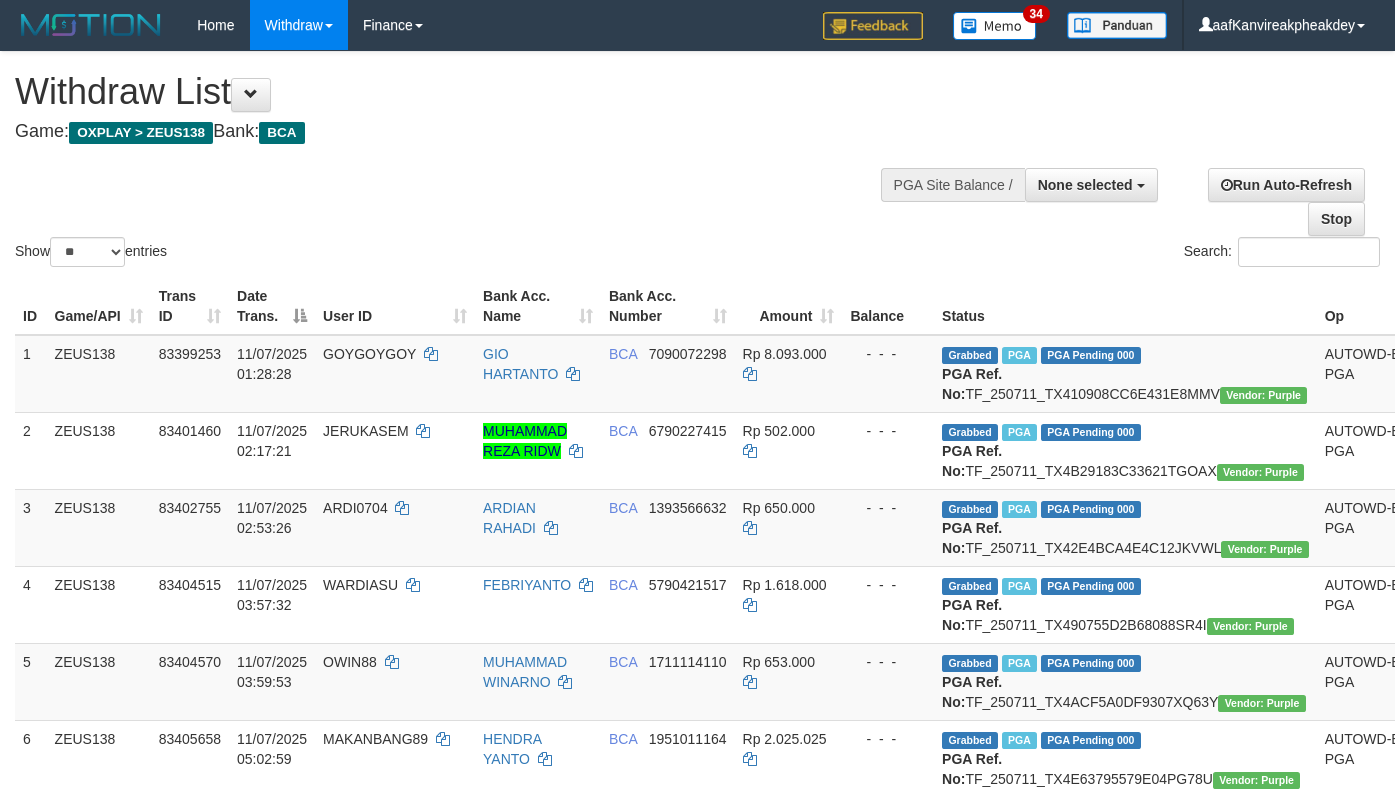 select 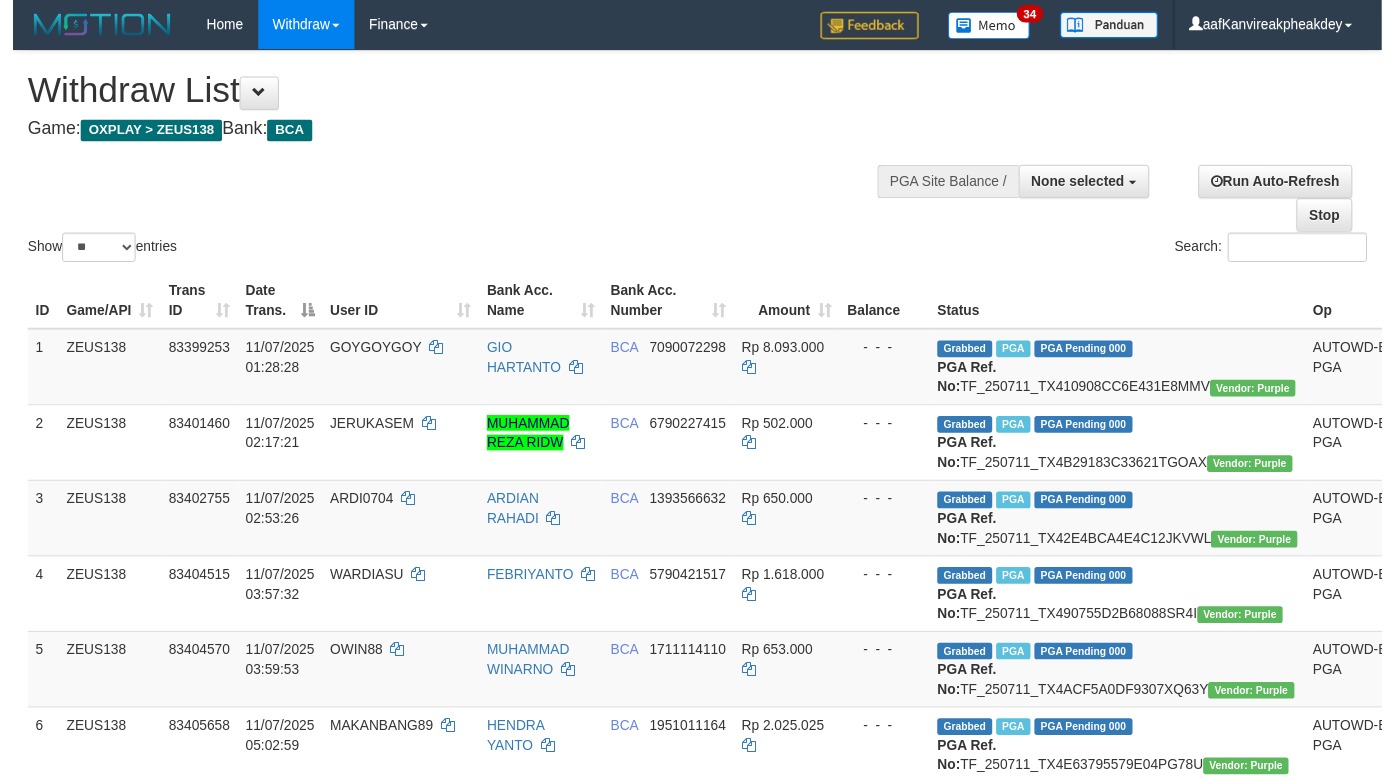 scroll, scrollTop: 1350, scrollLeft: 0, axis: vertical 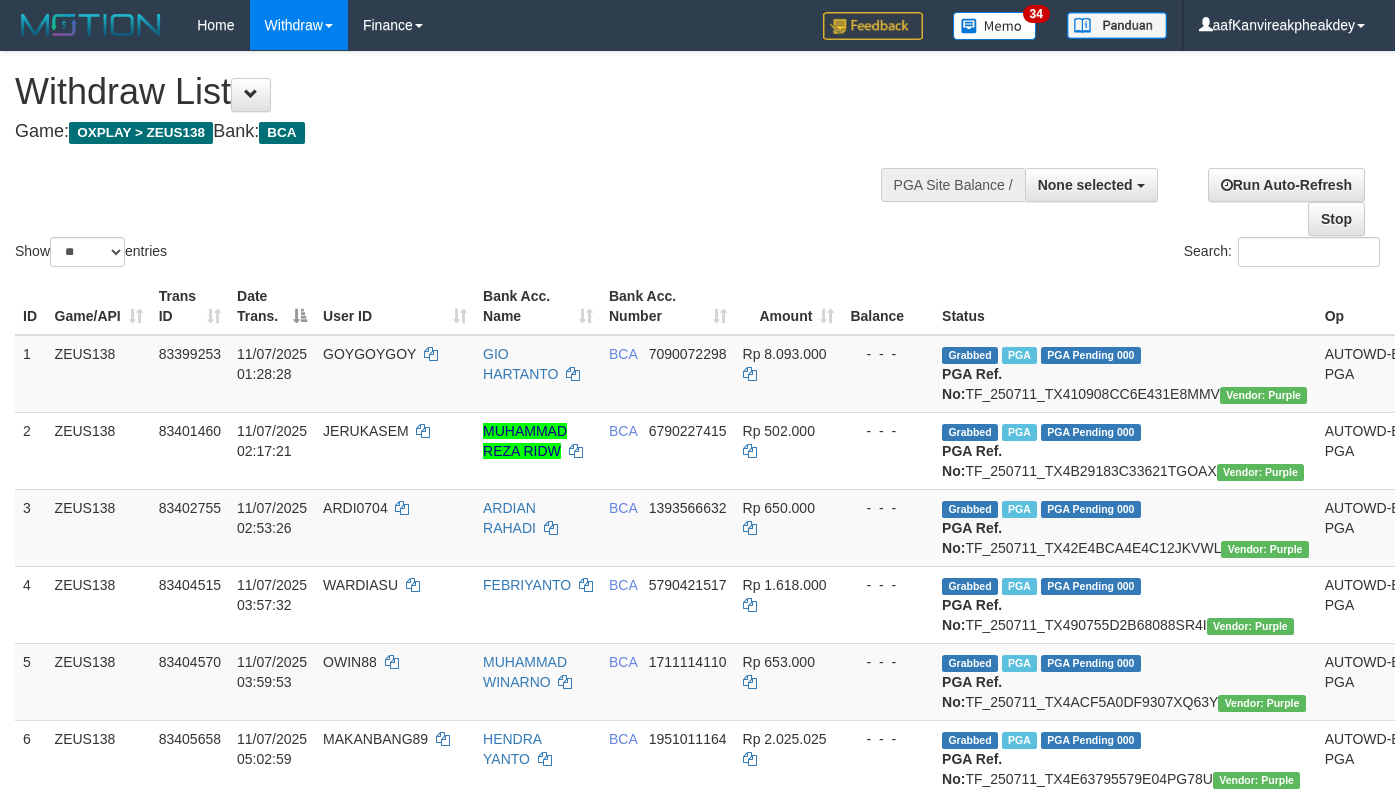 select 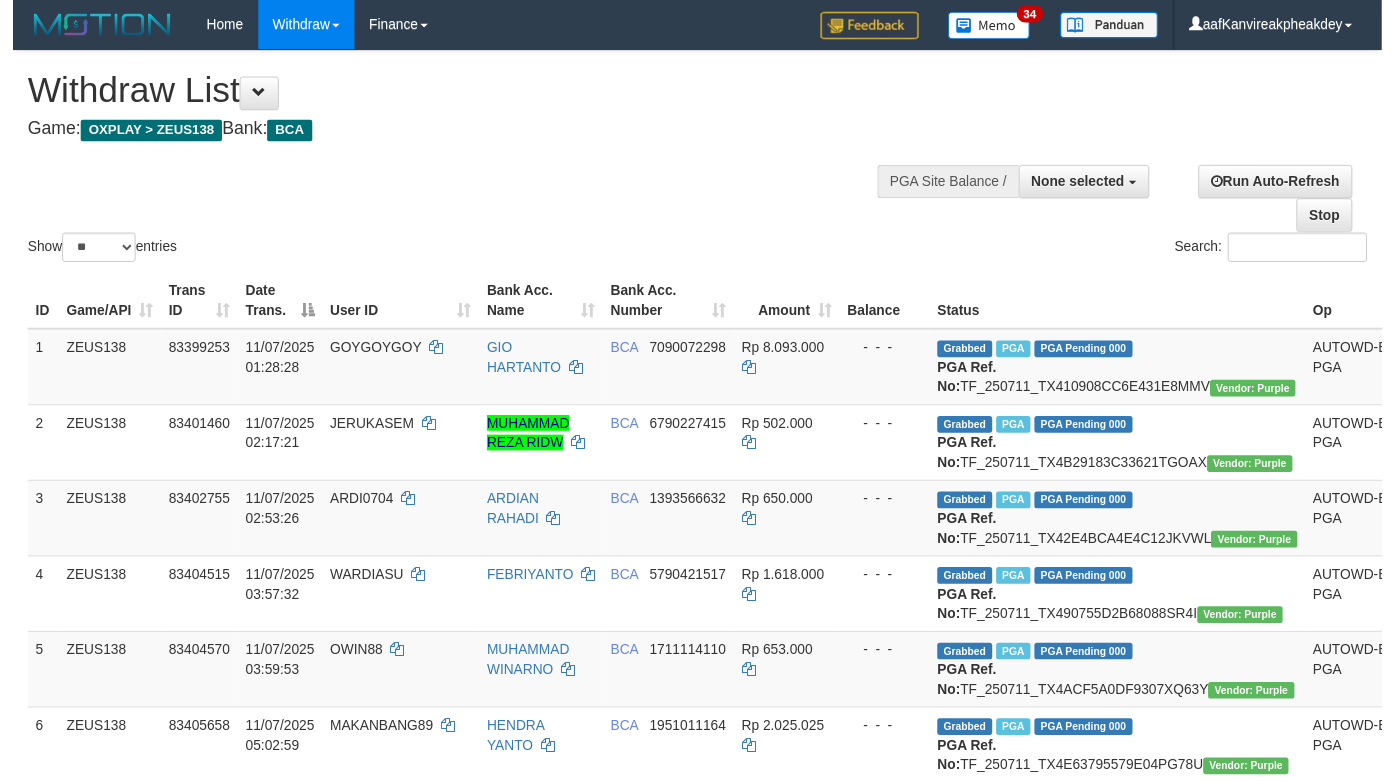 scroll, scrollTop: 1350, scrollLeft: 0, axis: vertical 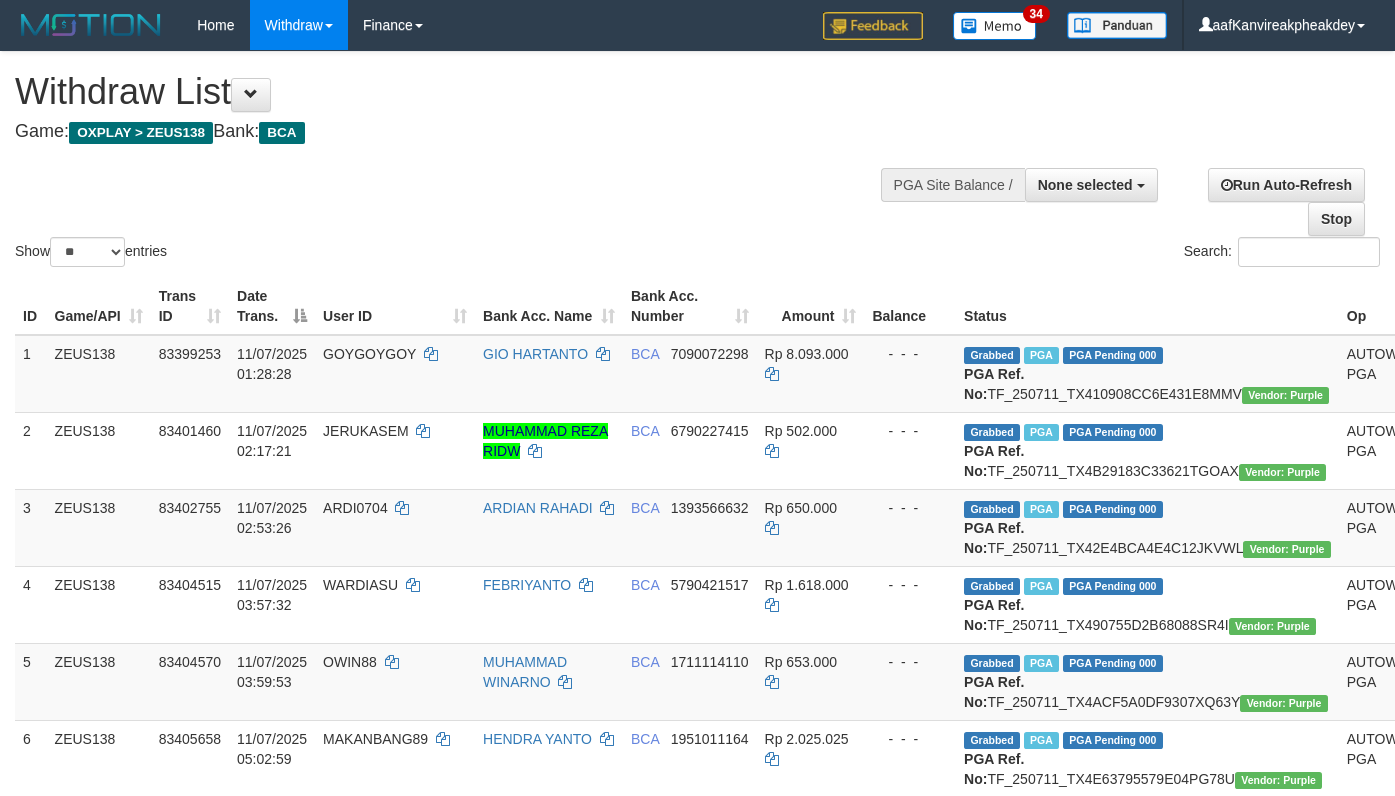 select 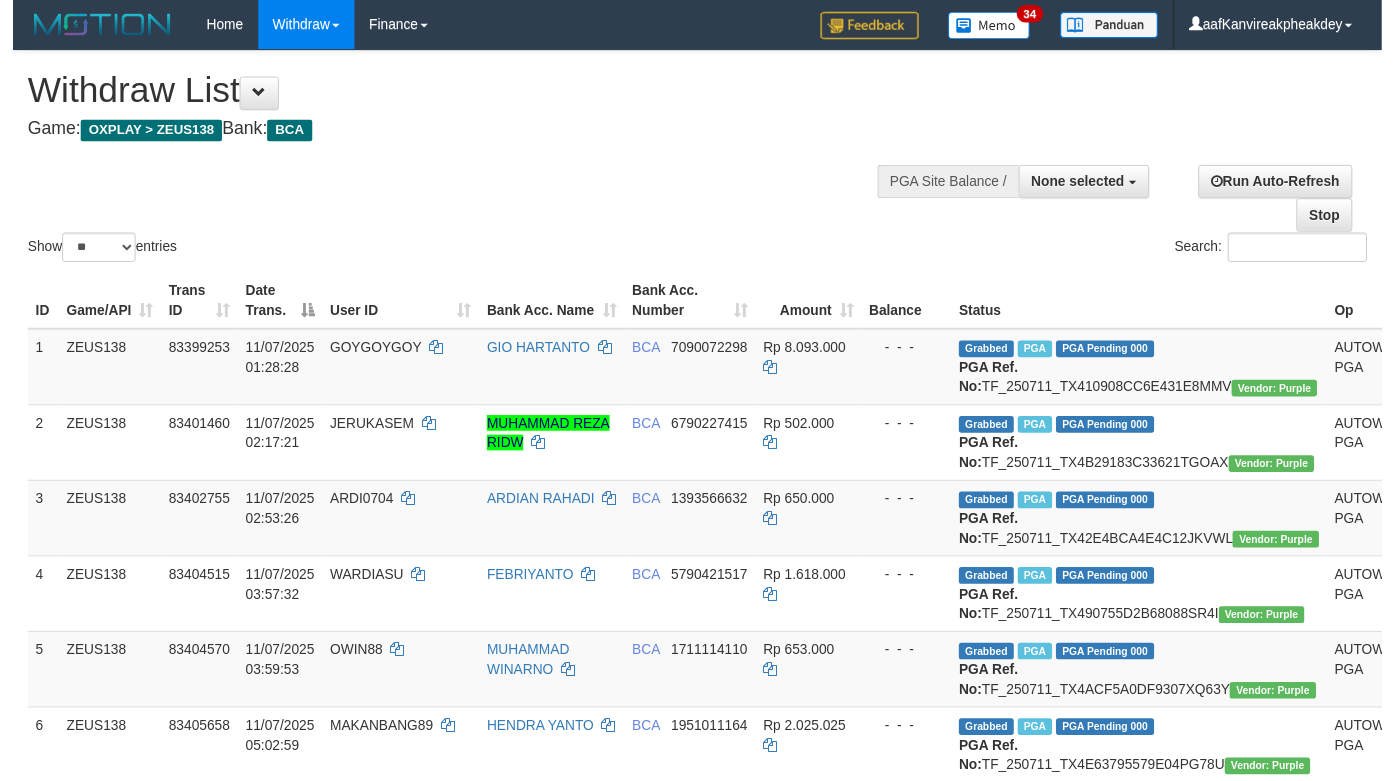 scroll, scrollTop: 1350, scrollLeft: 0, axis: vertical 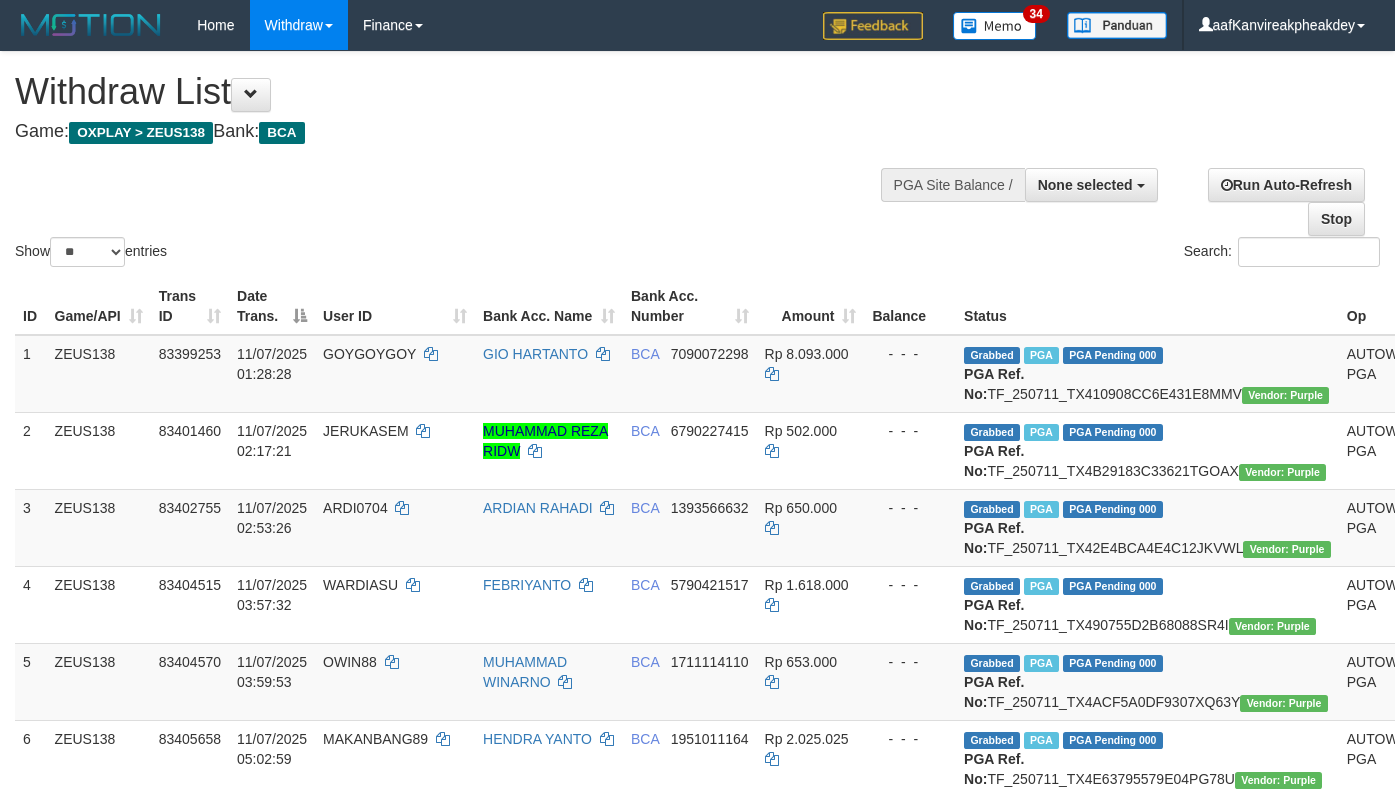select 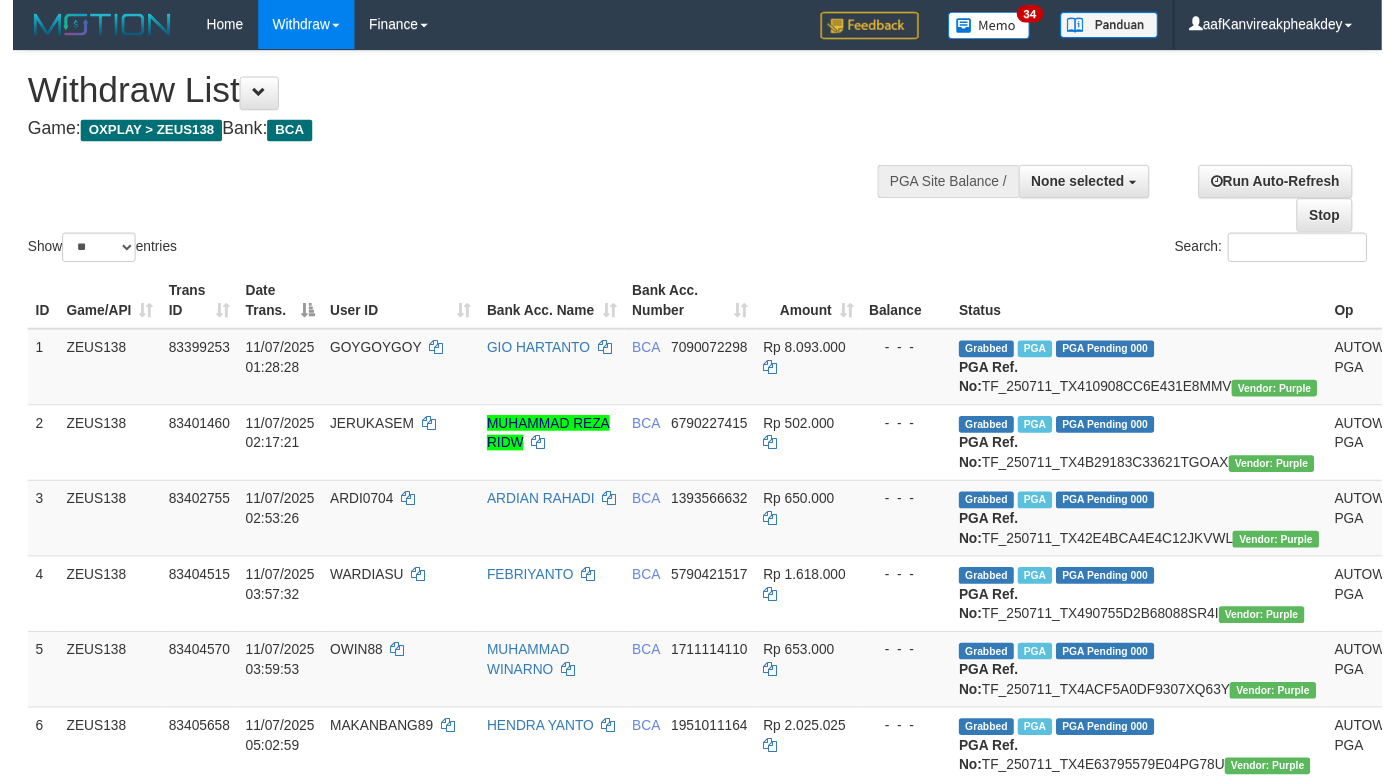 scroll, scrollTop: 1350, scrollLeft: 0, axis: vertical 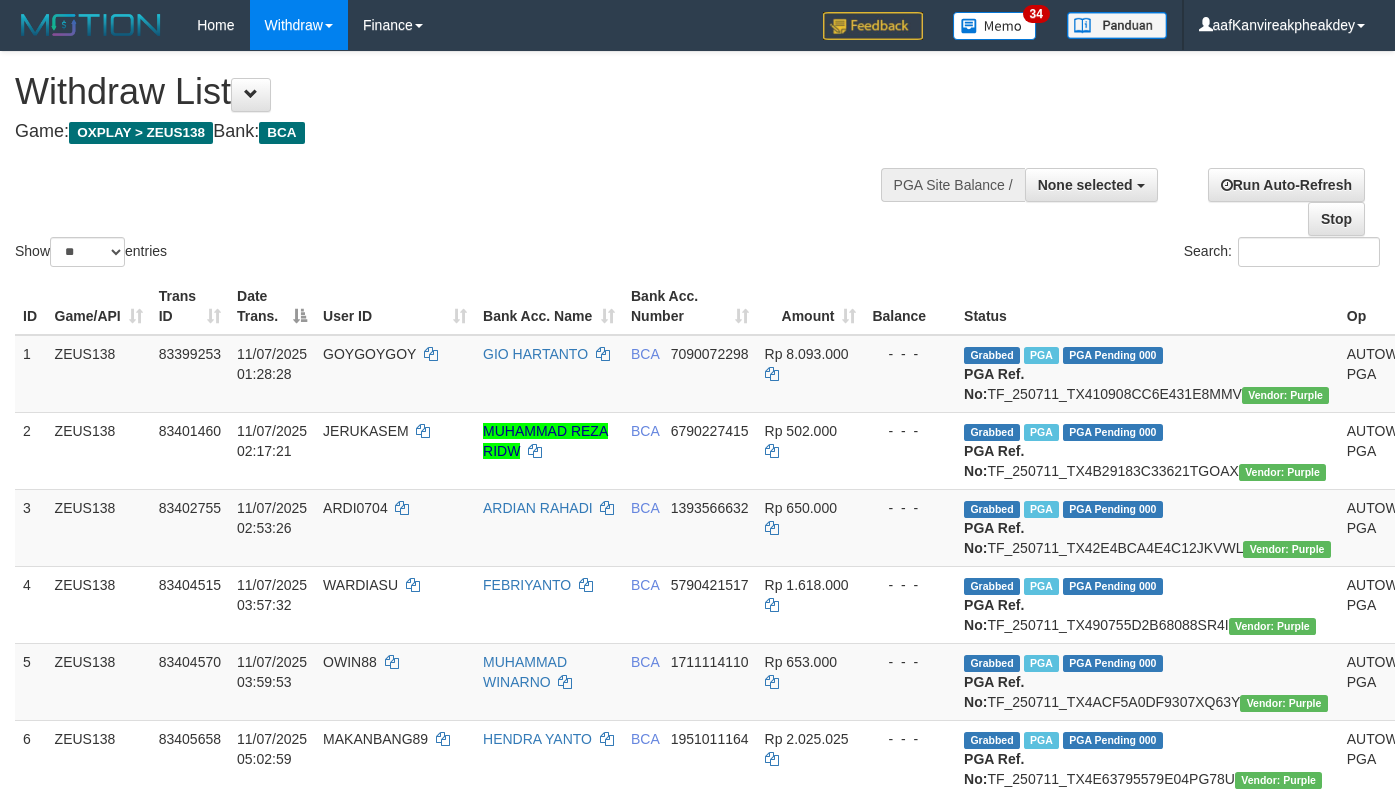 select 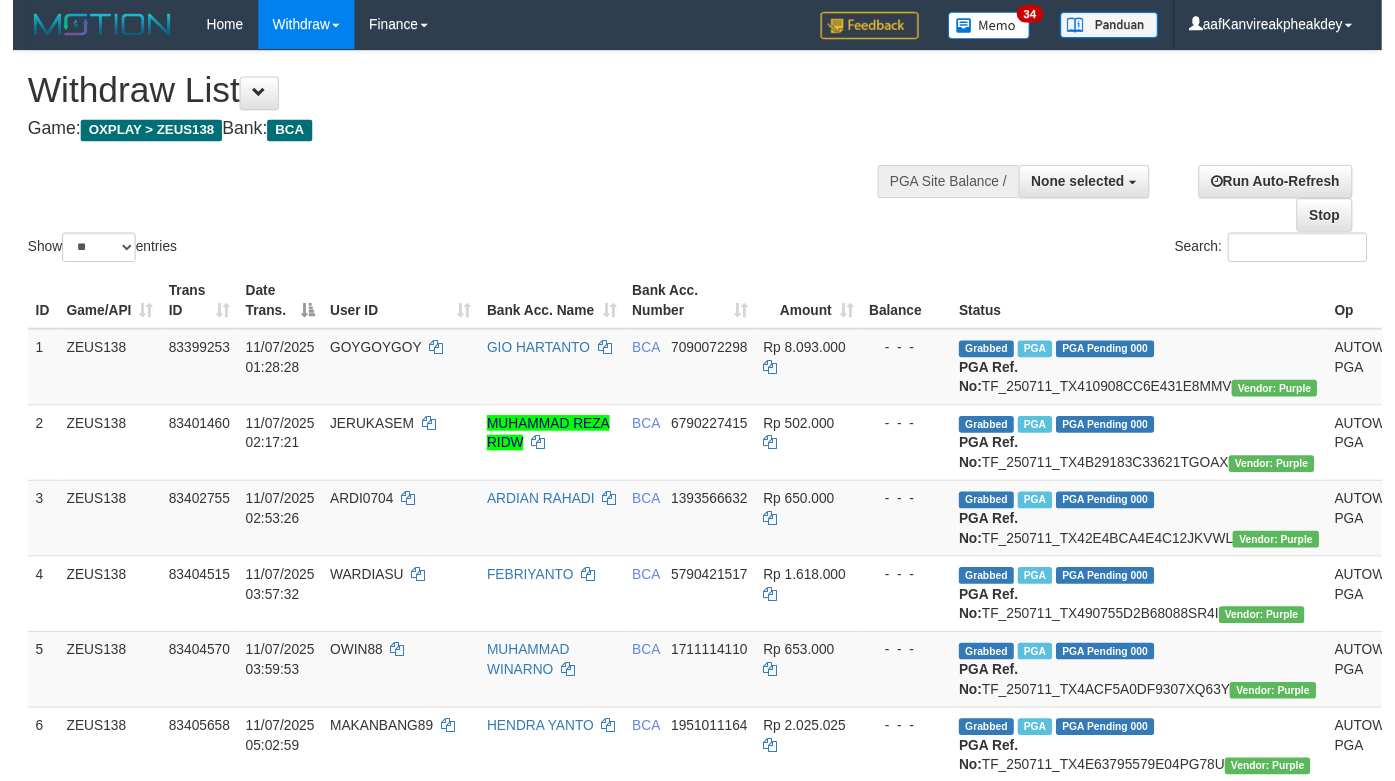 scroll, scrollTop: 1350, scrollLeft: 0, axis: vertical 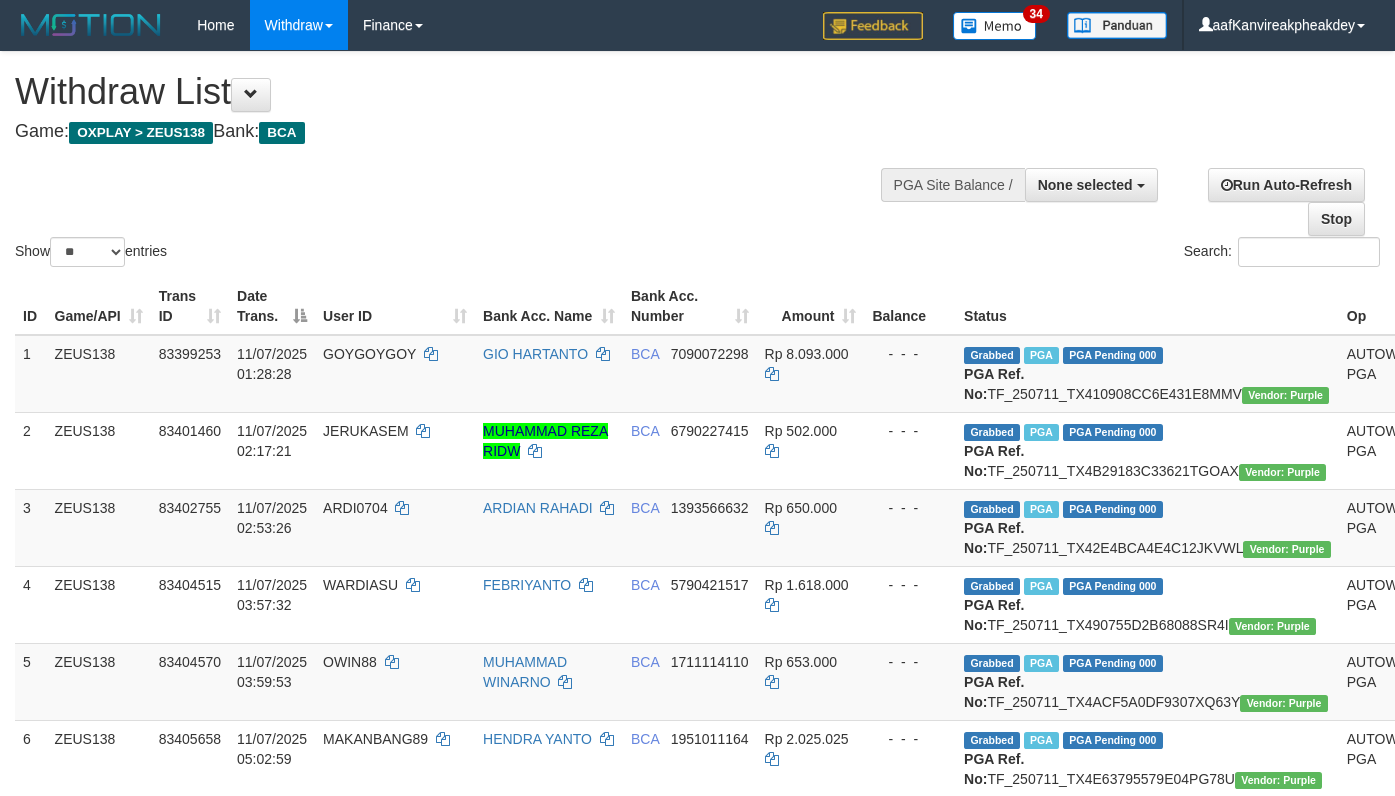 select 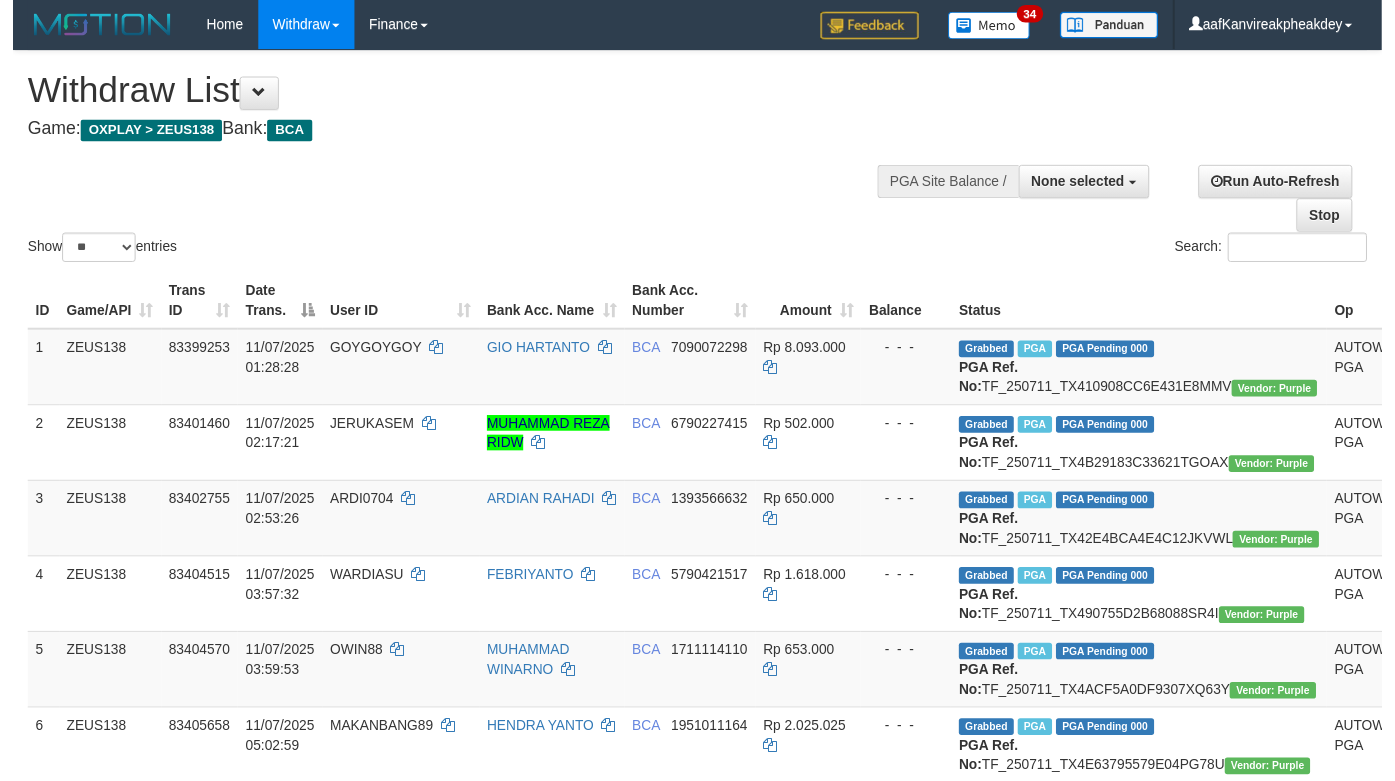 scroll, scrollTop: 1350, scrollLeft: 0, axis: vertical 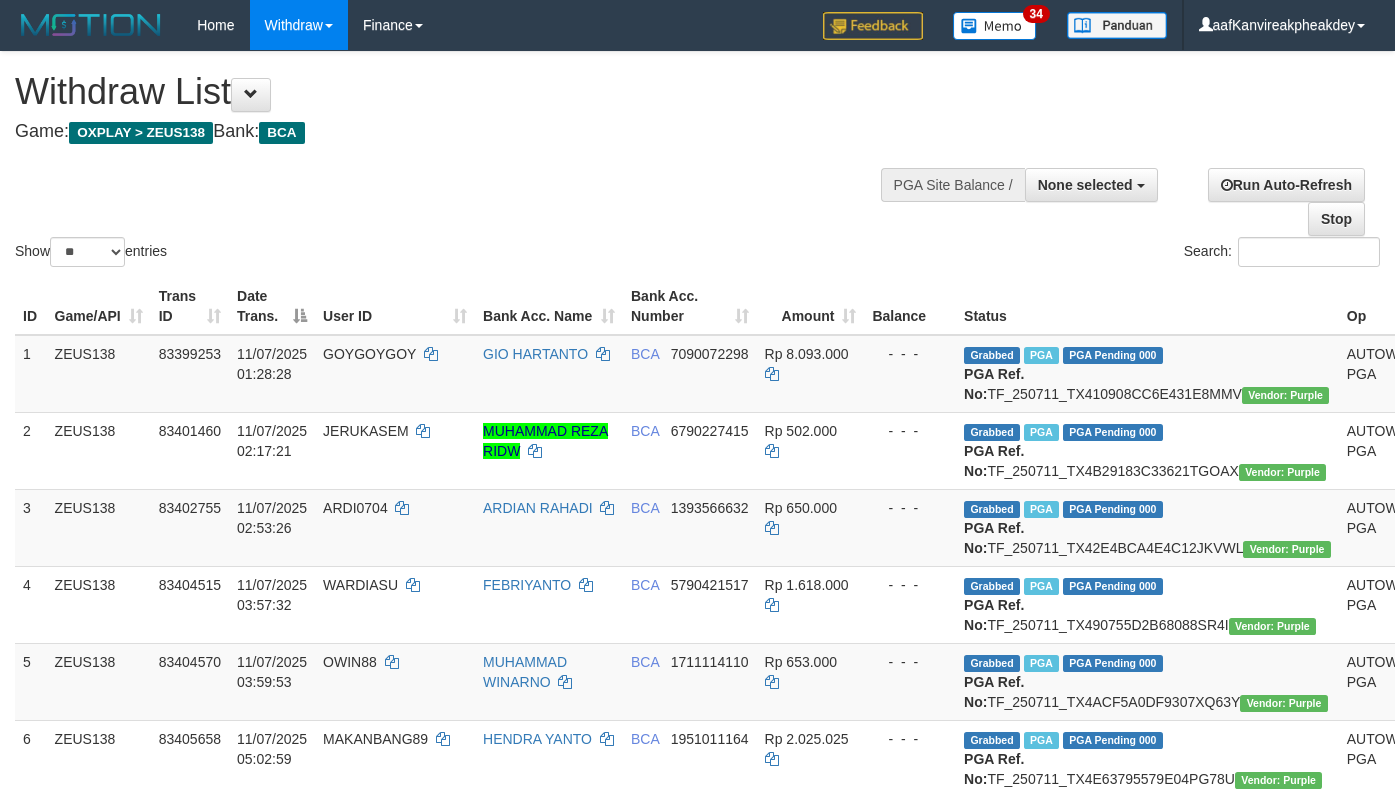 select 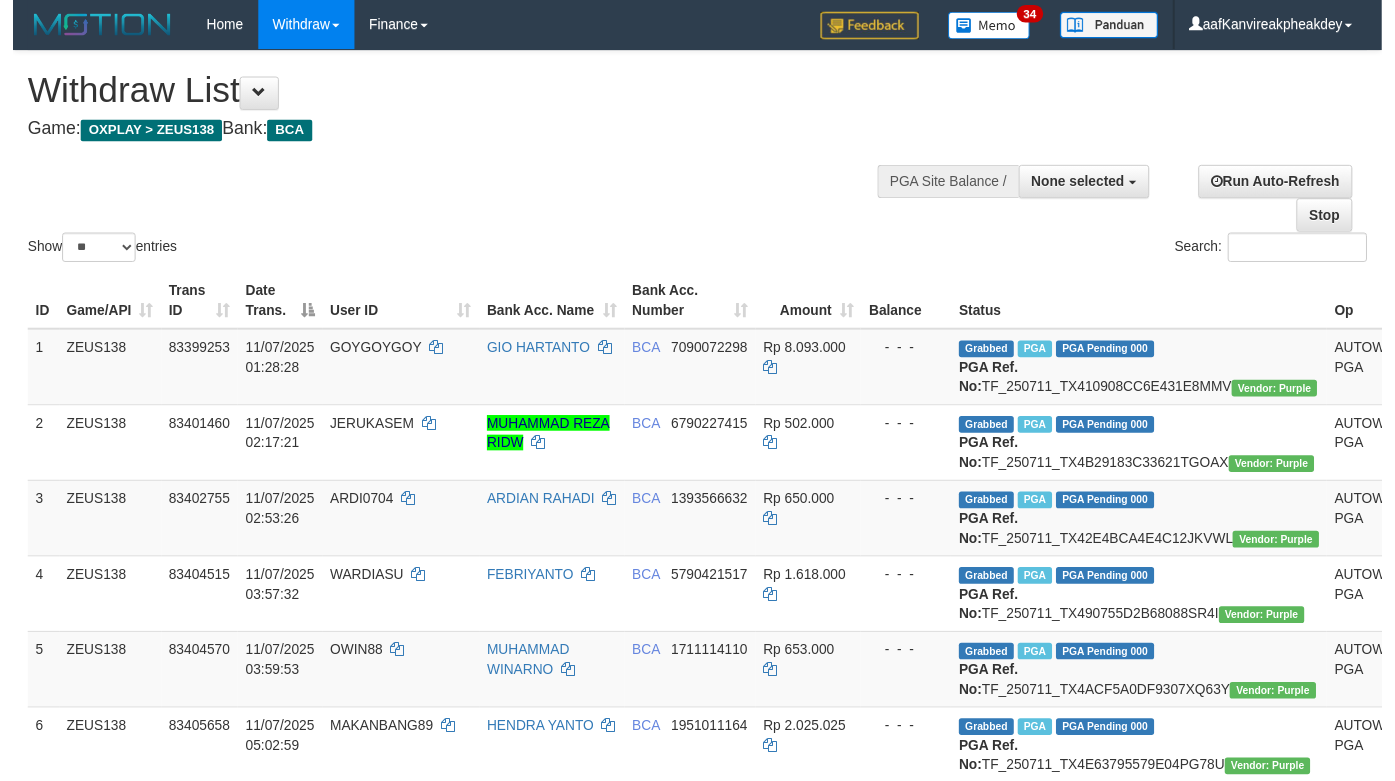 scroll, scrollTop: 1350, scrollLeft: 0, axis: vertical 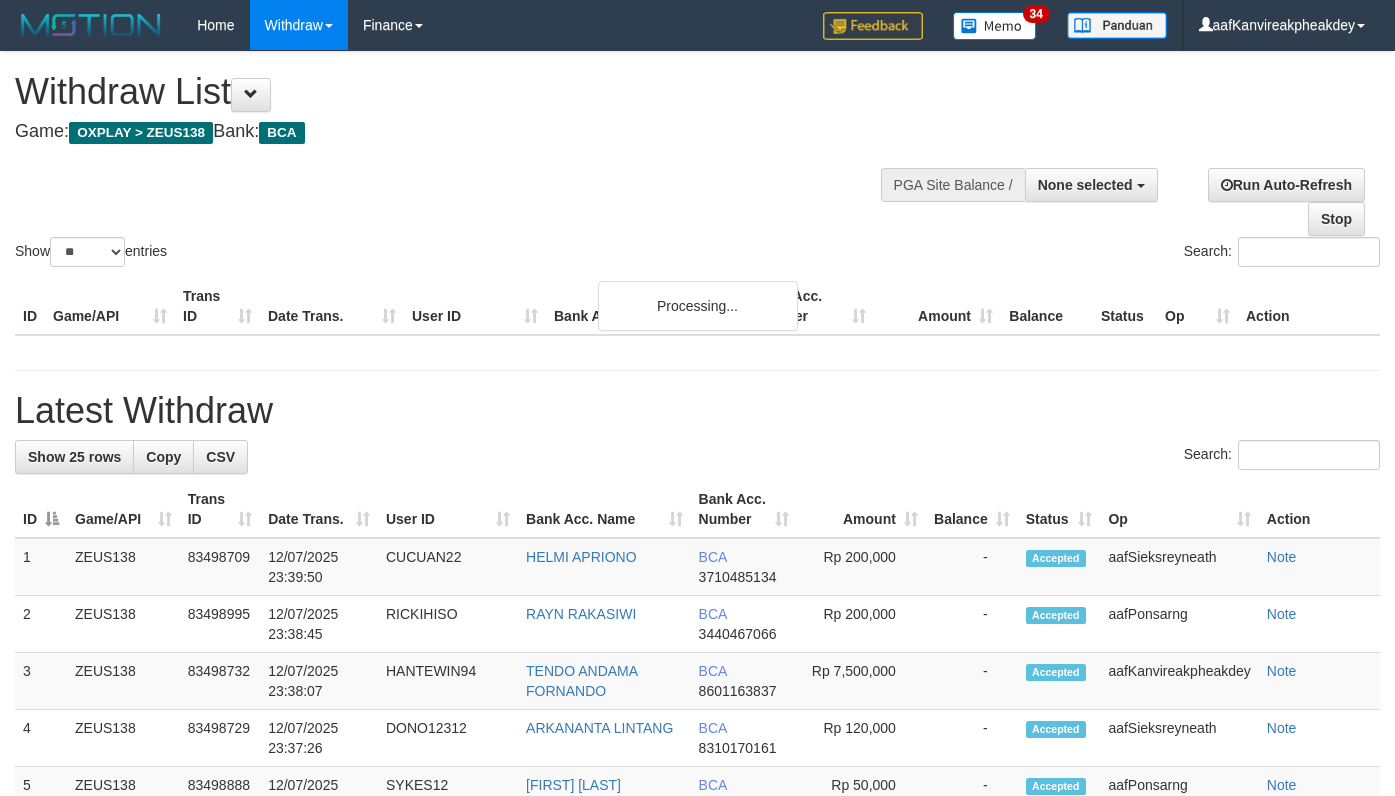 select 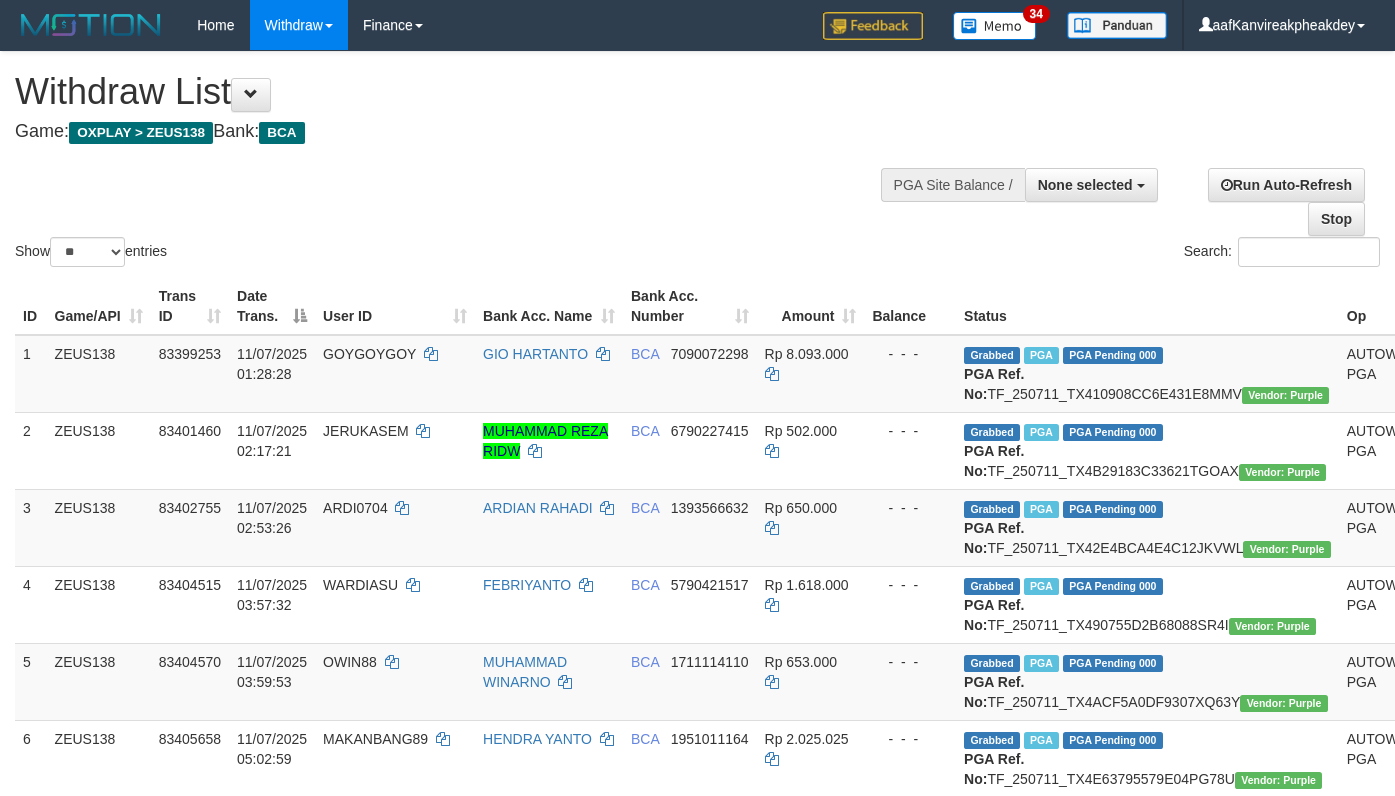 select 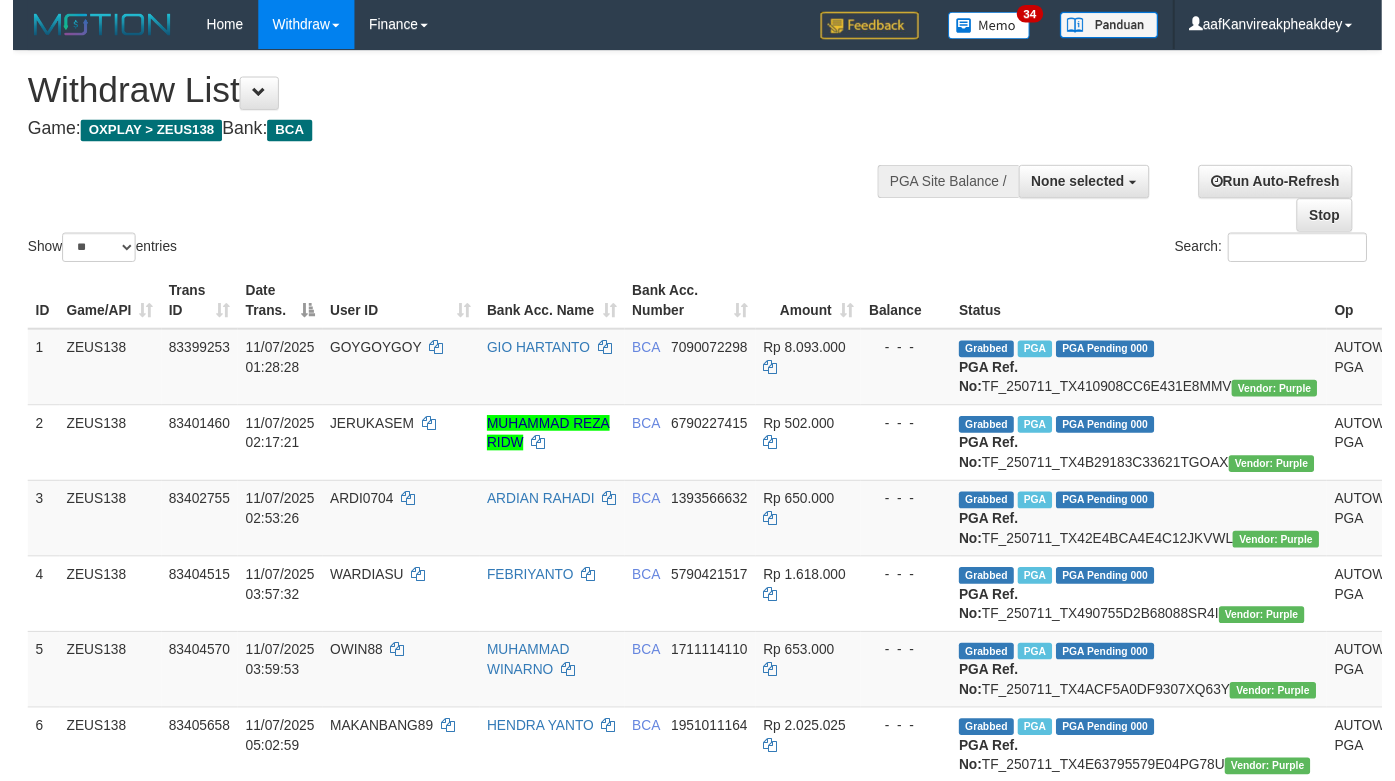 scroll, scrollTop: 1350, scrollLeft: 0, axis: vertical 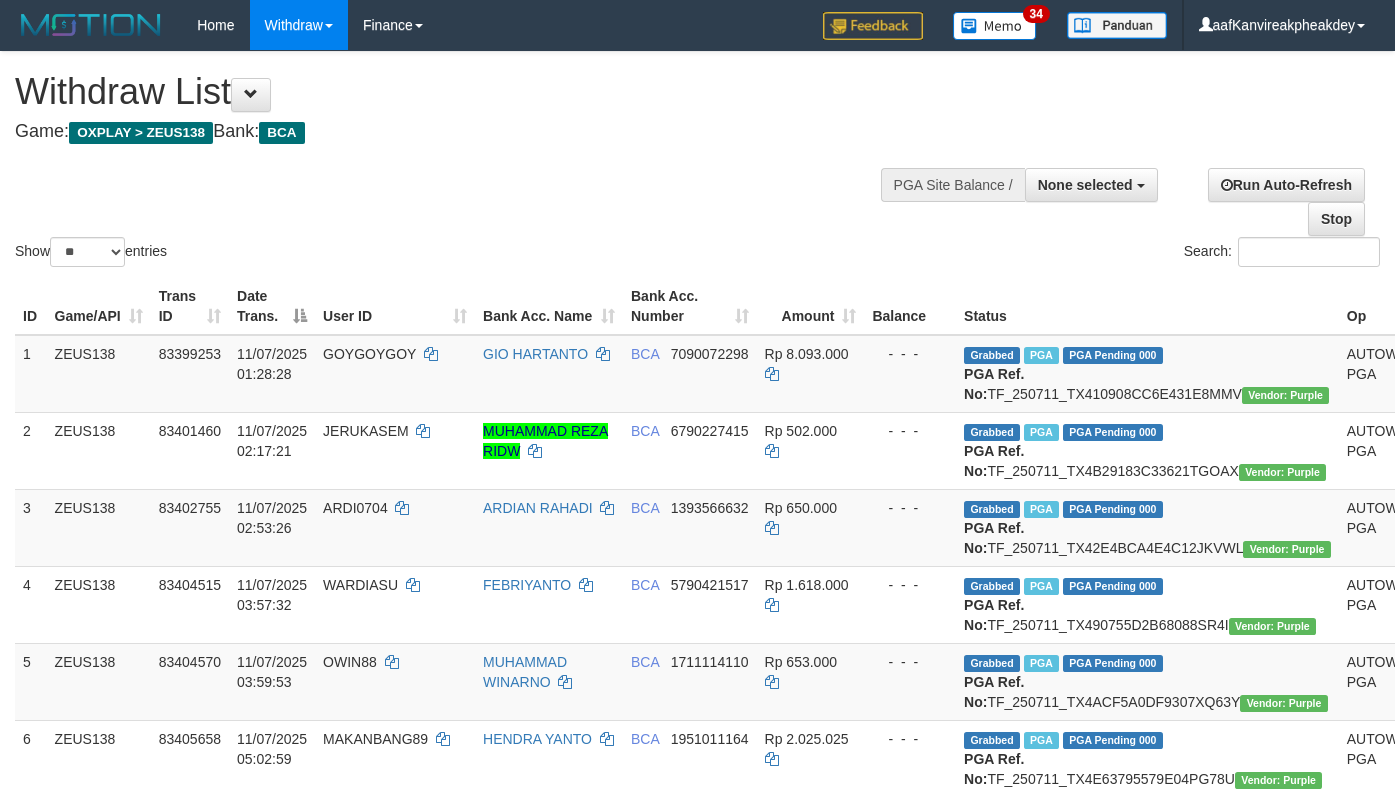 select 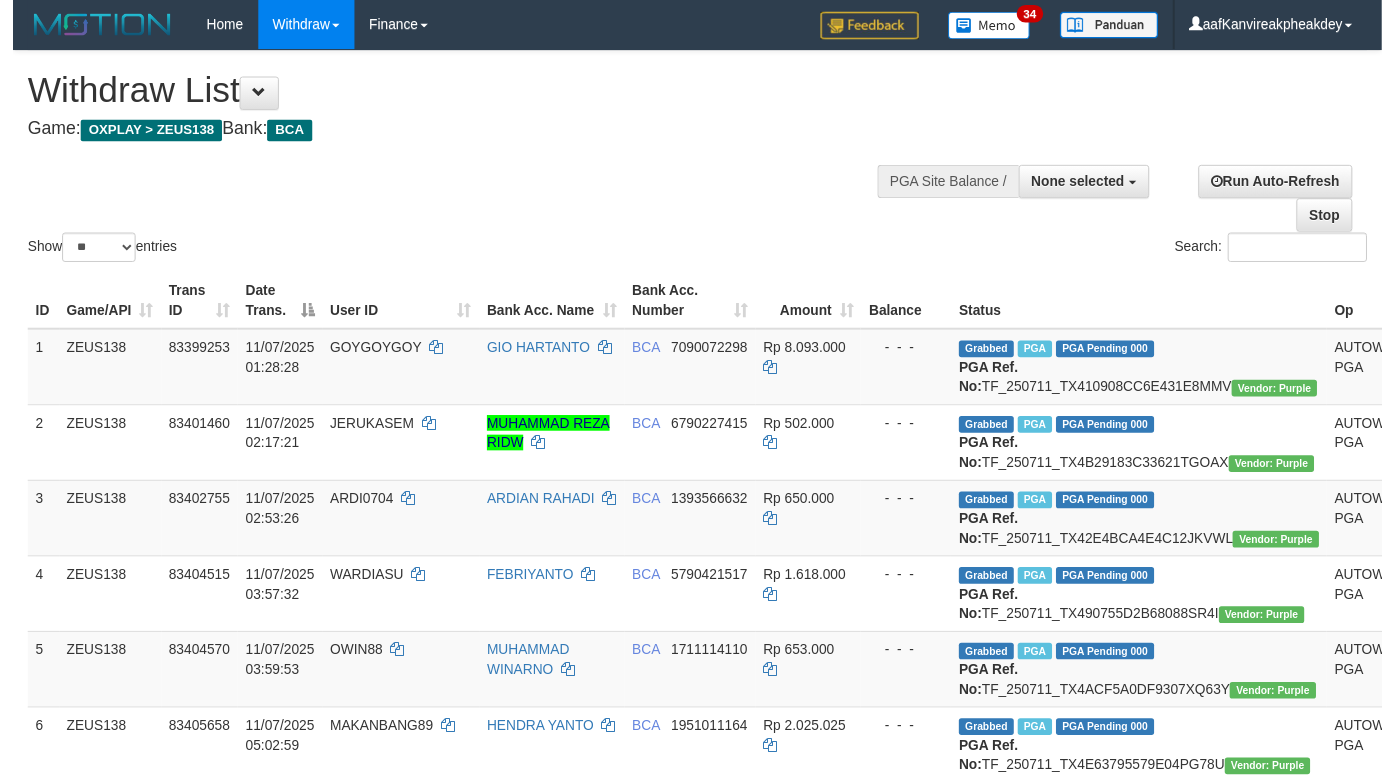 scroll, scrollTop: 1350, scrollLeft: 0, axis: vertical 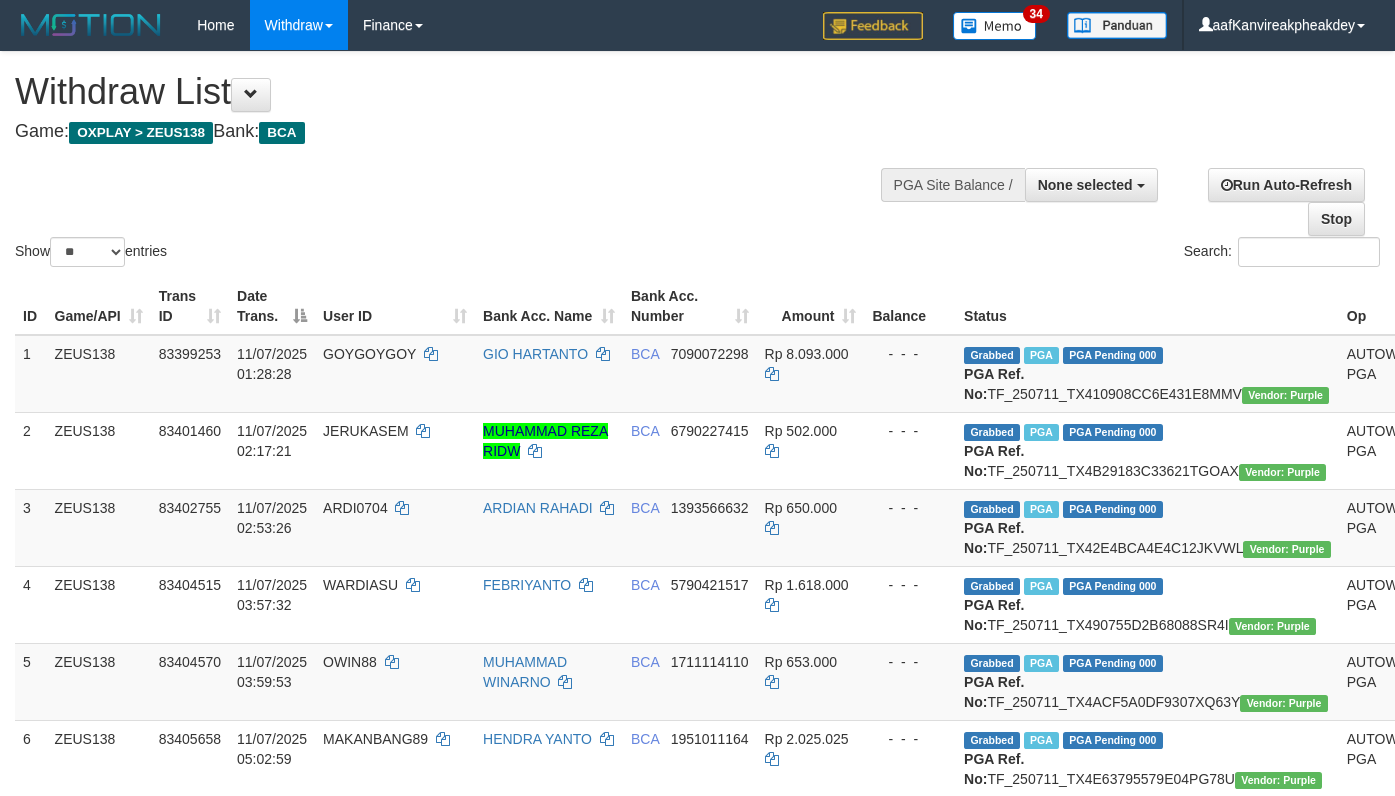 select 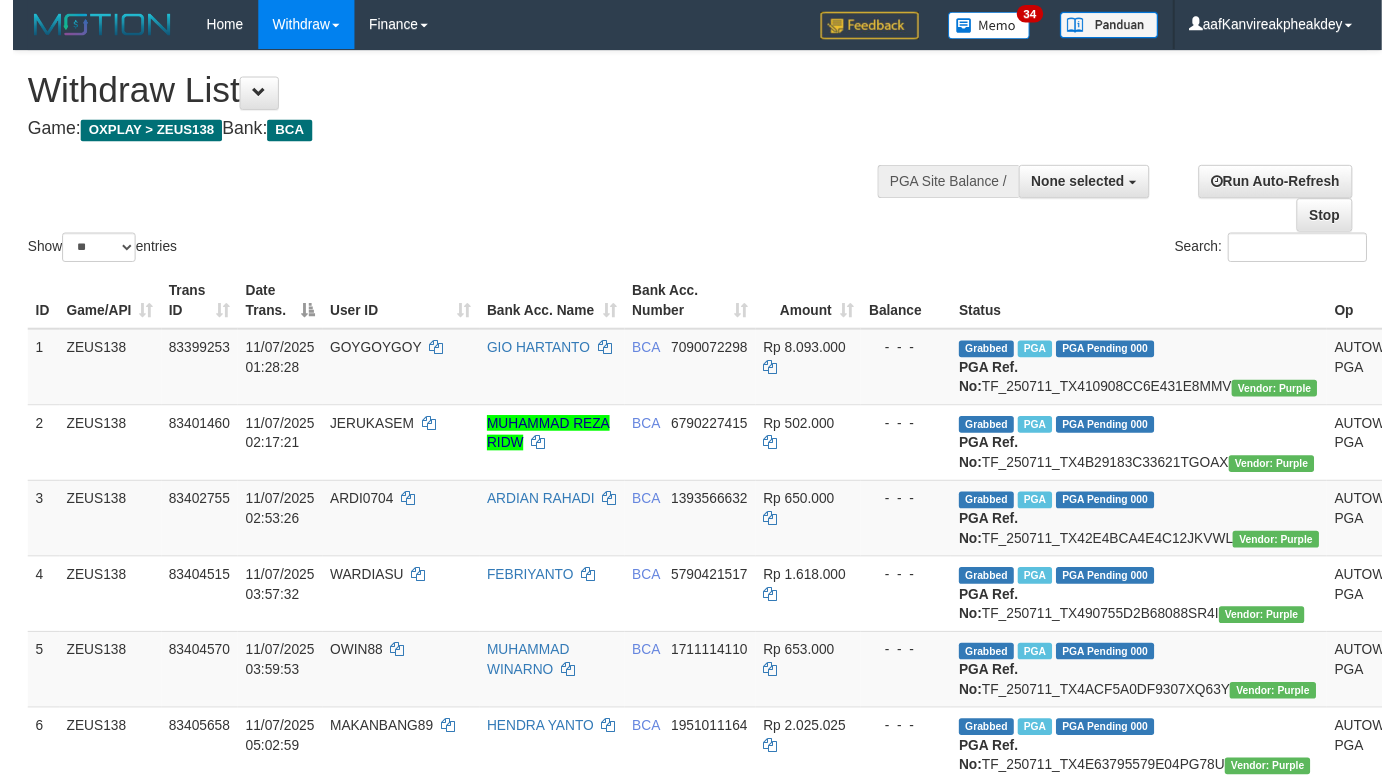scroll, scrollTop: 1350, scrollLeft: 0, axis: vertical 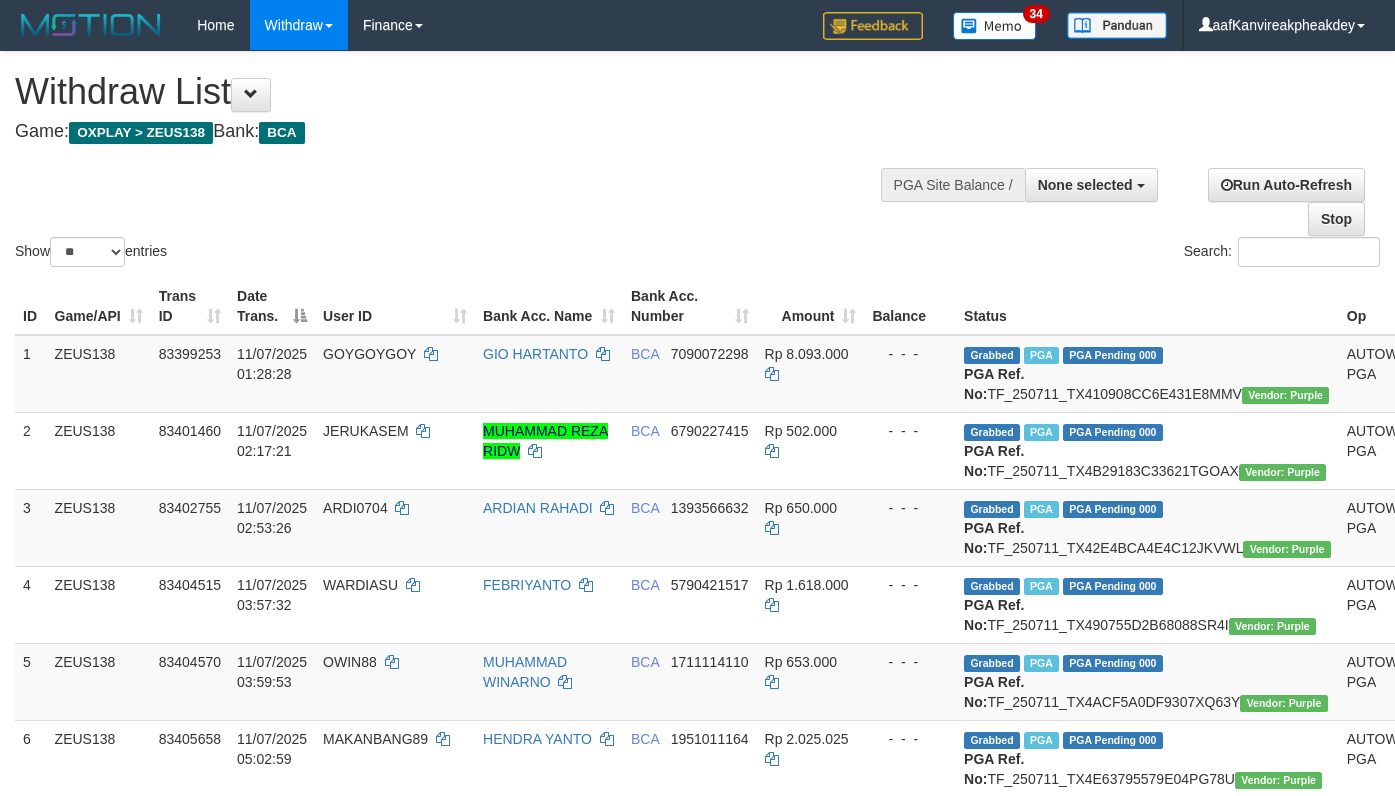 select 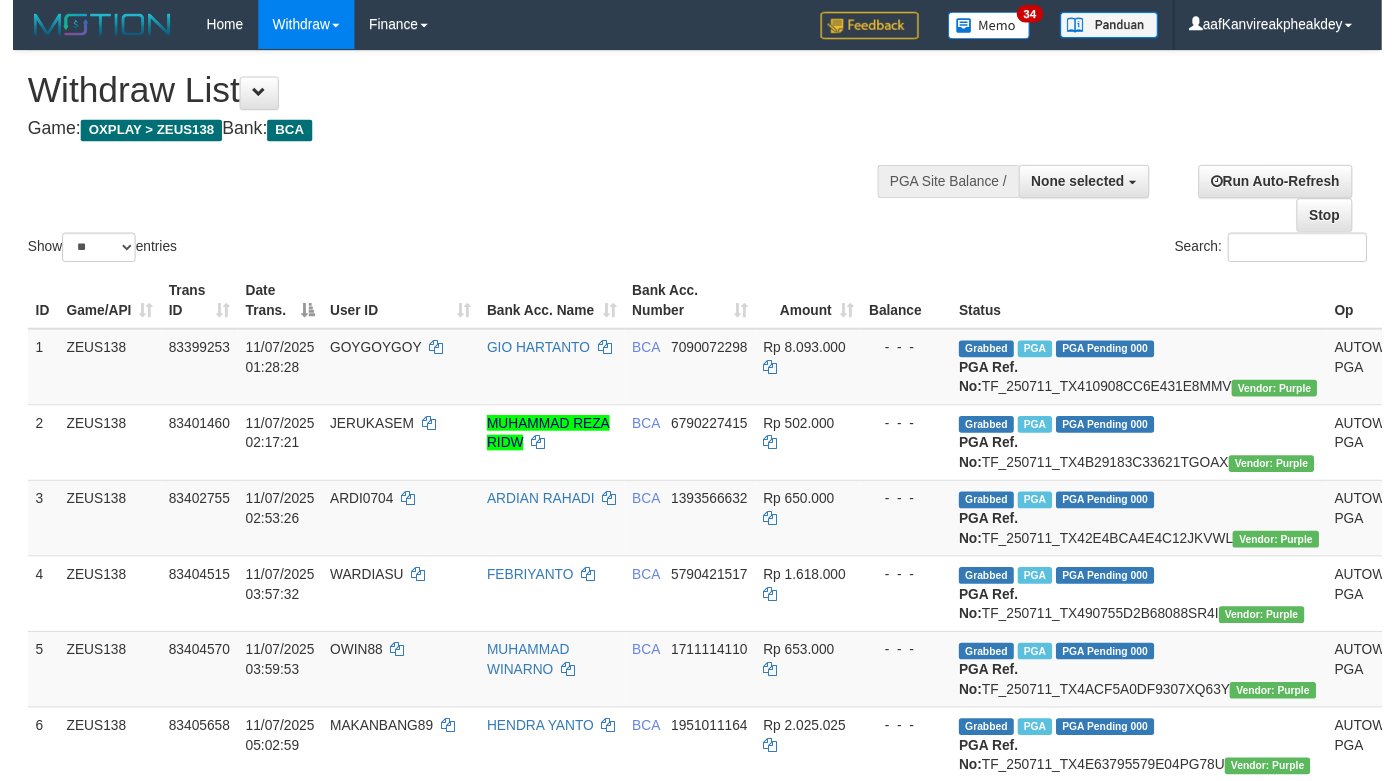 scroll, scrollTop: 1350, scrollLeft: 0, axis: vertical 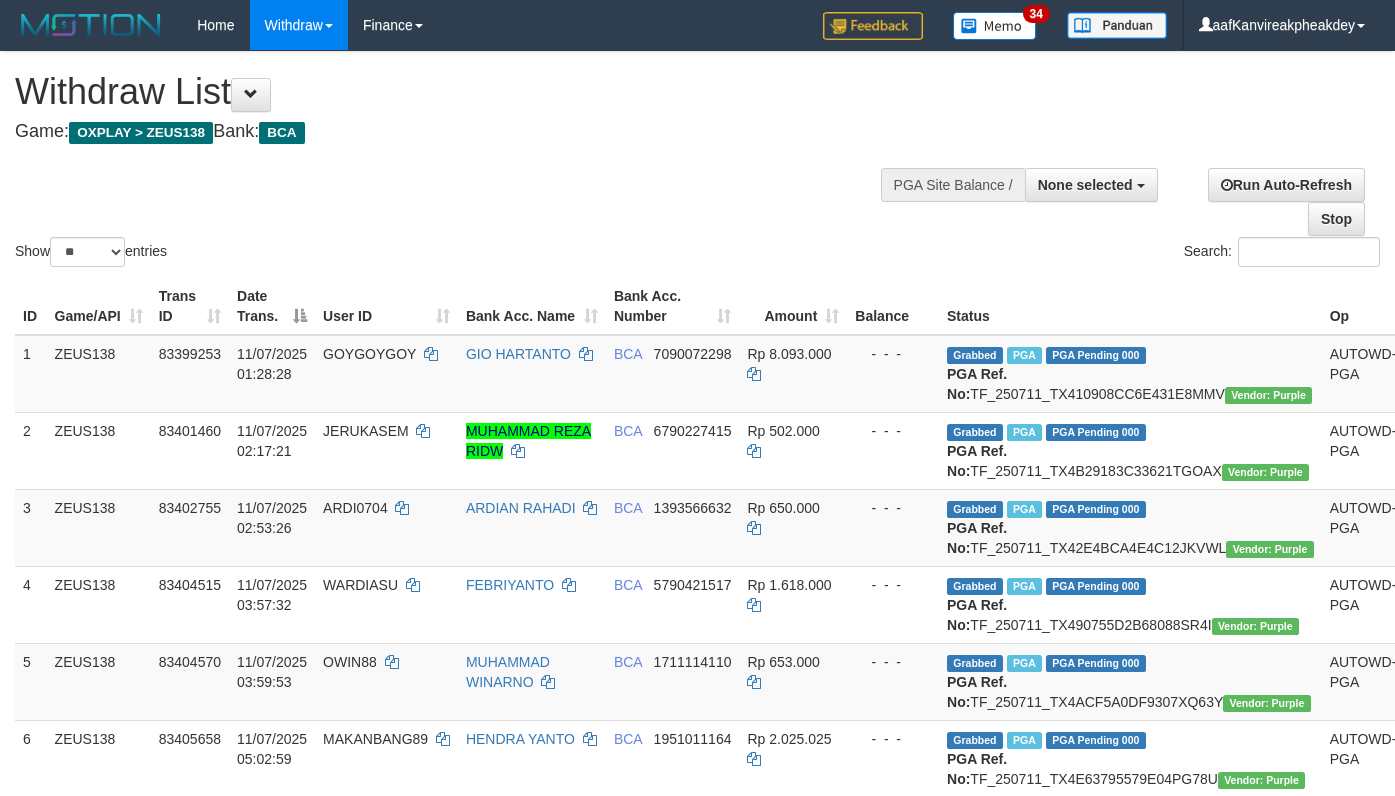 select 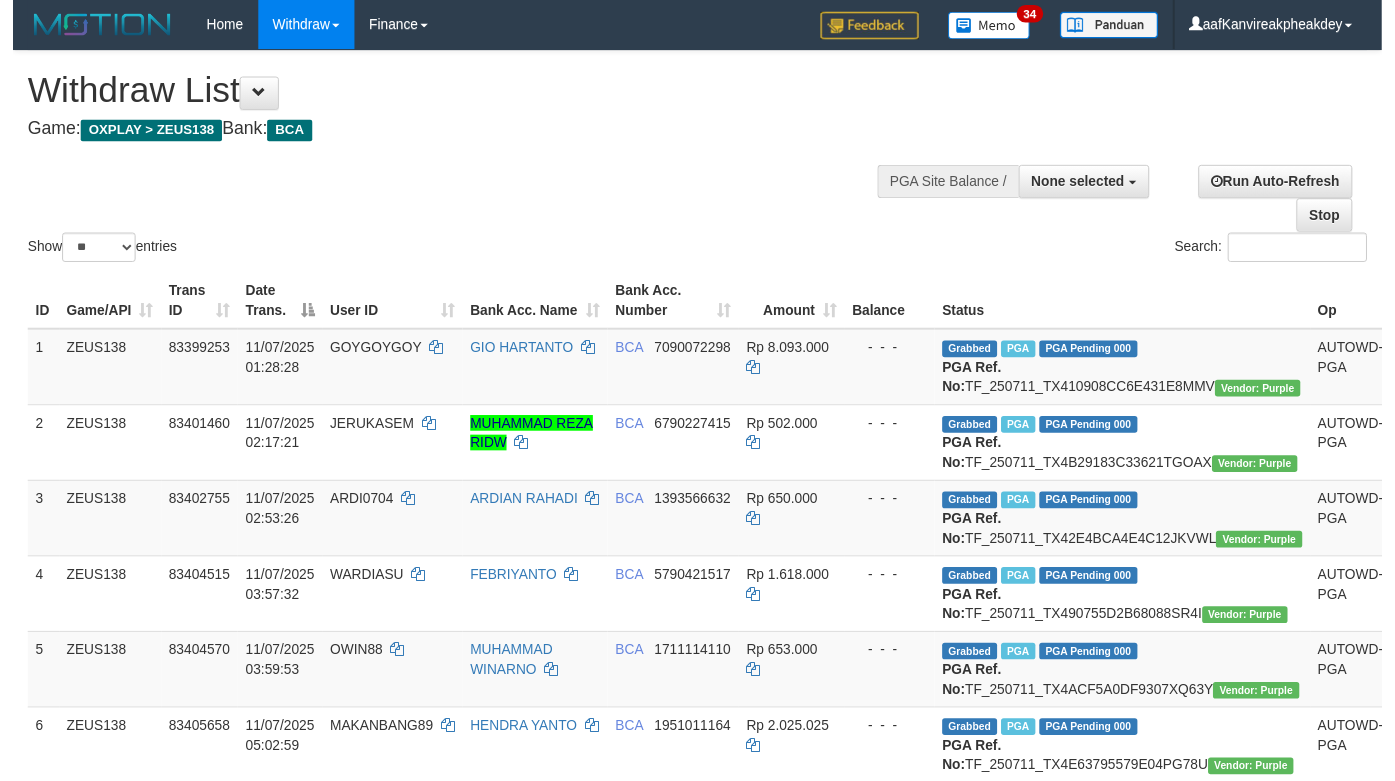 scroll, scrollTop: 1350, scrollLeft: 0, axis: vertical 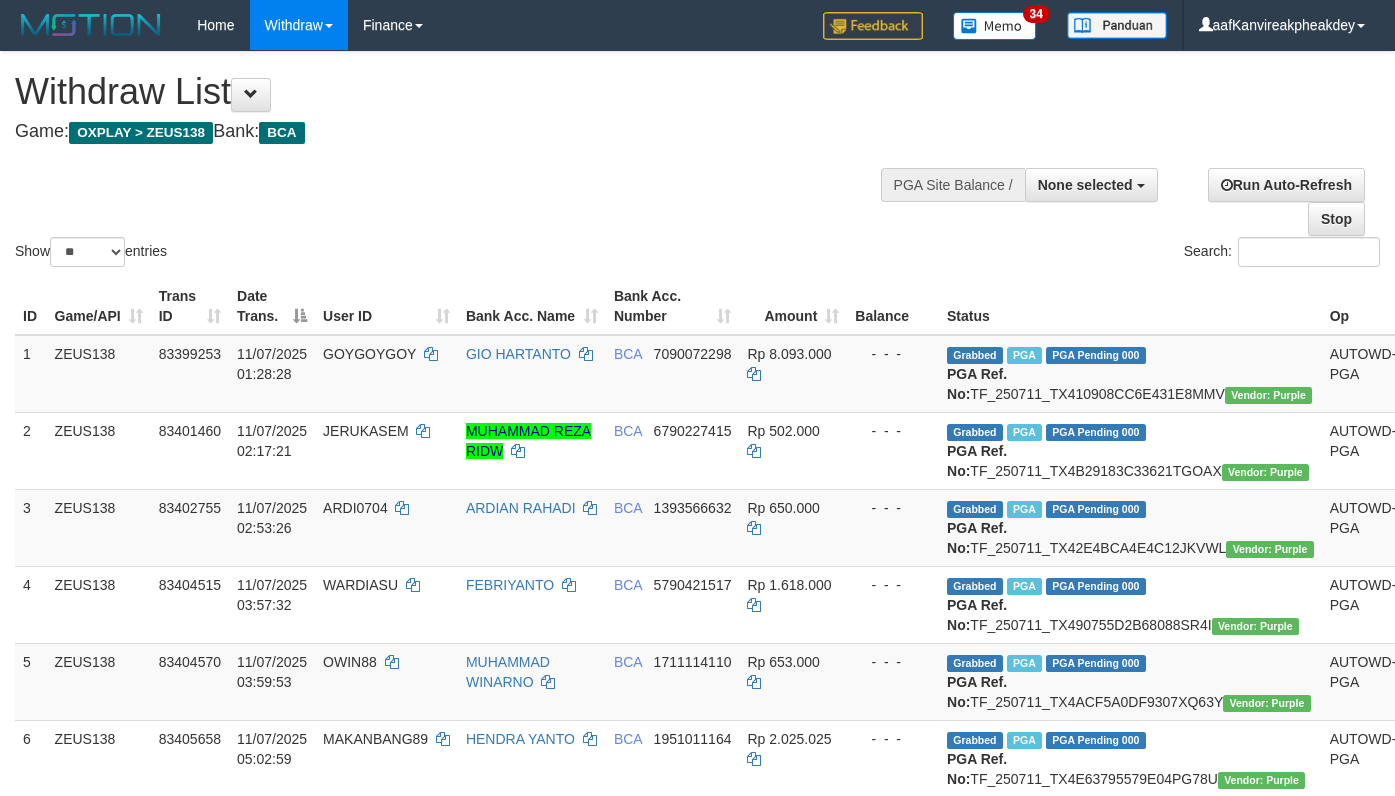select 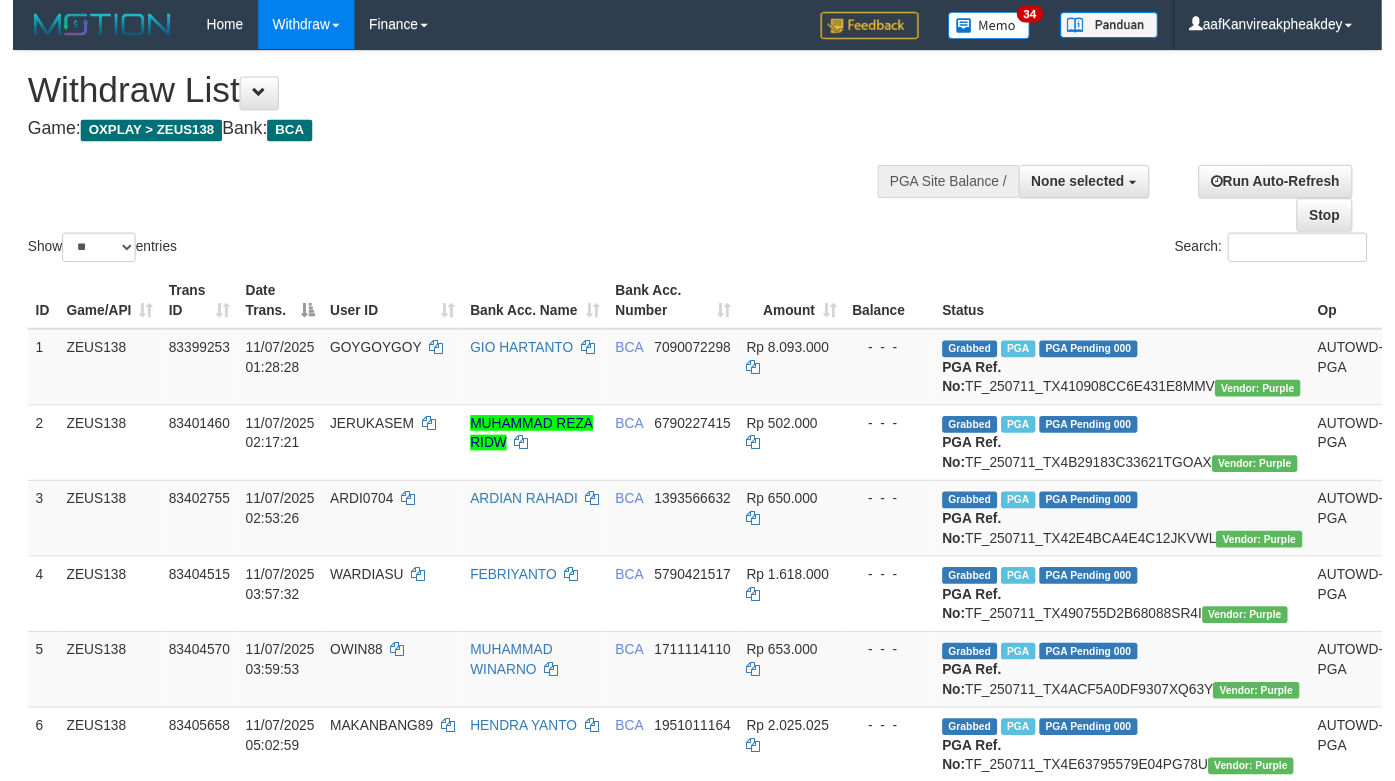 scroll, scrollTop: 1350, scrollLeft: 0, axis: vertical 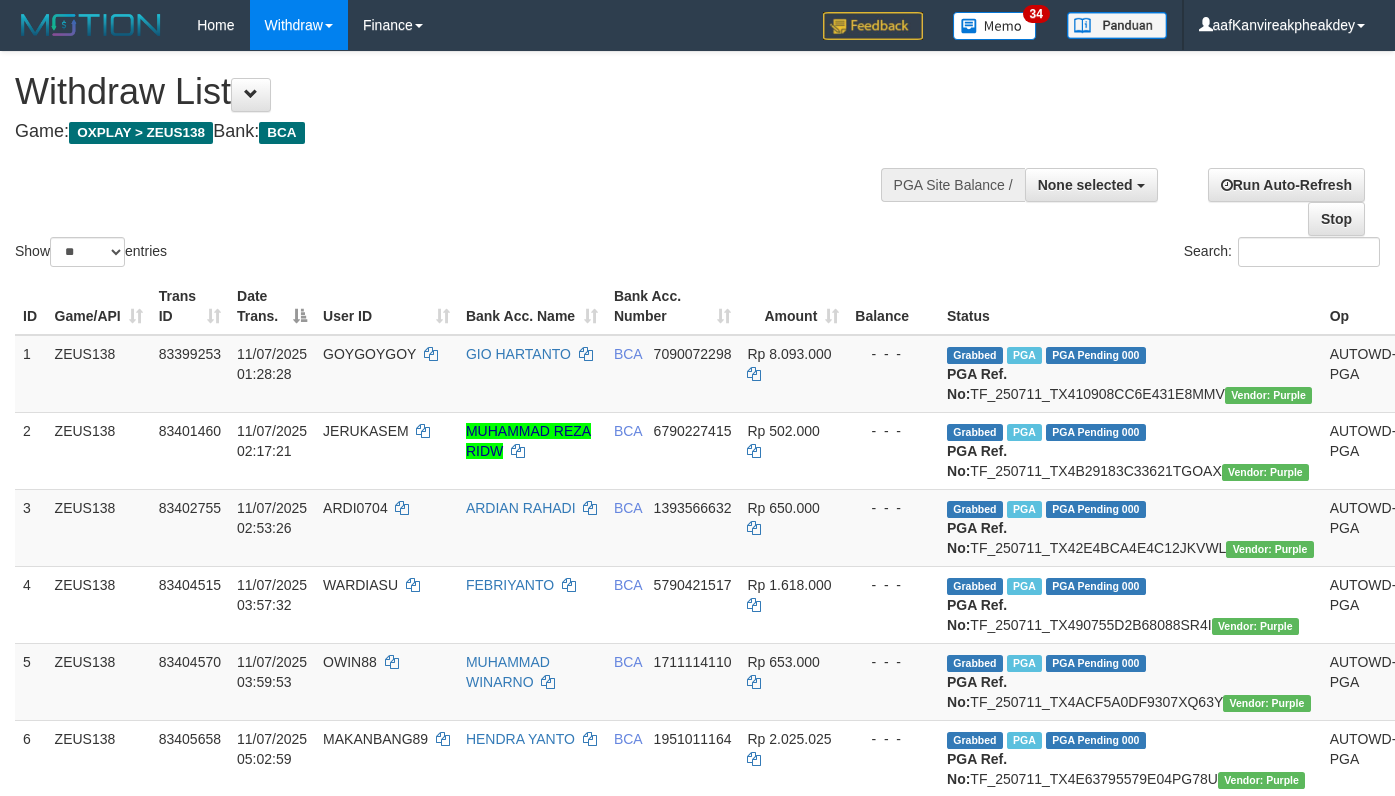 select 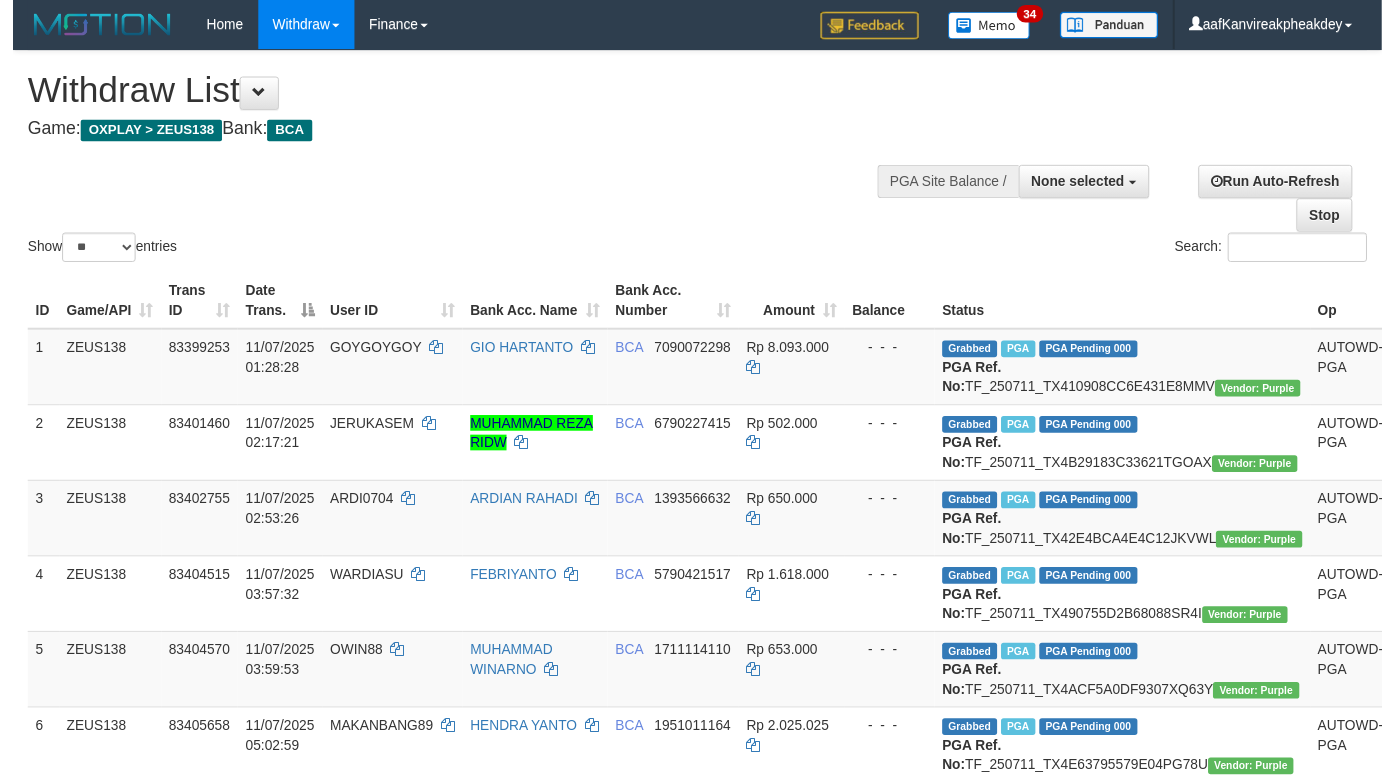 scroll, scrollTop: 1405, scrollLeft: 0, axis: vertical 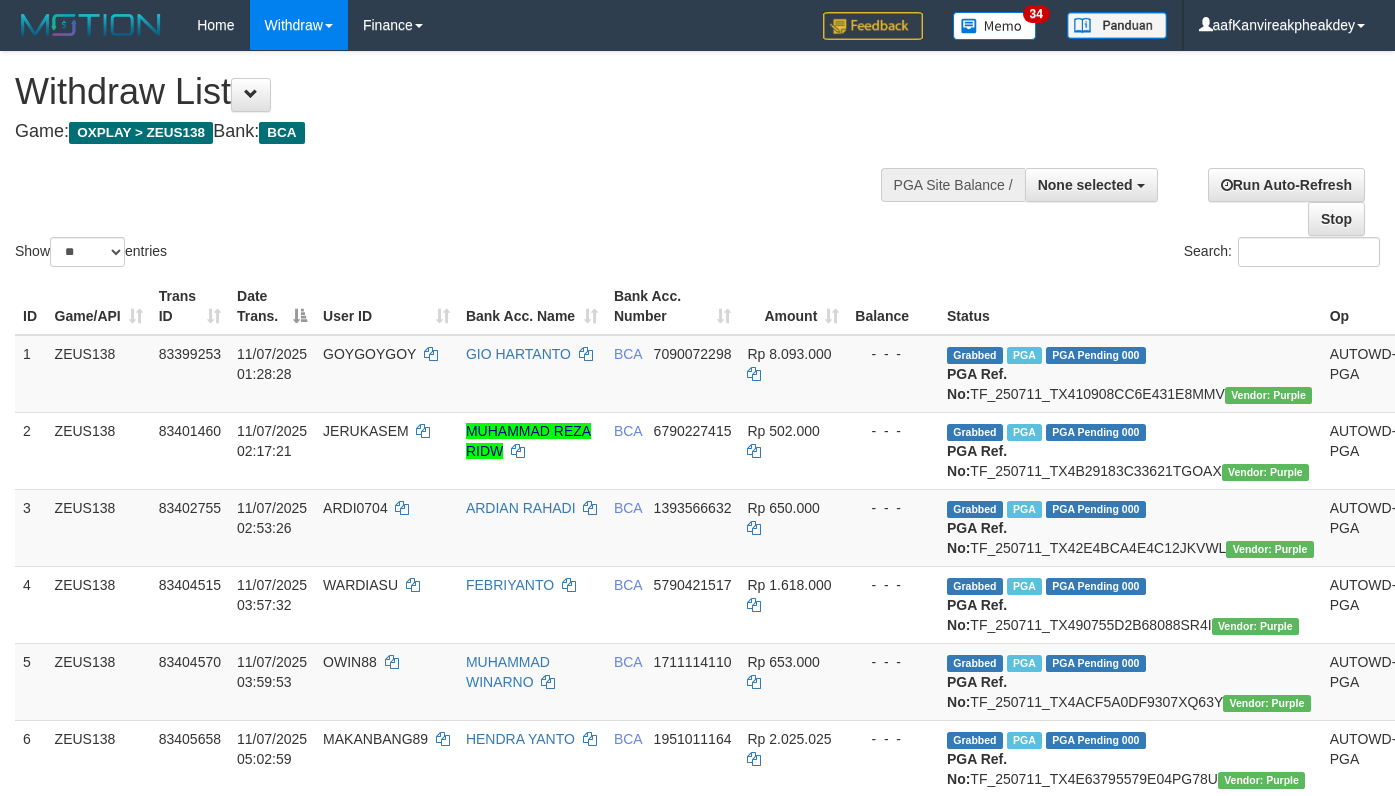 select 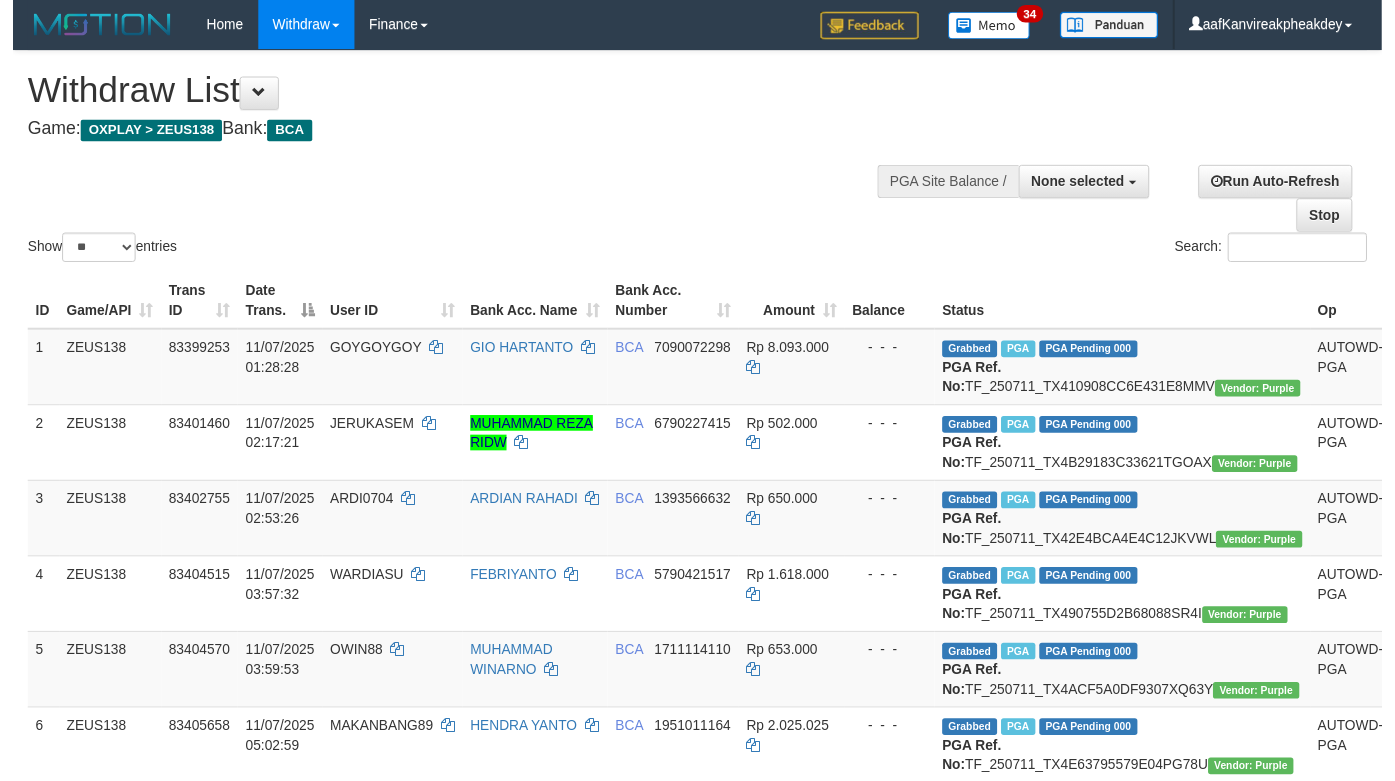 scroll, scrollTop: 1405, scrollLeft: 0, axis: vertical 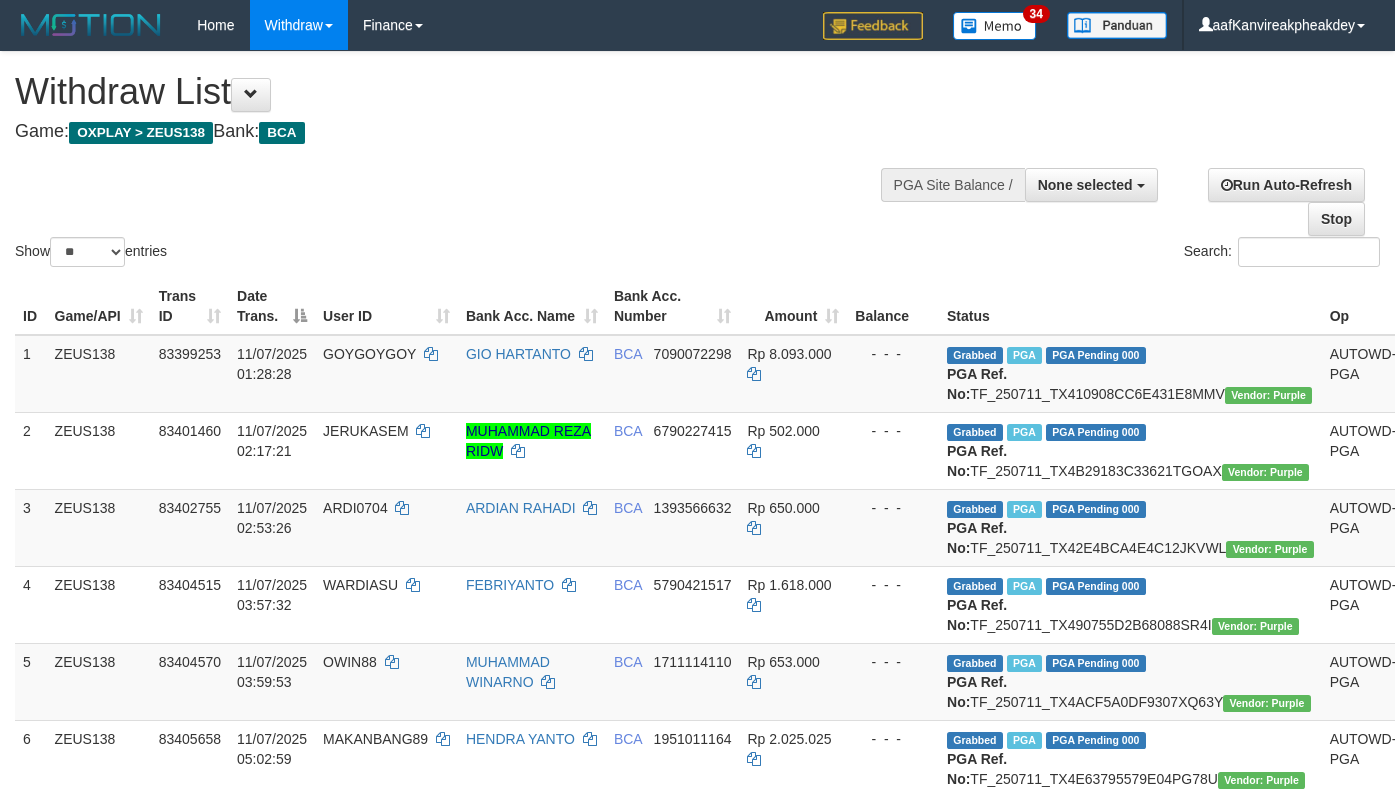 select 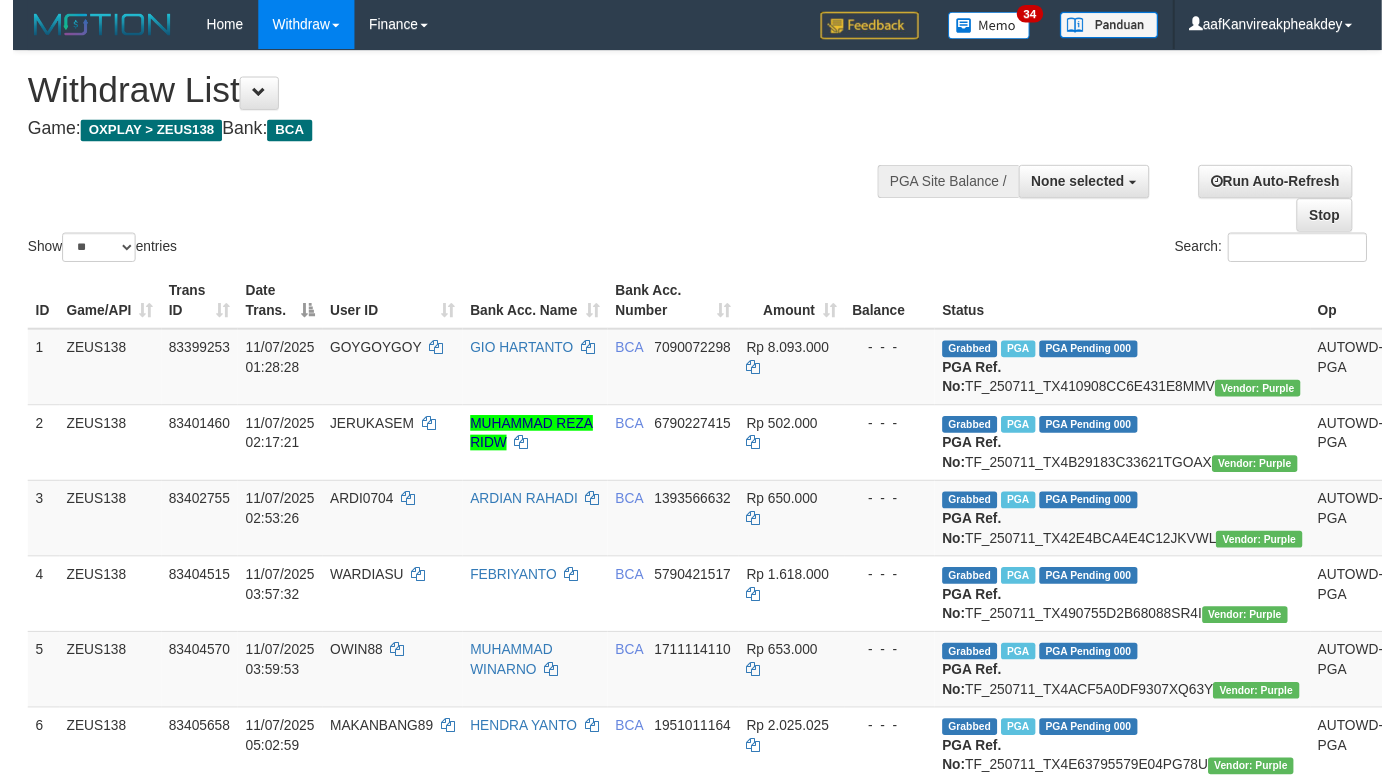 scroll, scrollTop: 1405, scrollLeft: 0, axis: vertical 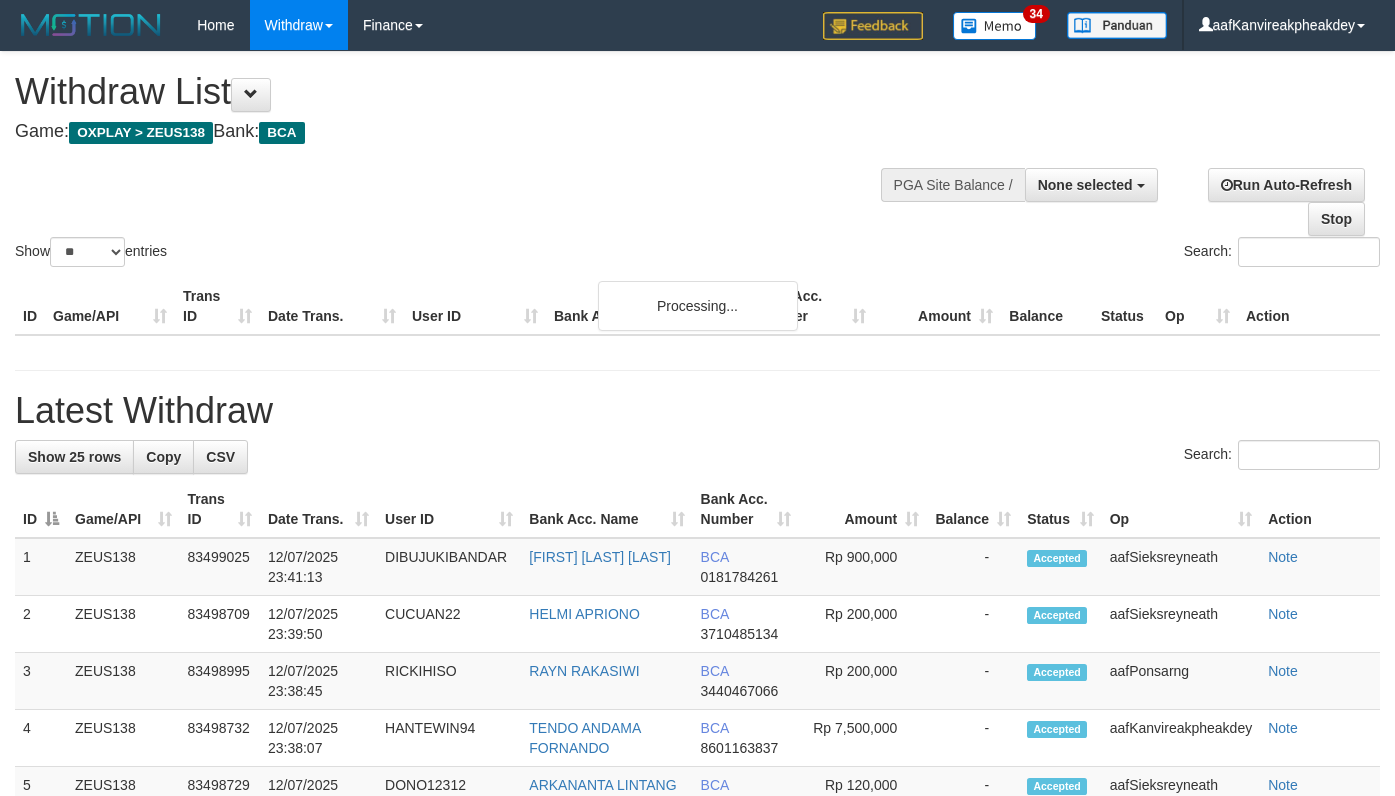 select 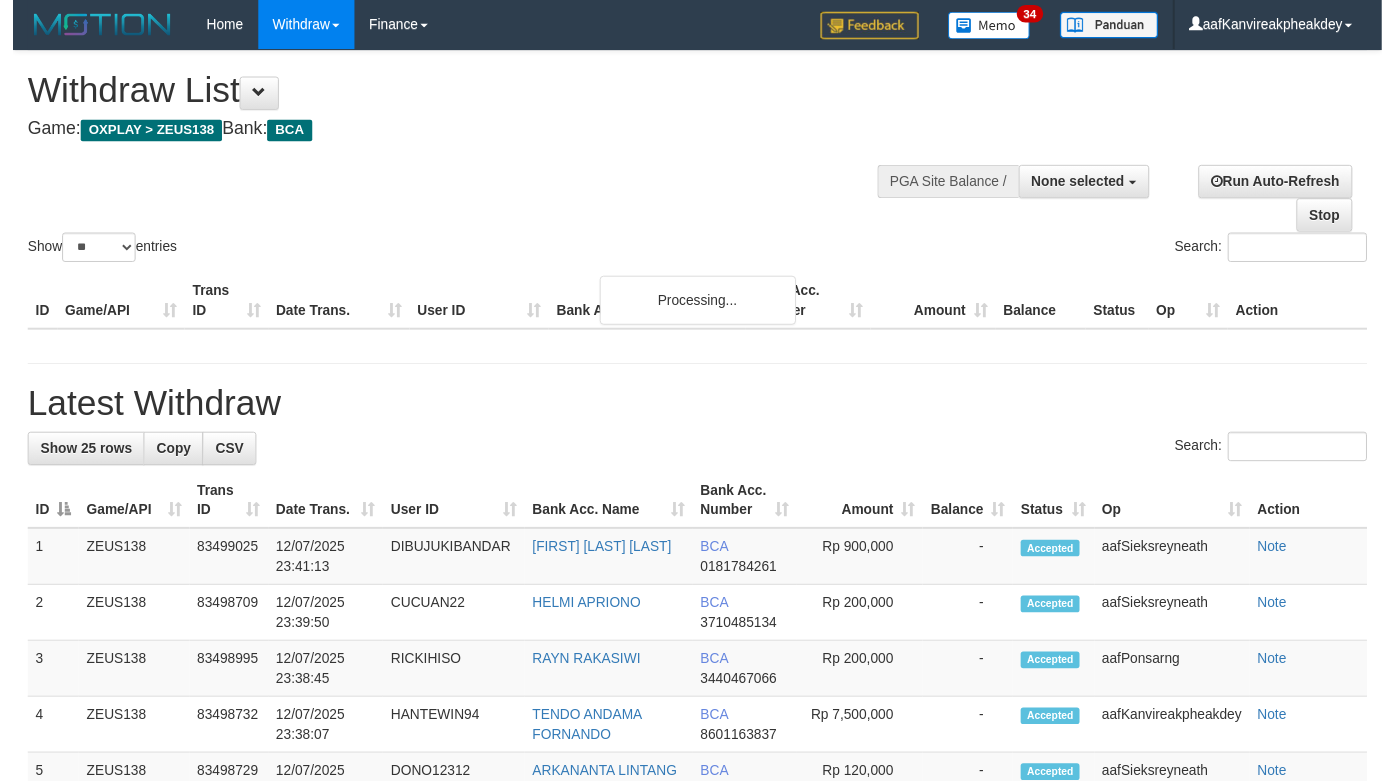 scroll, scrollTop: 1405, scrollLeft: 0, axis: vertical 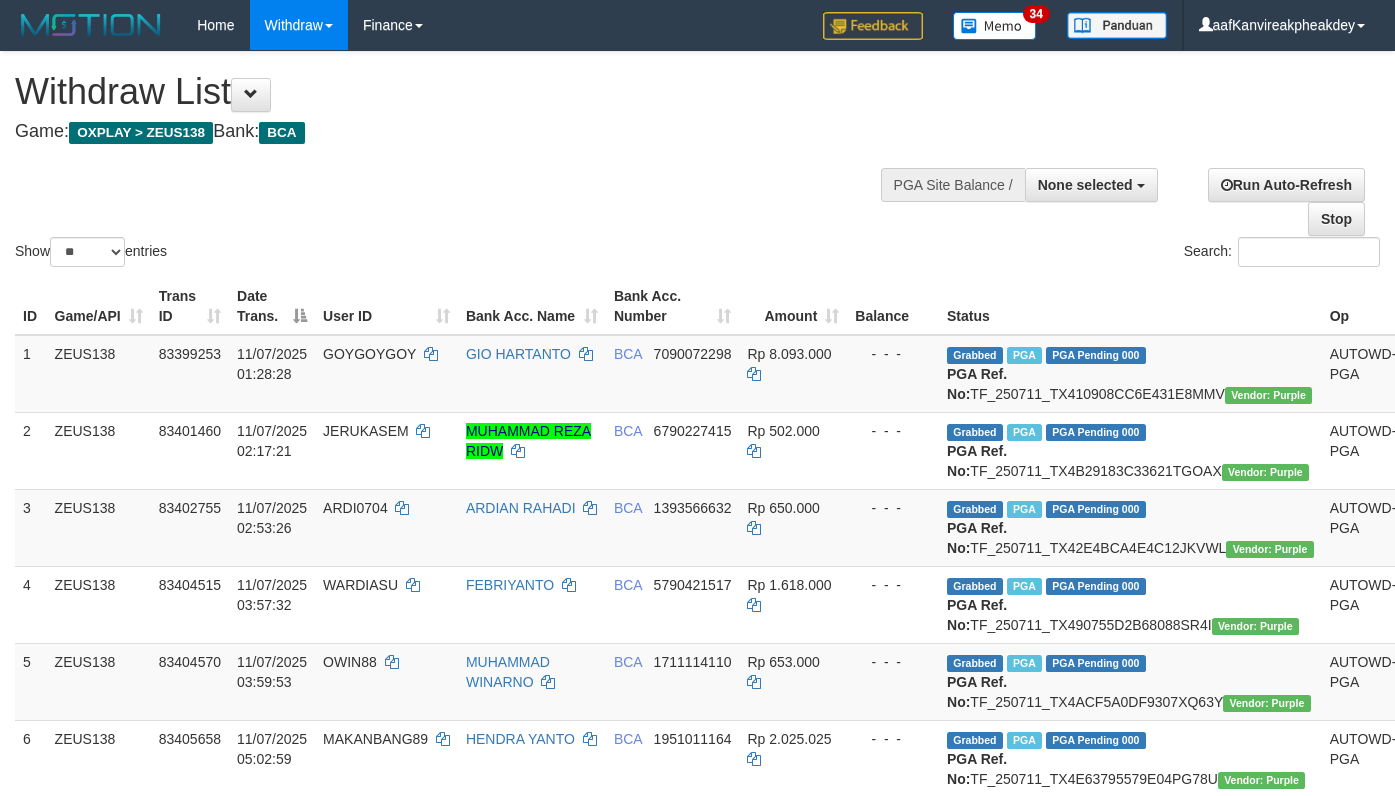 select 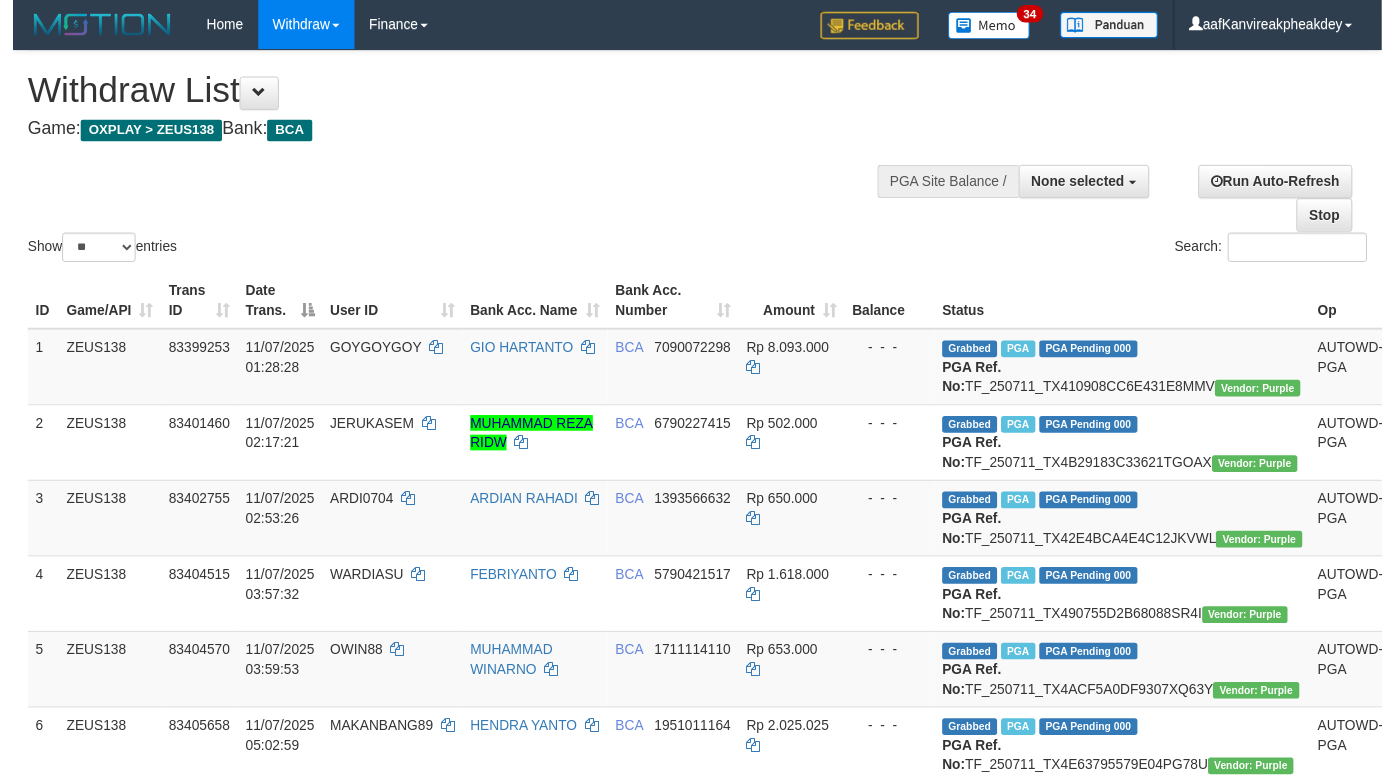 scroll, scrollTop: 1405, scrollLeft: 0, axis: vertical 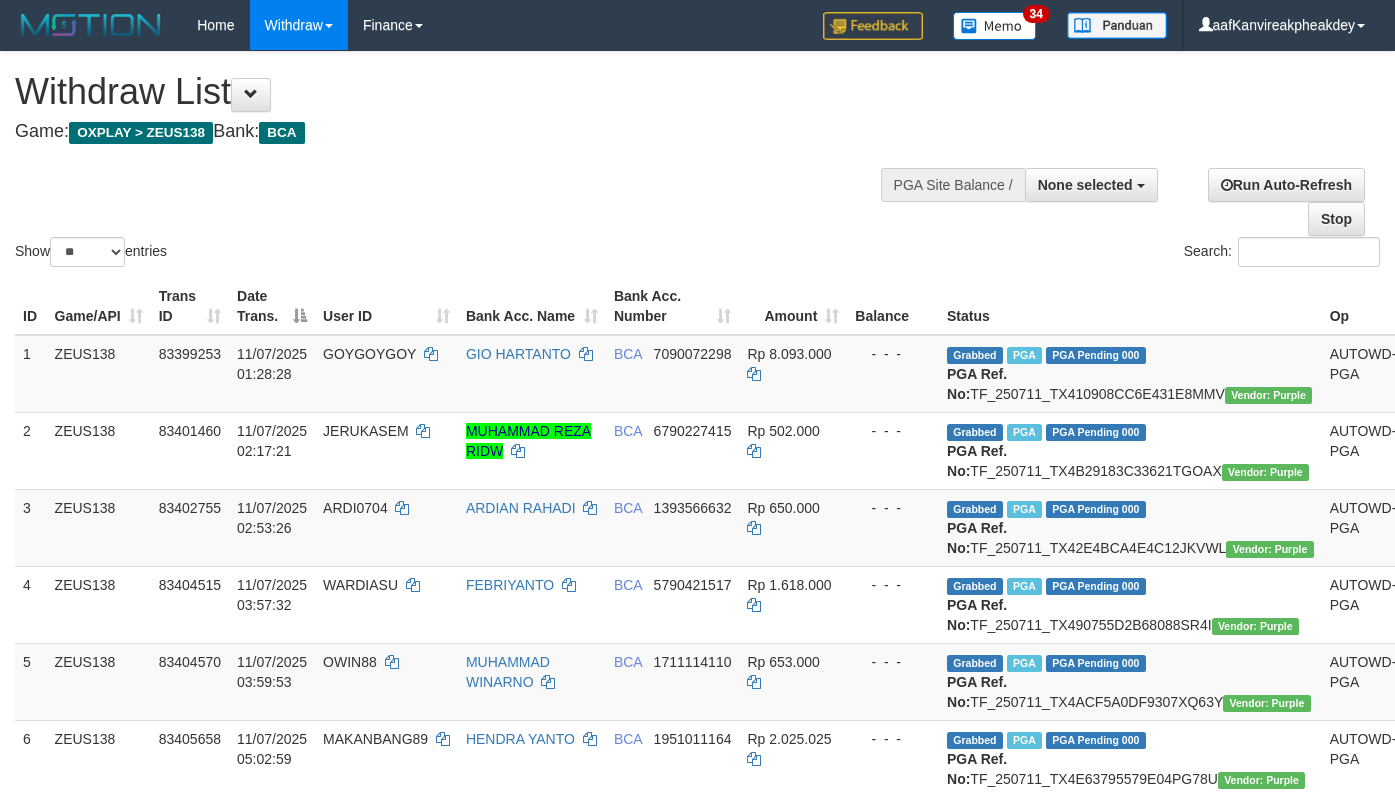 select 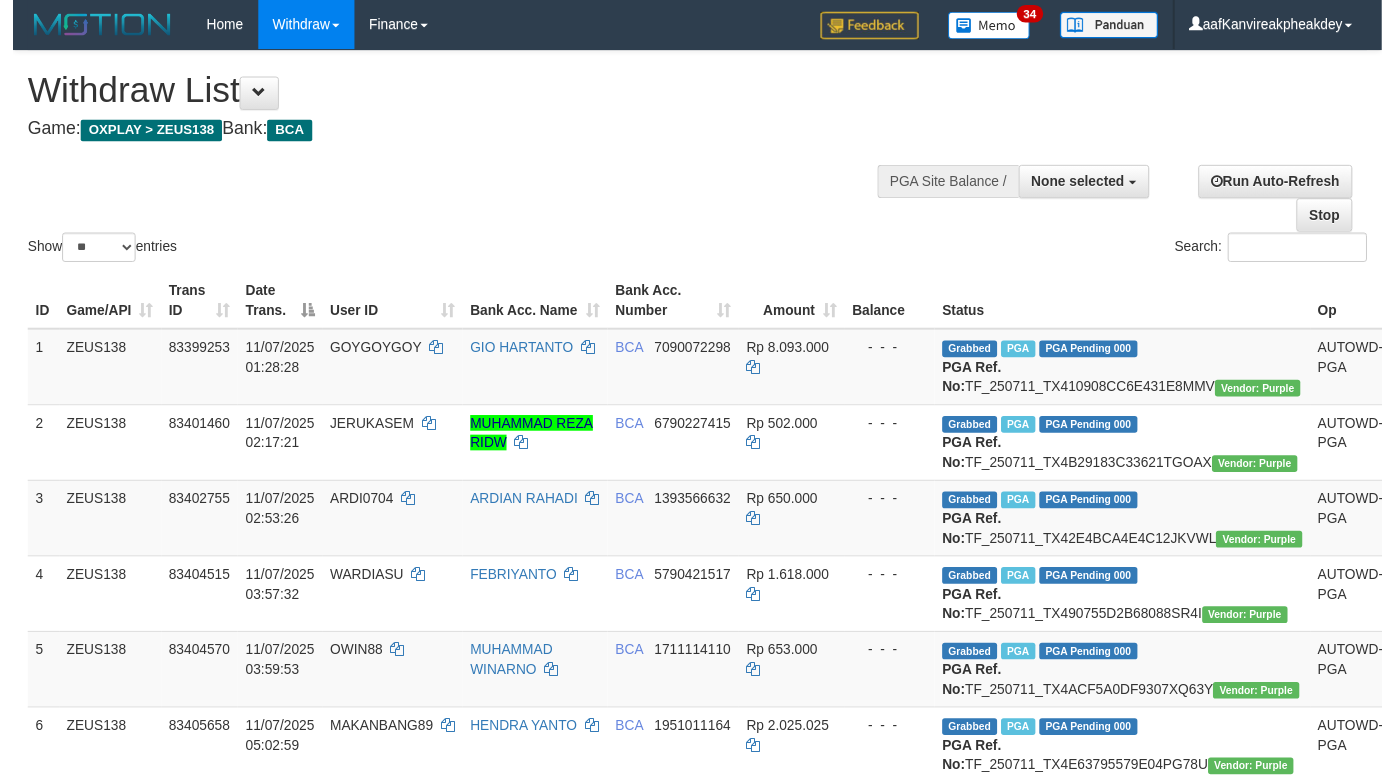 scroll, scrollTop: 1405, scrollLeft: 0, axis: vertical 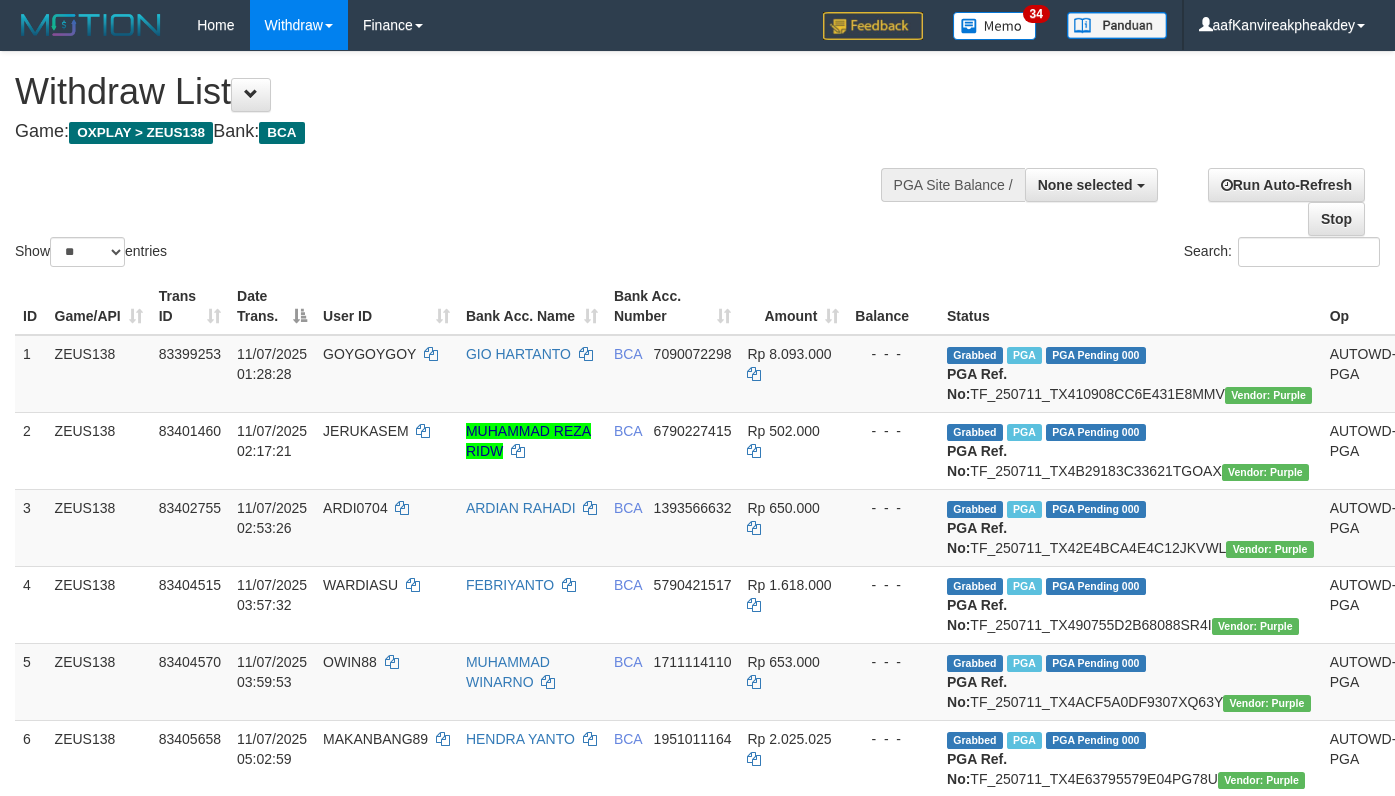 select 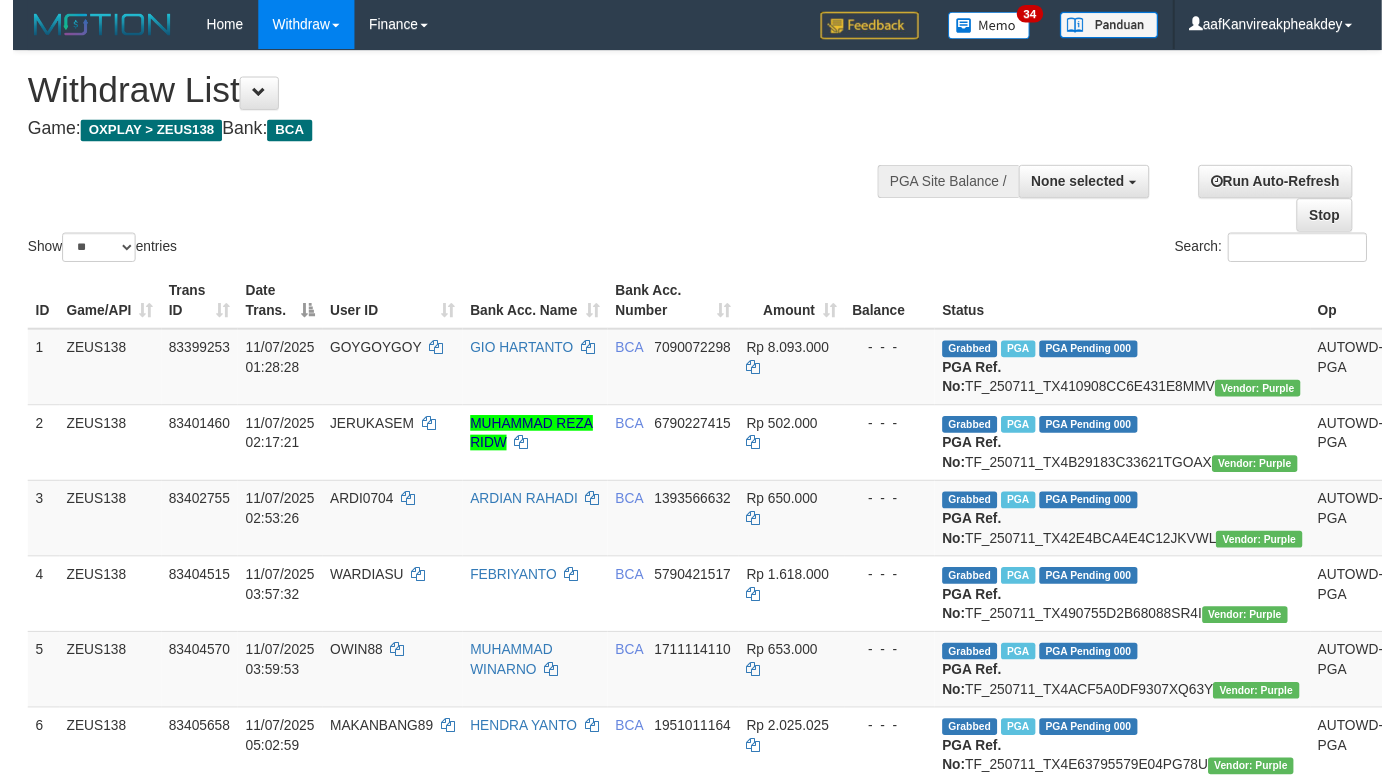 scroll, scrollTop: 1405, scrollLeft: 0, axis: vertical 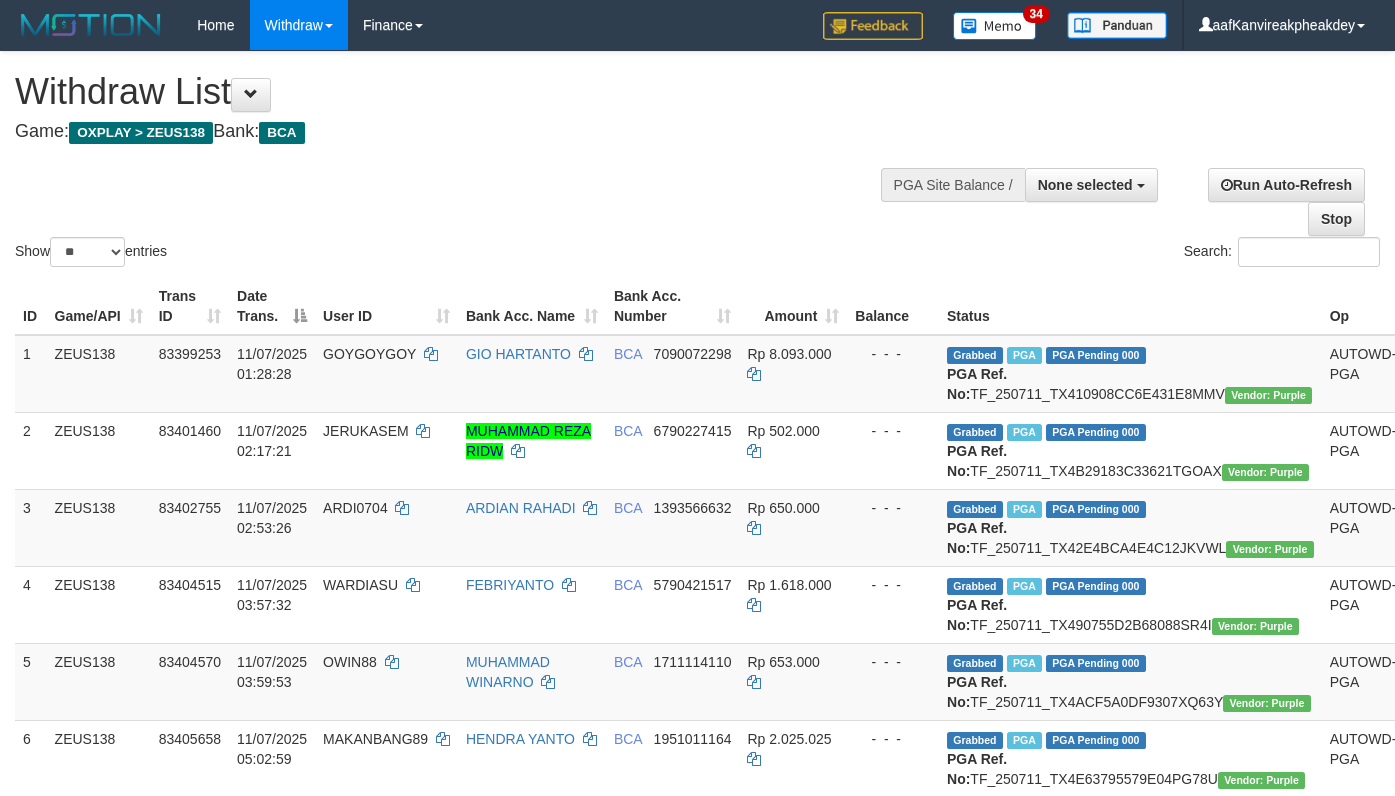 select 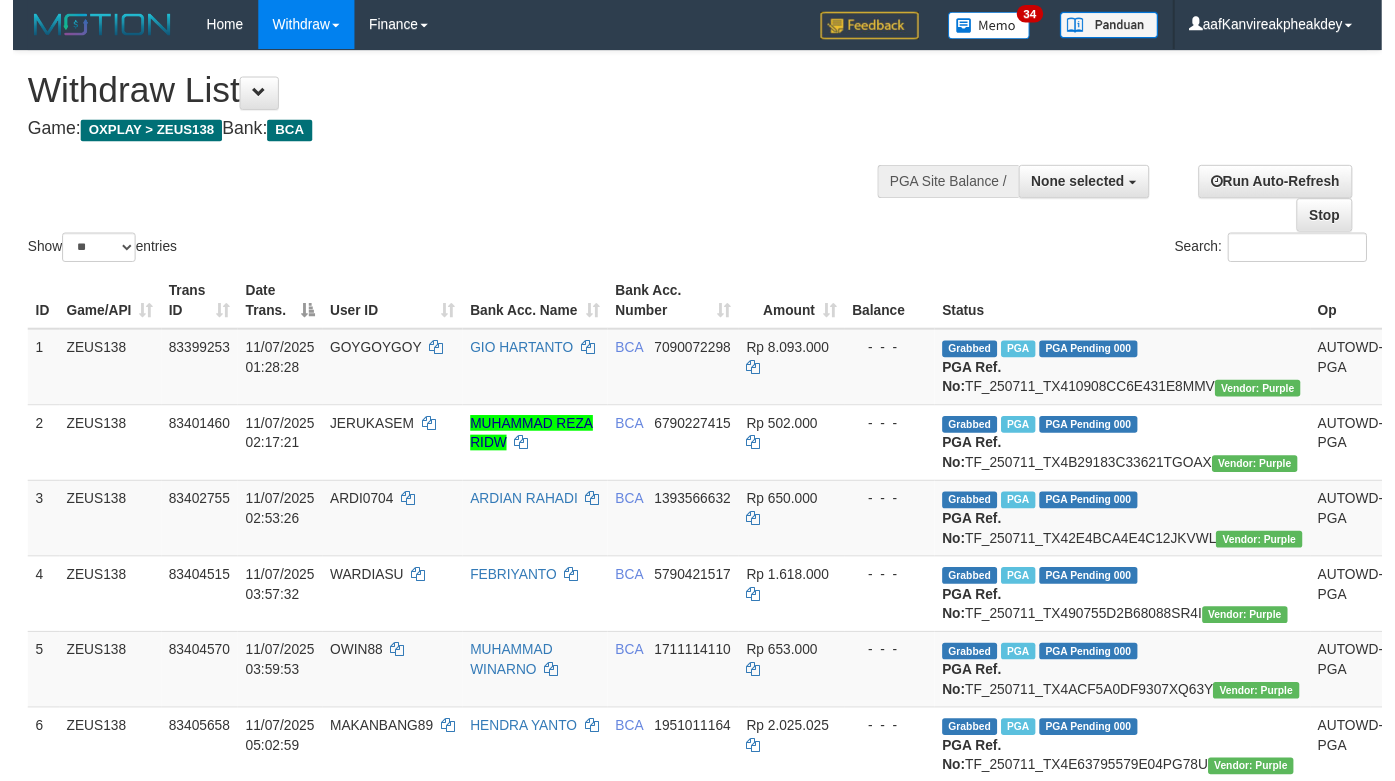 scroll, scrollTop: 1405, scrollLeft: 0, axis: vertical 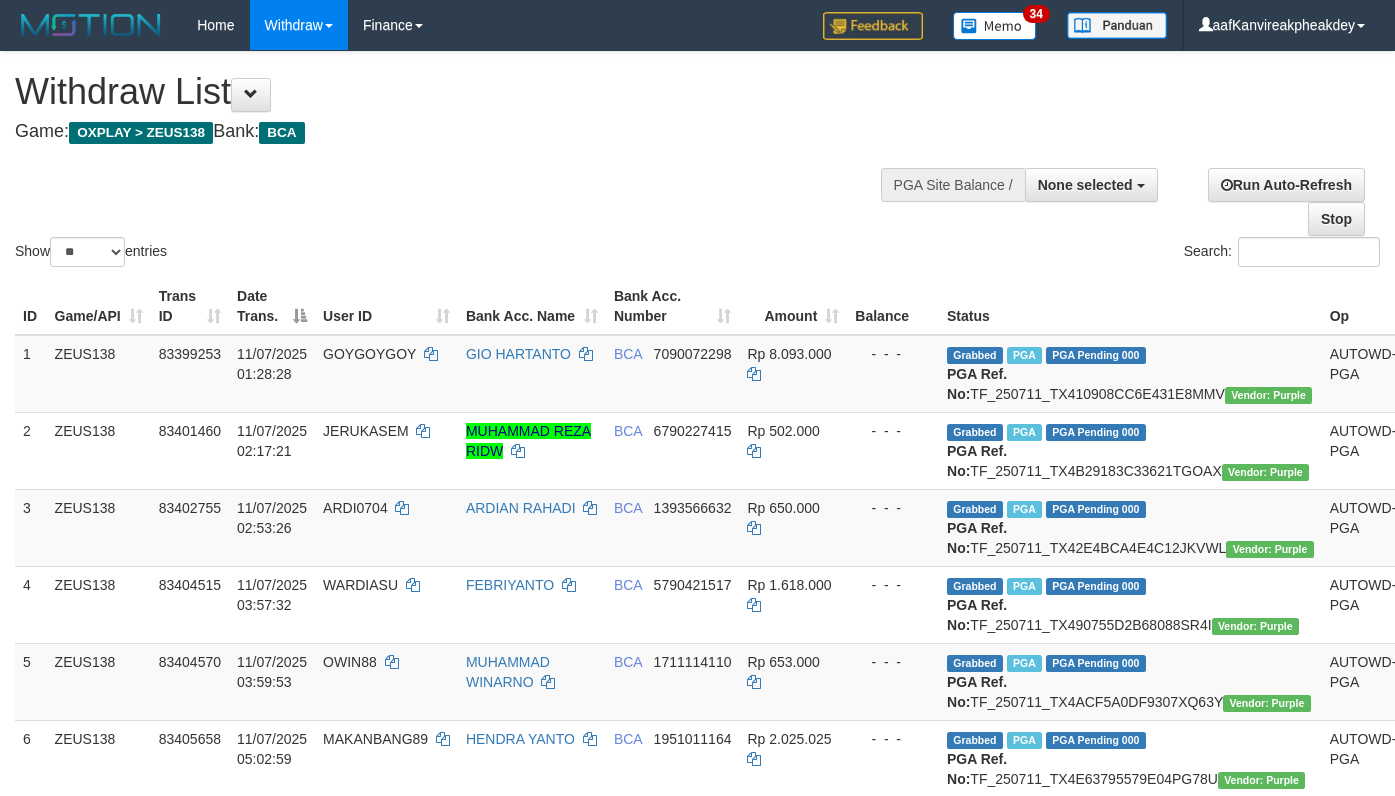 select 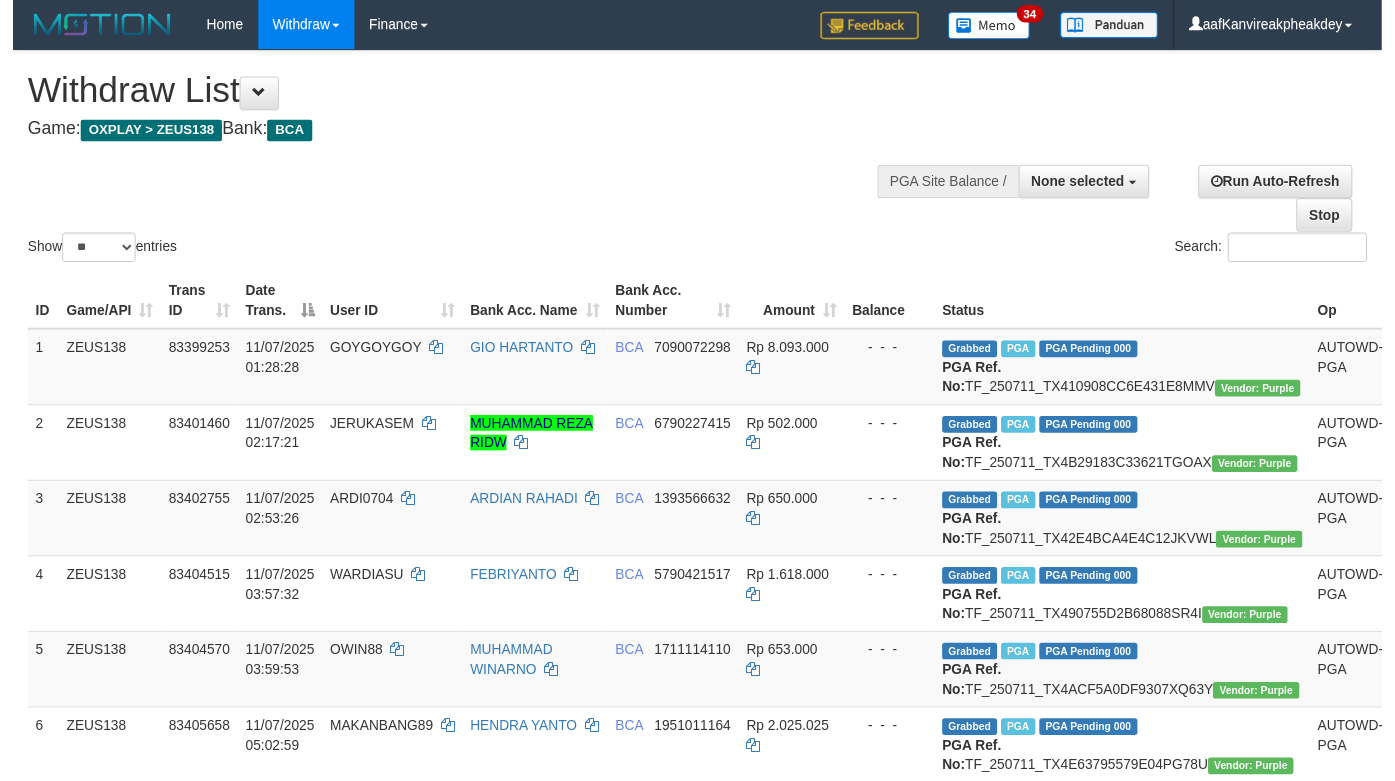 scroll, scrollTop: 1405, scrollLeft: 0, axis: vertical 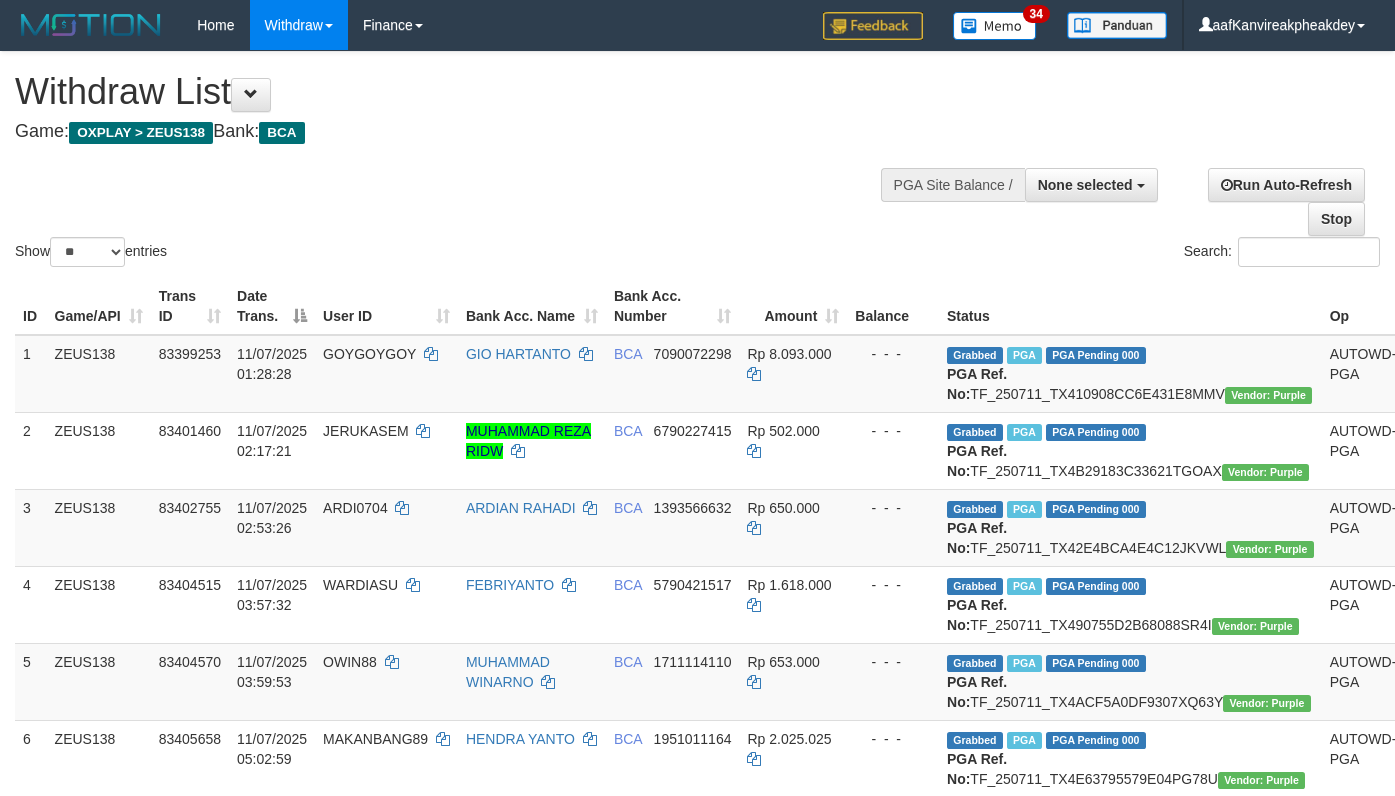 select 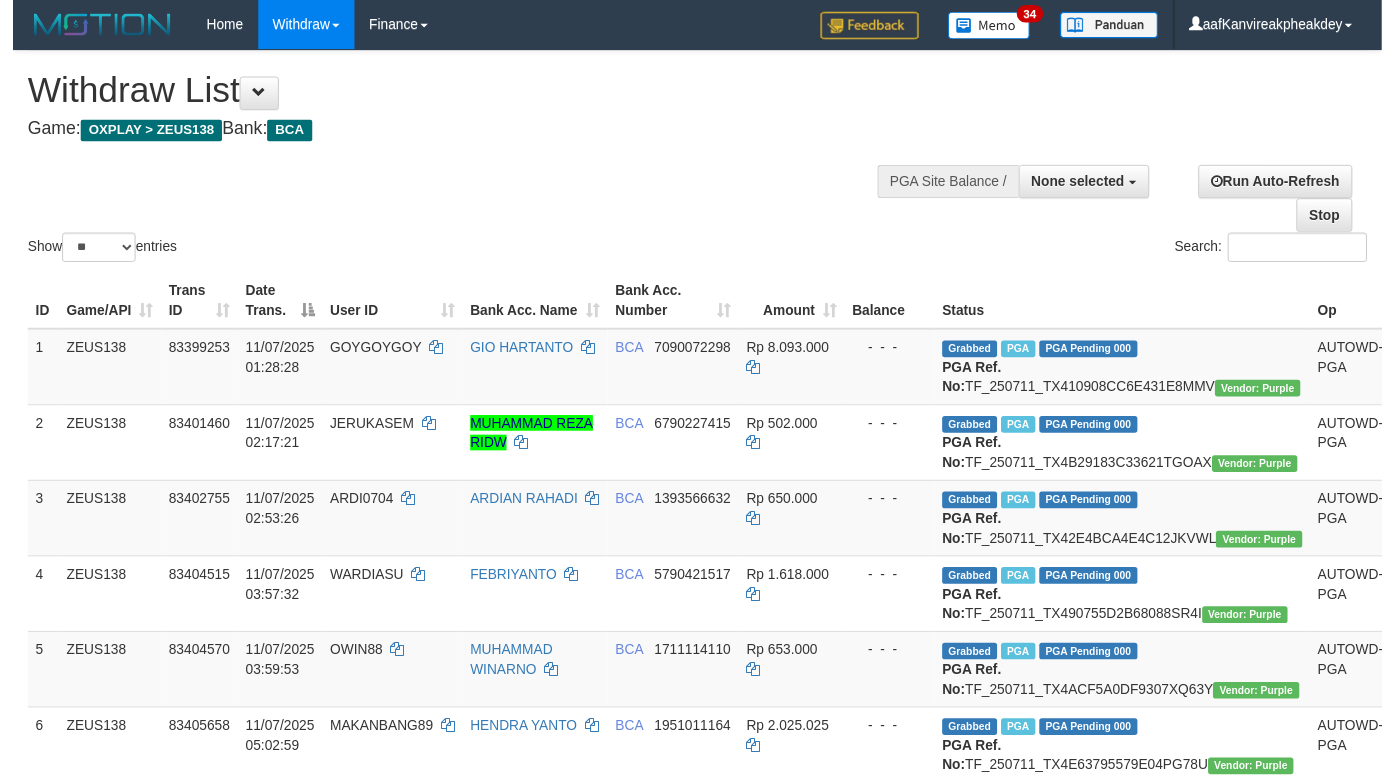 scroll, scrollTop: 1405, scrollLeft: 0, axis: vertical 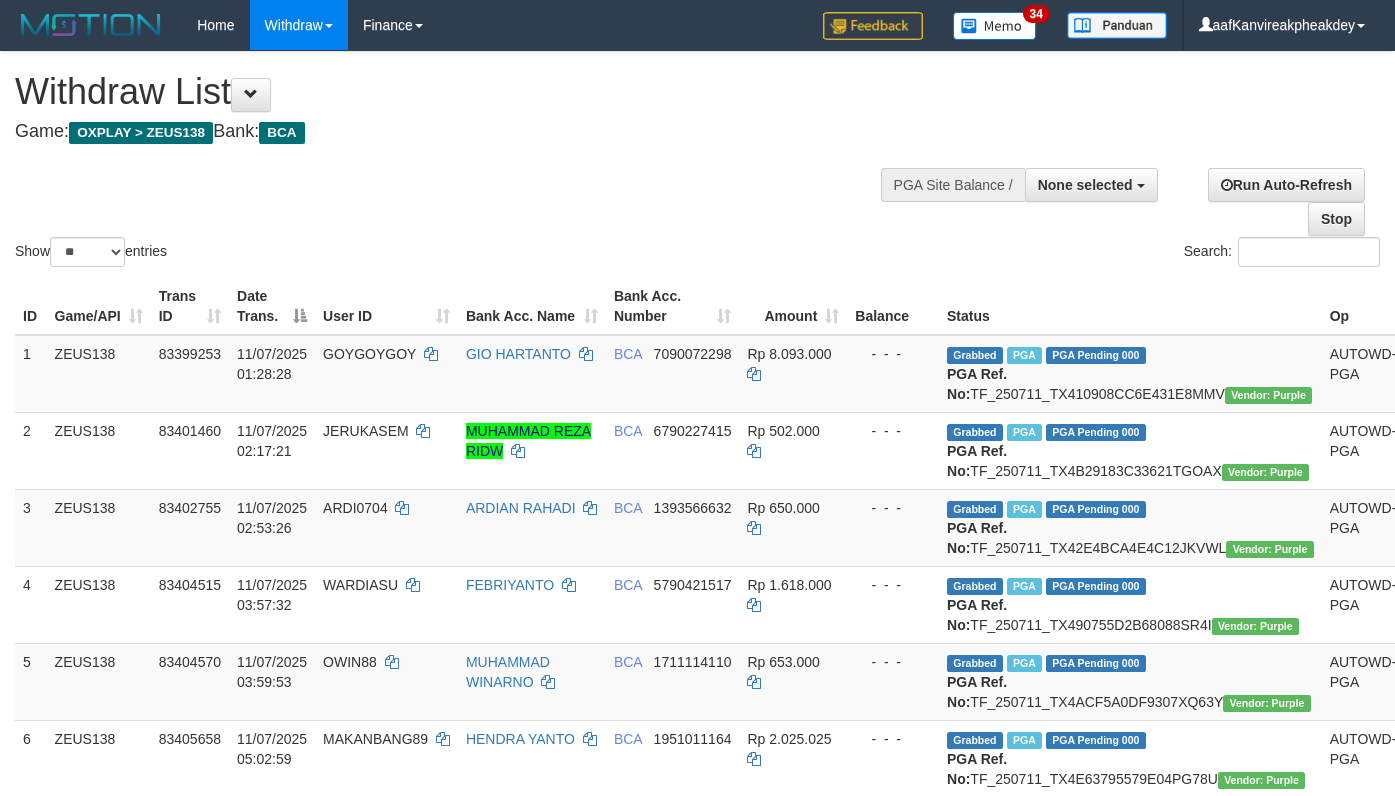 select 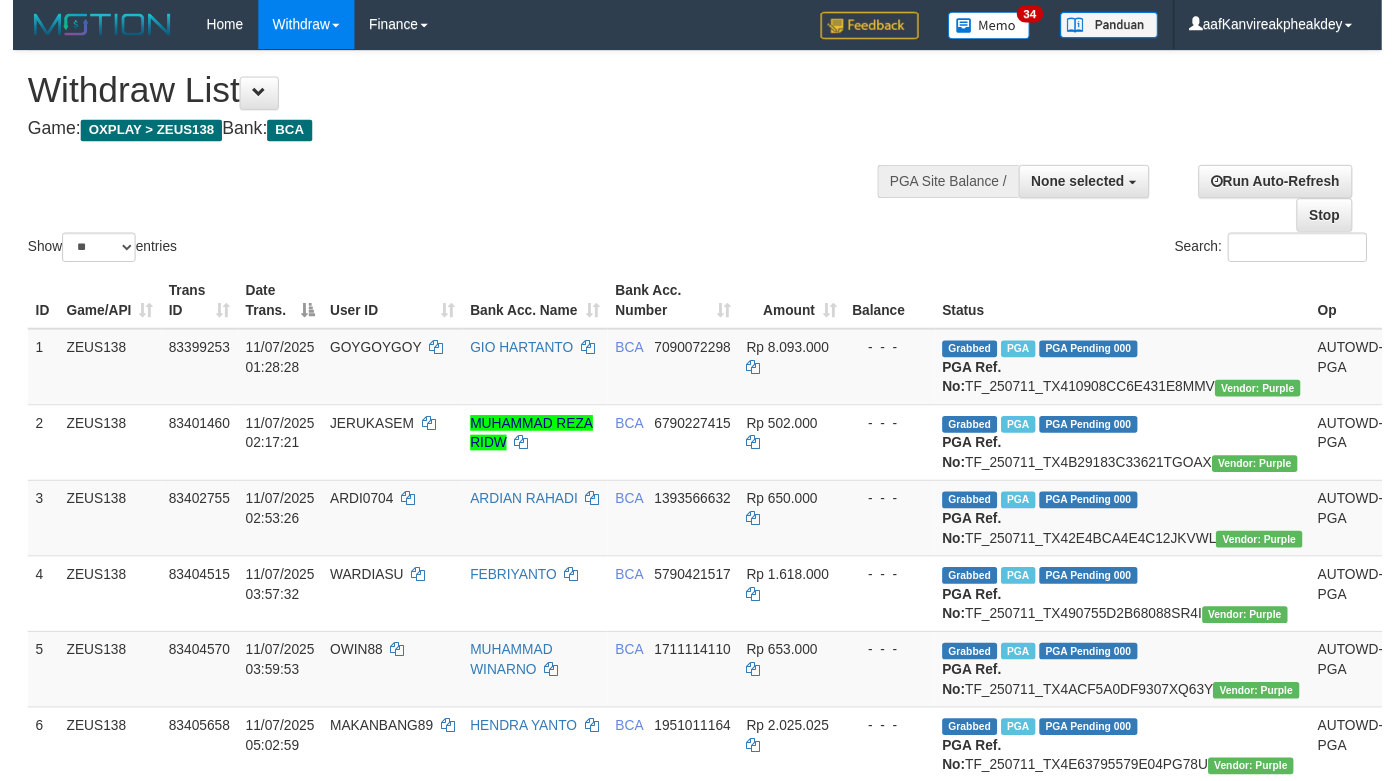 scroll, scrollTop: 1405, scrollLeft: 0, axis: vertical 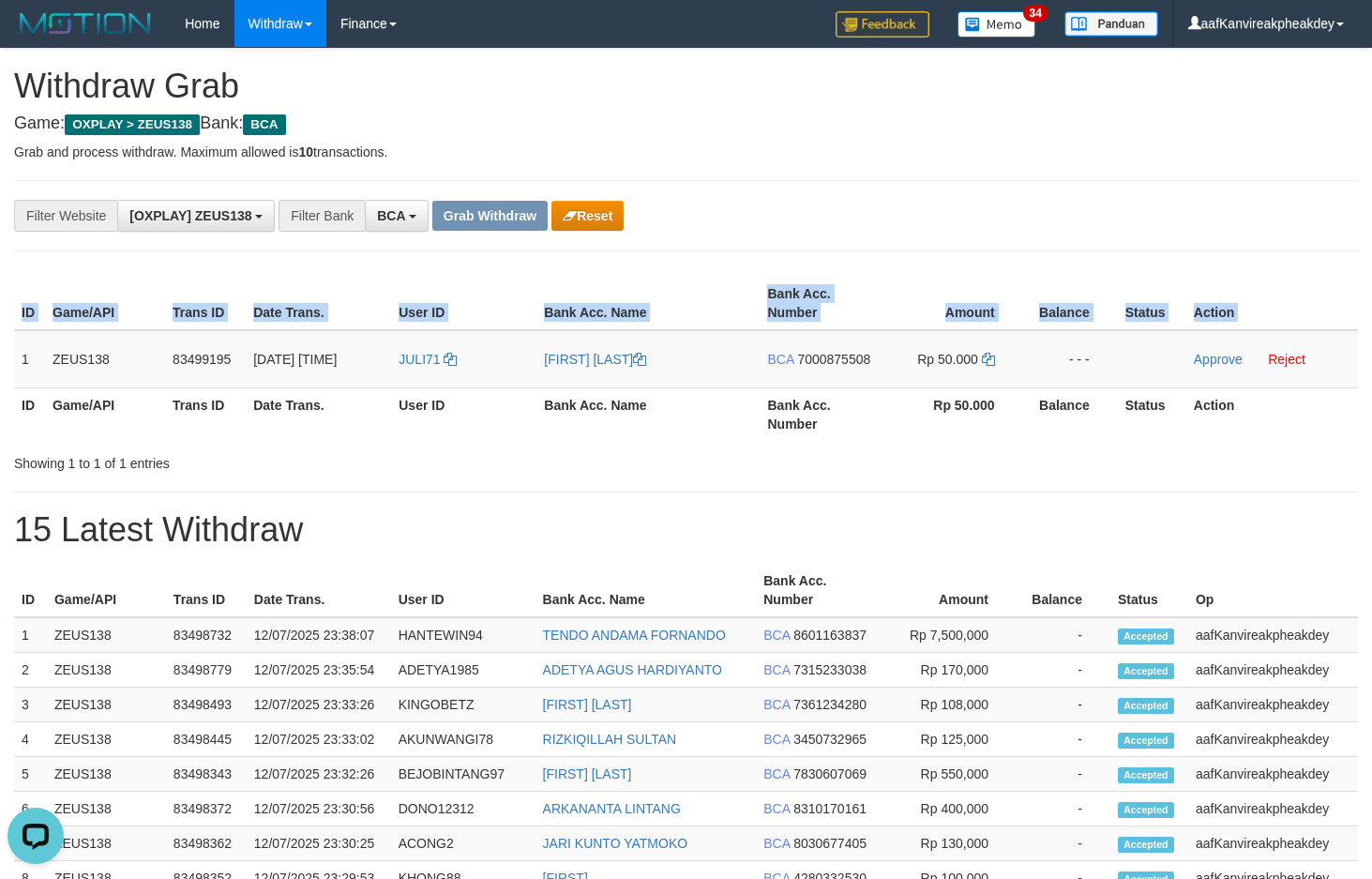 copy on "ID Game/API Trans ID Date Trans. User ID Bank Acc. Name Bank Acc. Number Amount Balance Status Action" 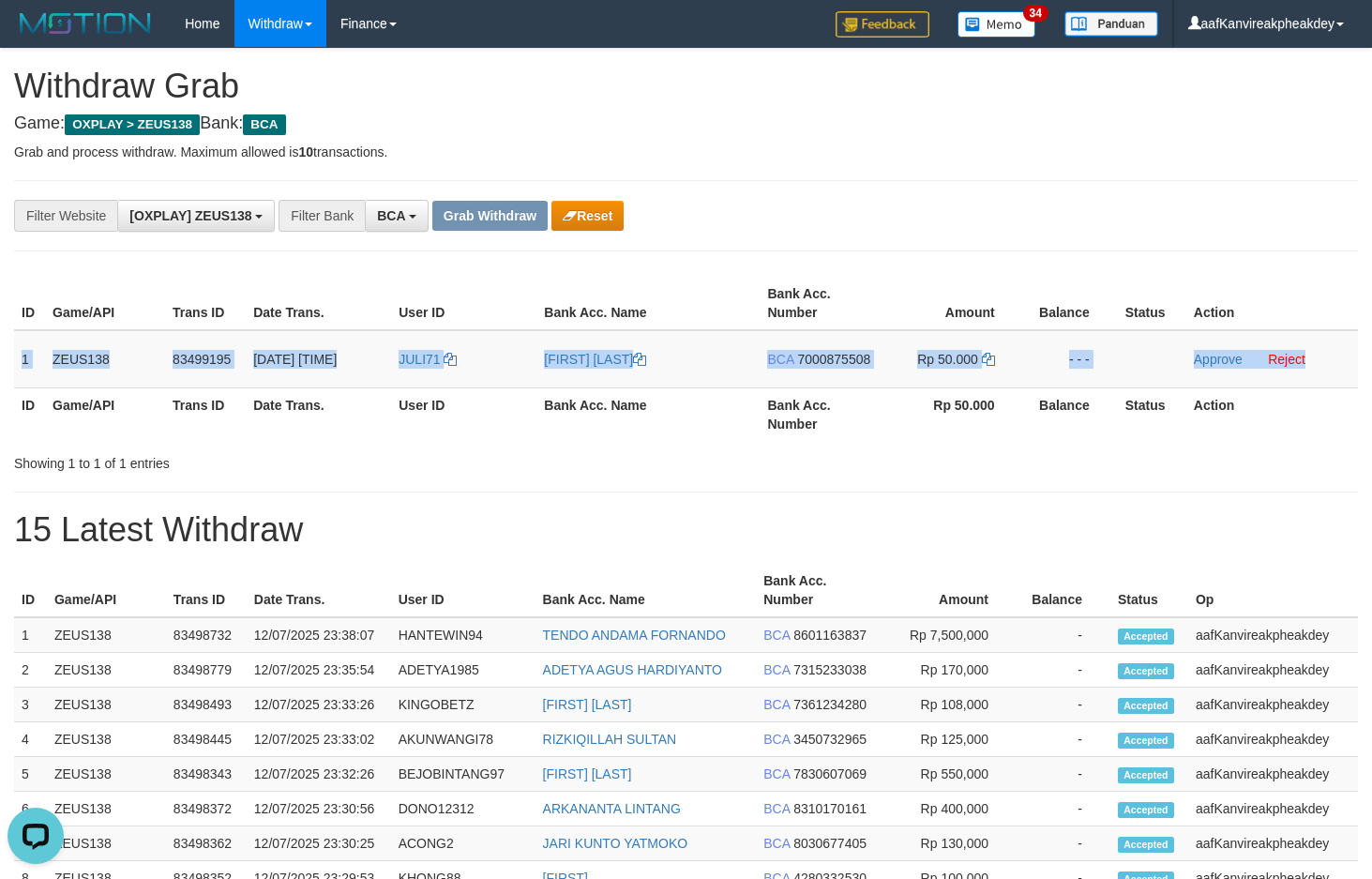 drag, startPoint x: 20, startPoint y: 352, endPoint x: 1384, endPoint y: 336, distance: 1364.0938 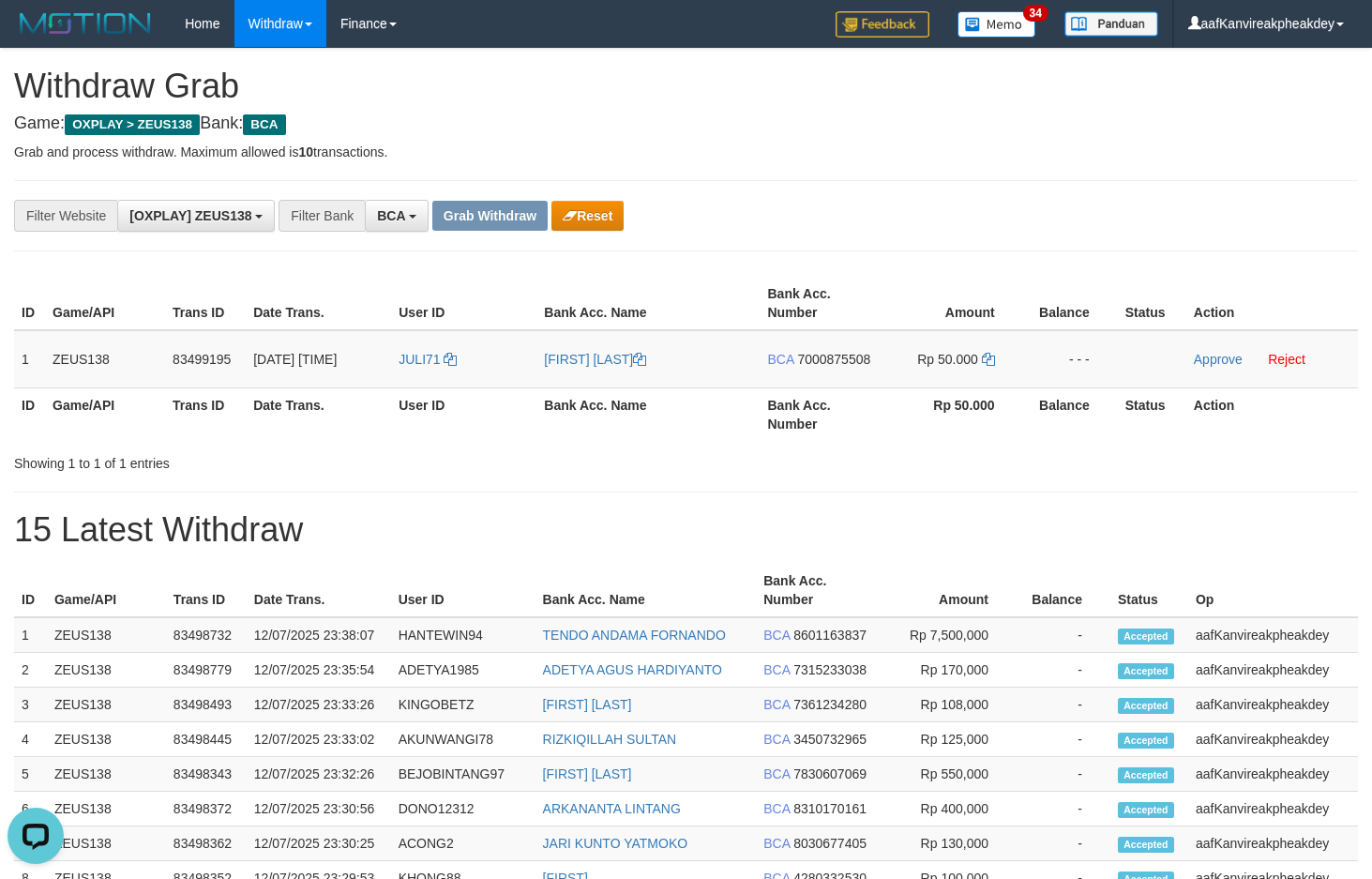 drag, startPoint x: 1113, startPoint y: 193, endPoint x: 1317, endPoint y: 211, distance: 204.79258 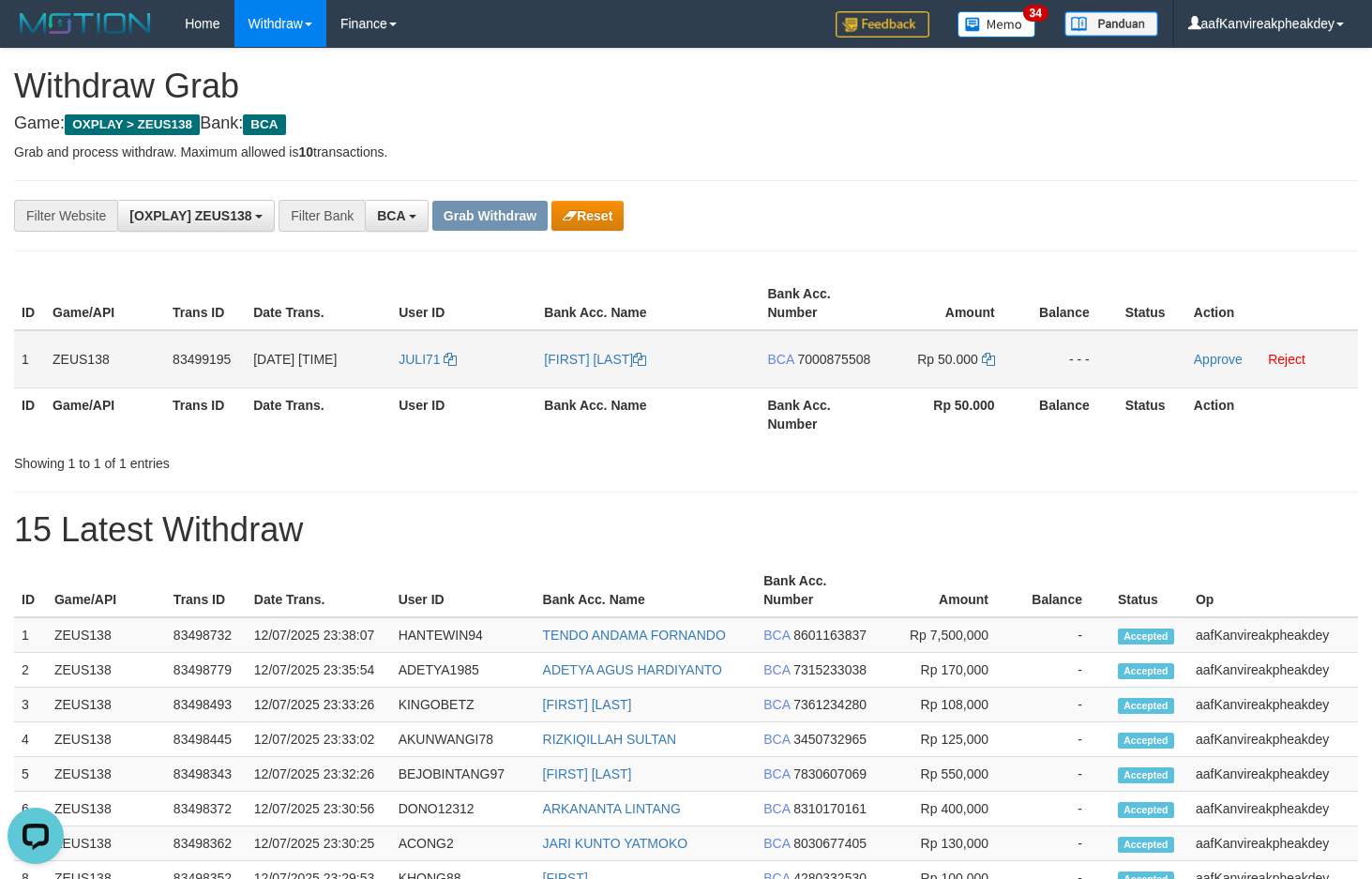 click on "BCA
7000875508" at bounding box center [820, 359] 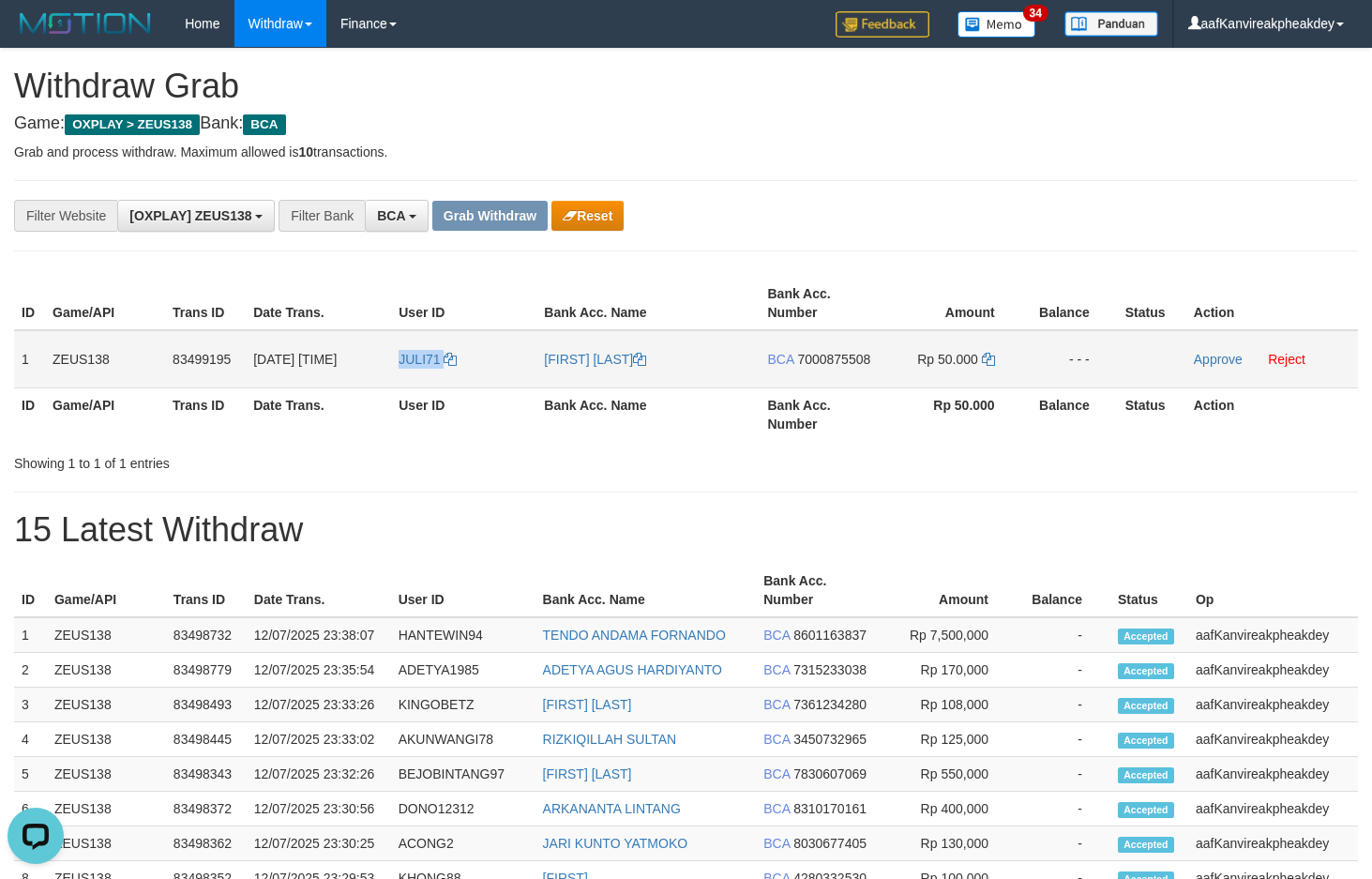 click on "JULI71" at bounding box center [463, 359] 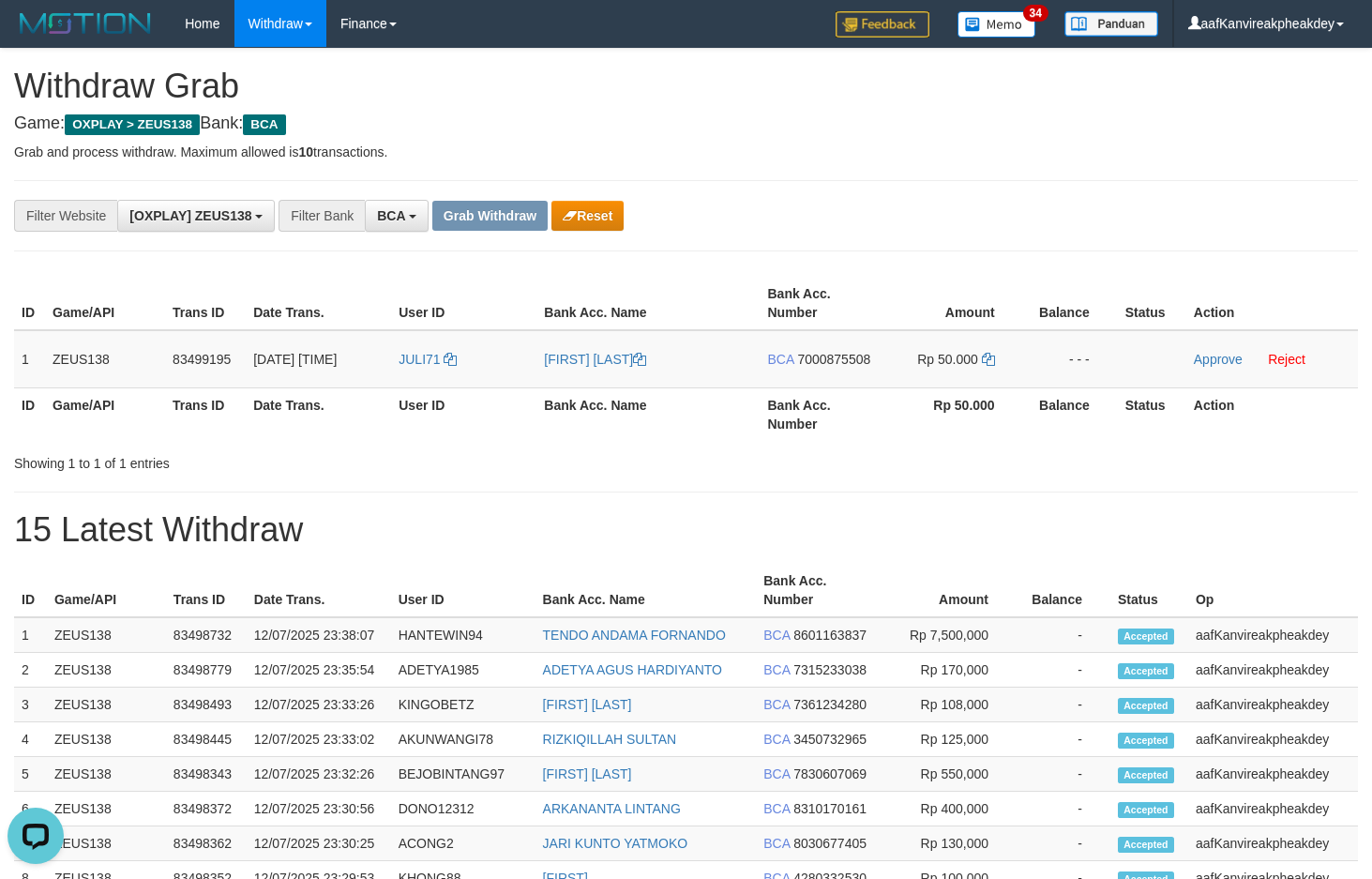 drag, startPoint x: 1088, startPoint y: 269, endPoint x: 1380, endPoint y: 347, distance: 302.23832 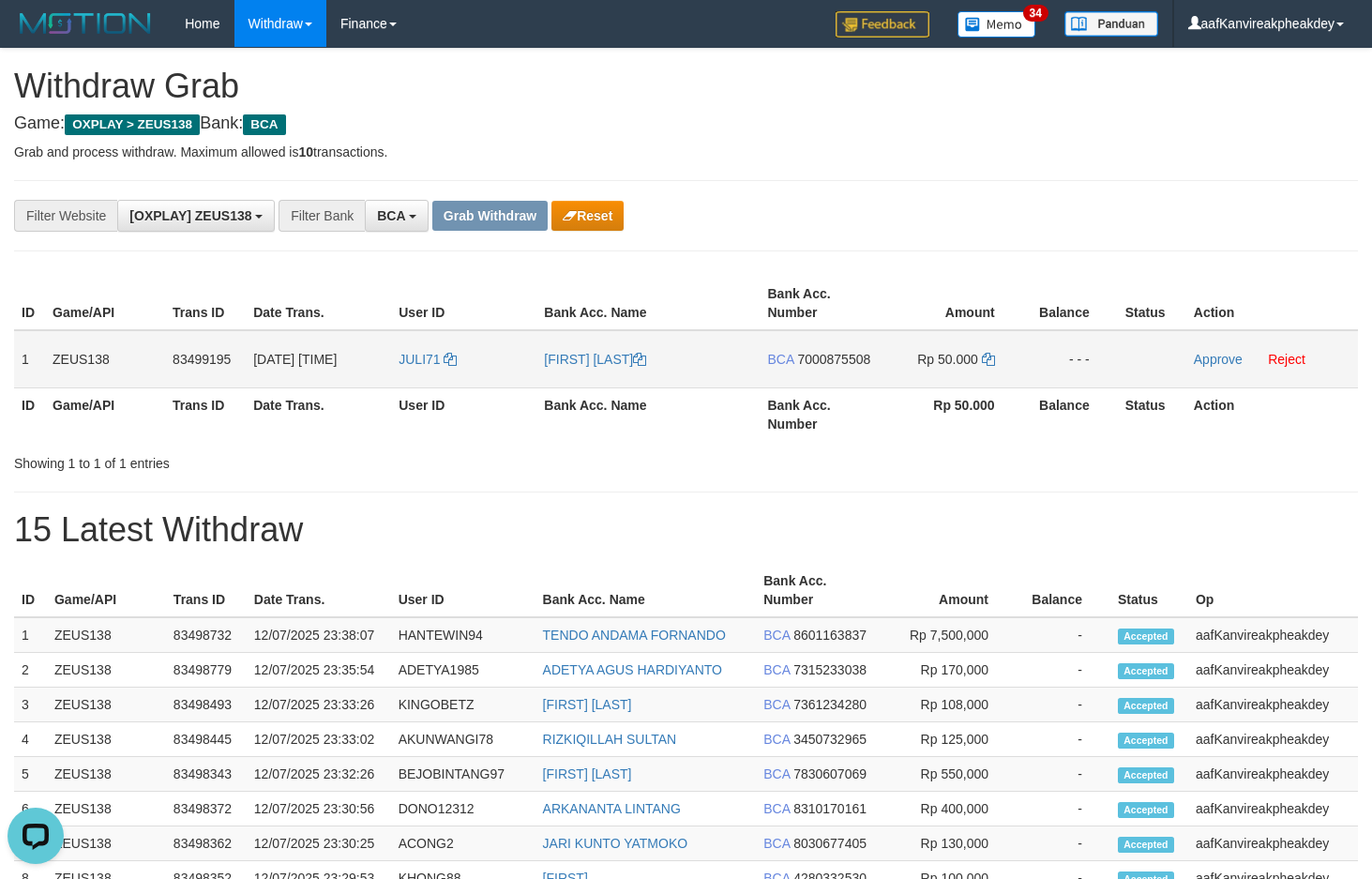 click on "7000875508" at bounding box center [834, 359] 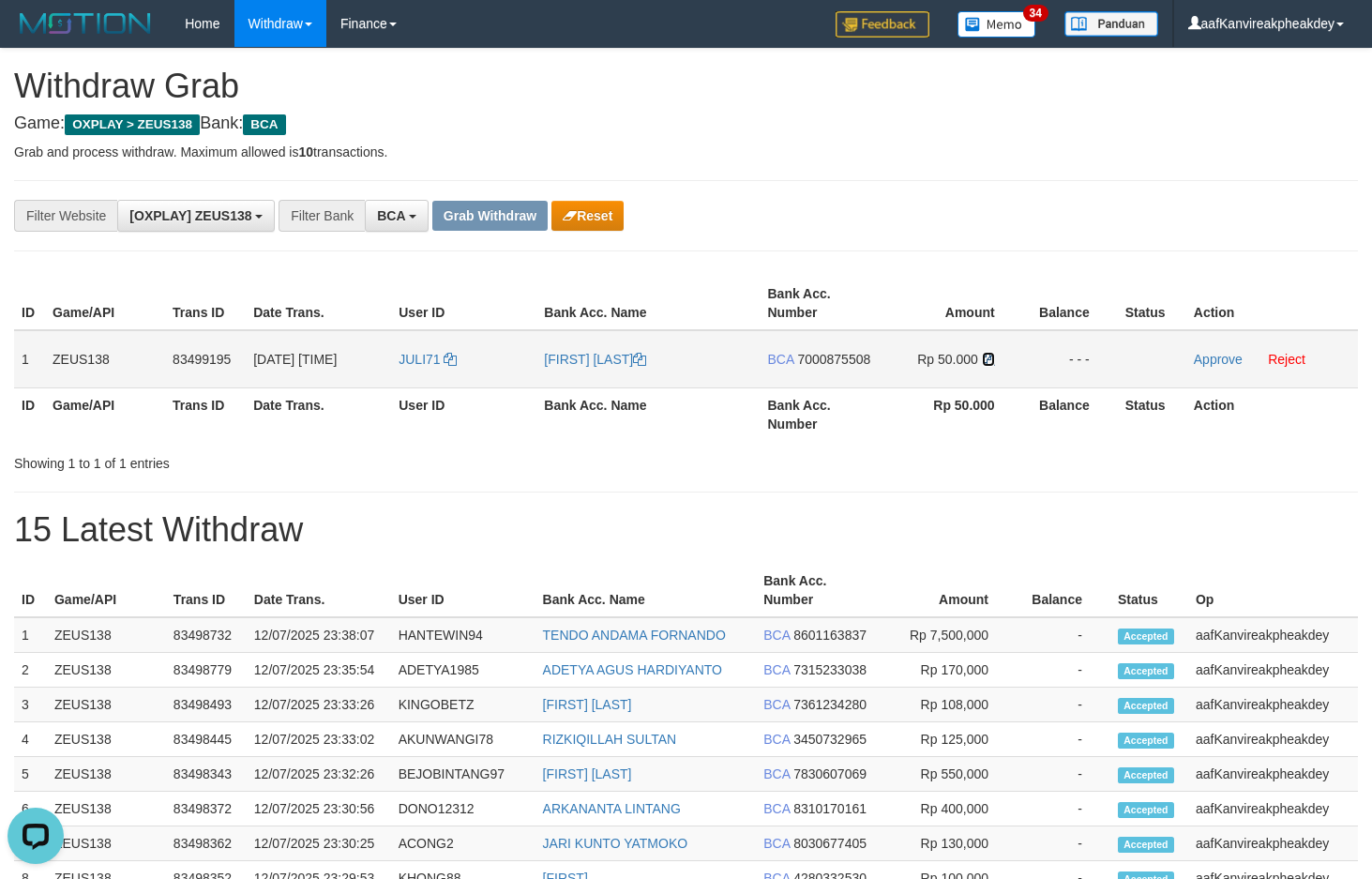 click at bounding box center (988, 359) 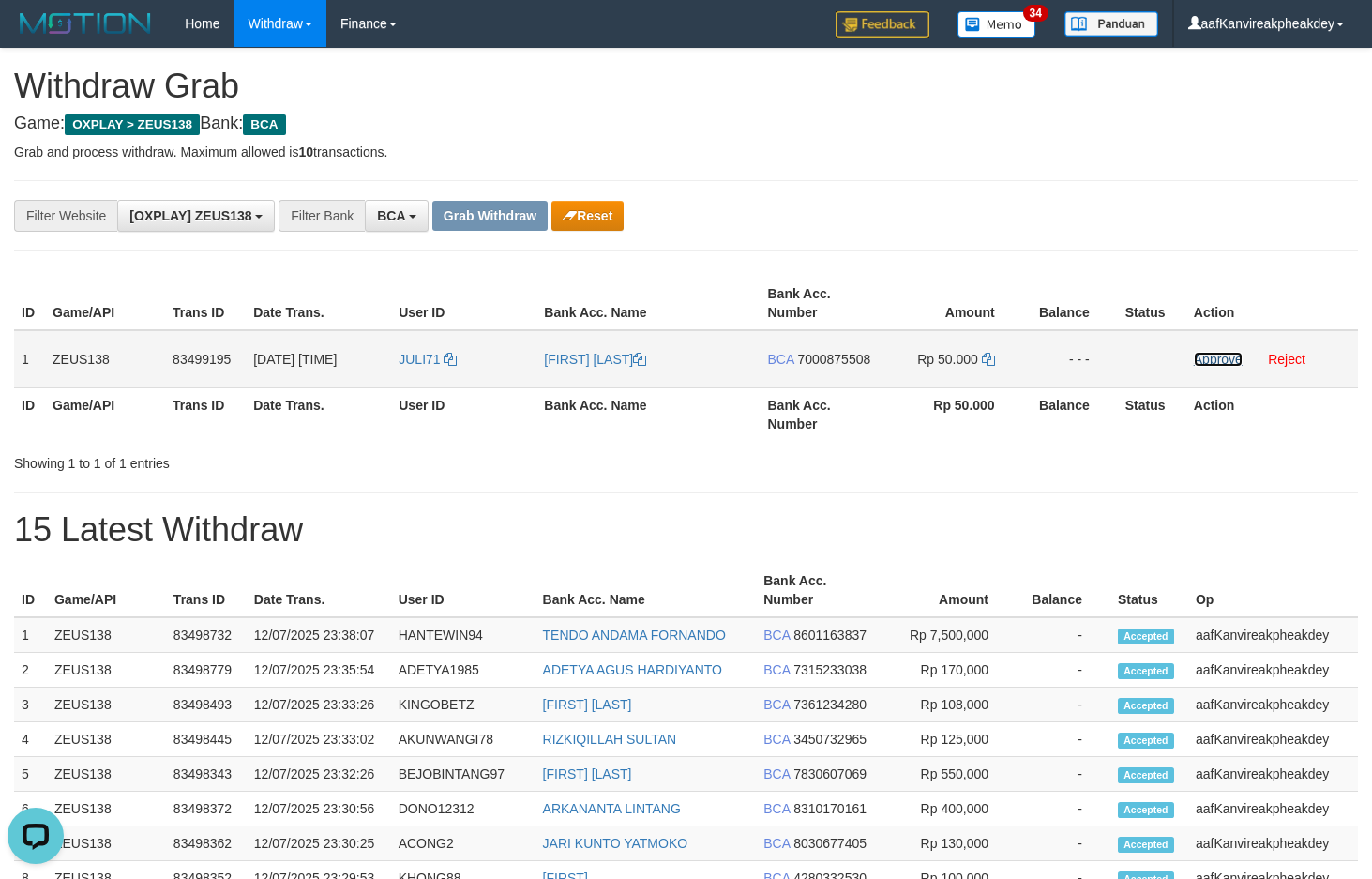 click on "Approve" at bounding box center [1218, 359] 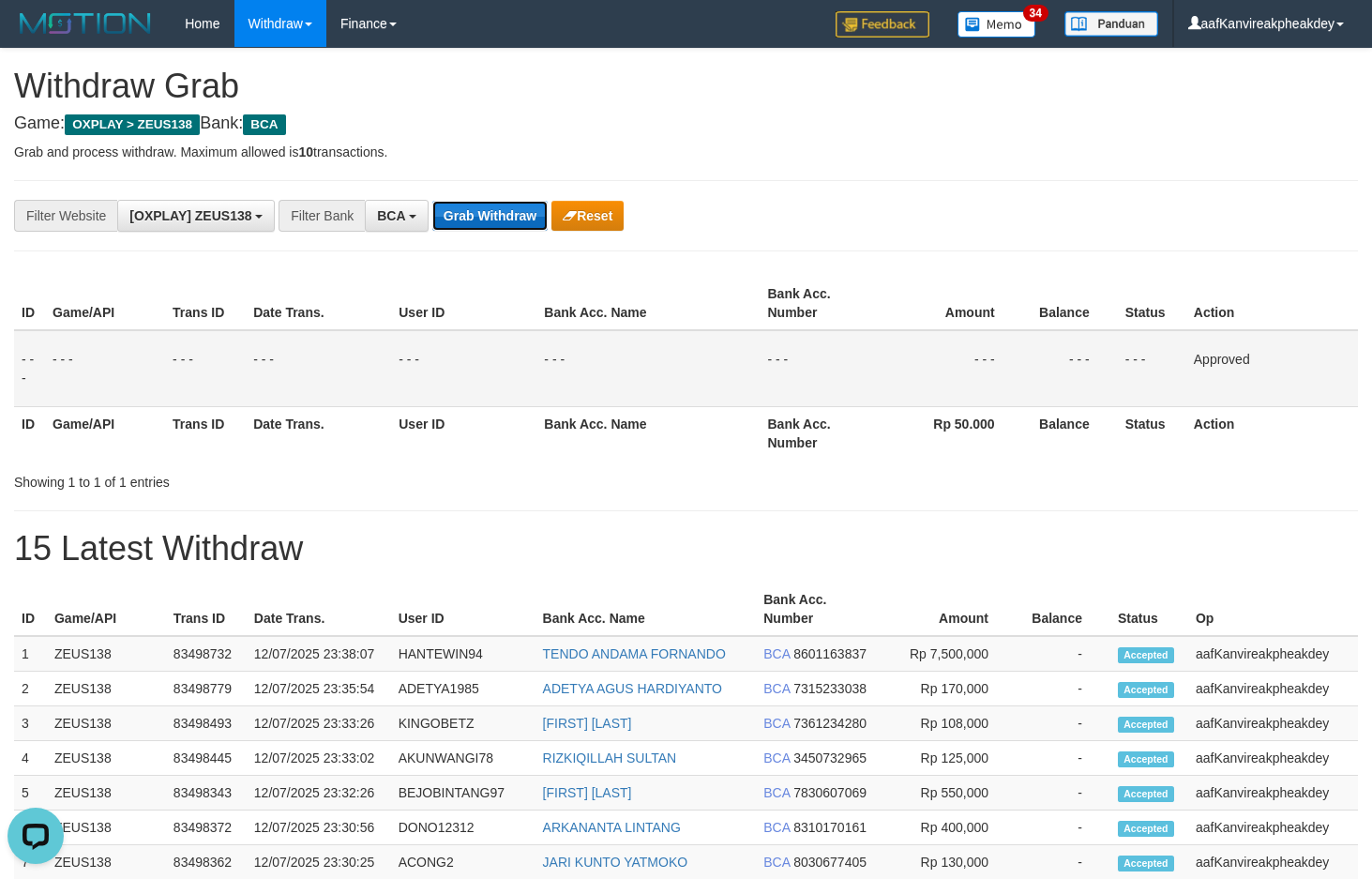 click on "Grab Withdraw" at bounding box center (490, 216) 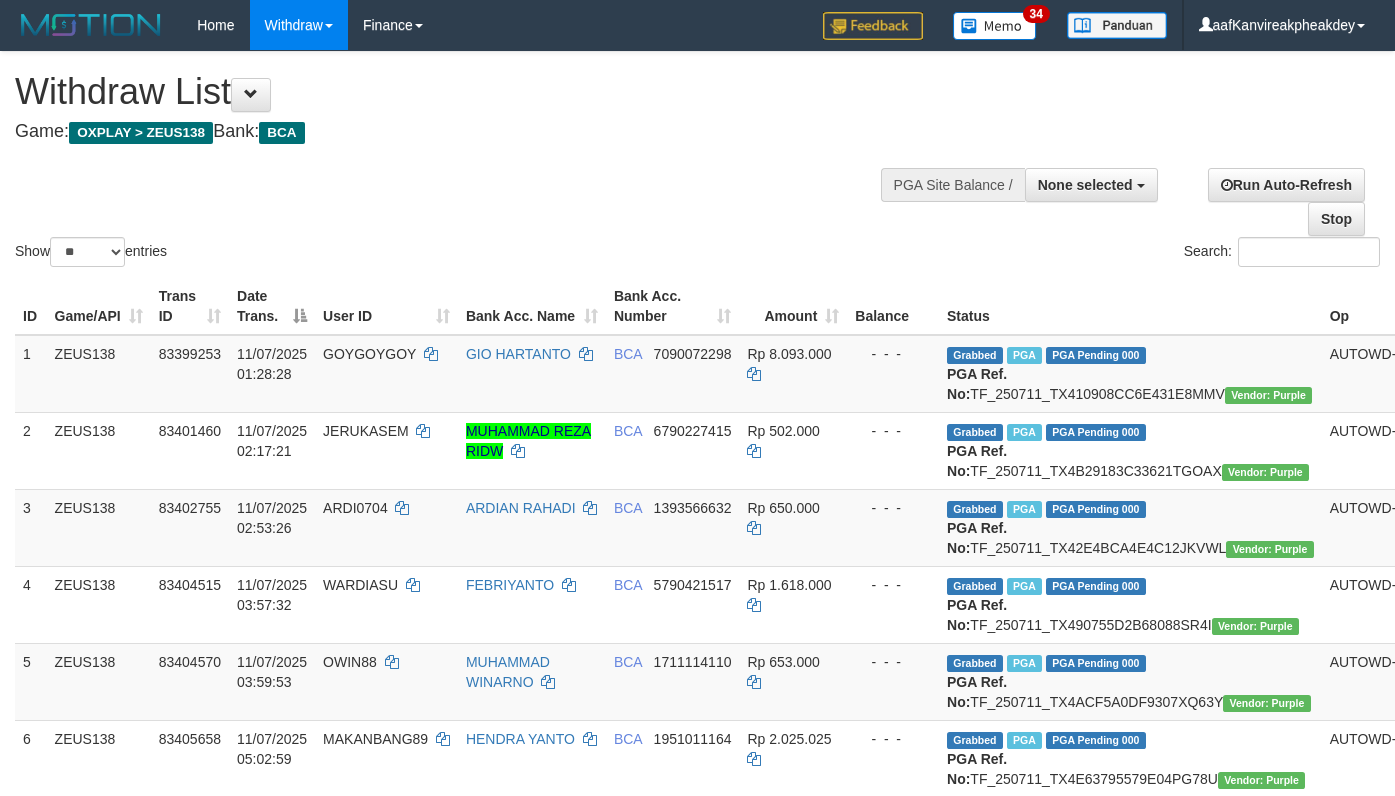 select 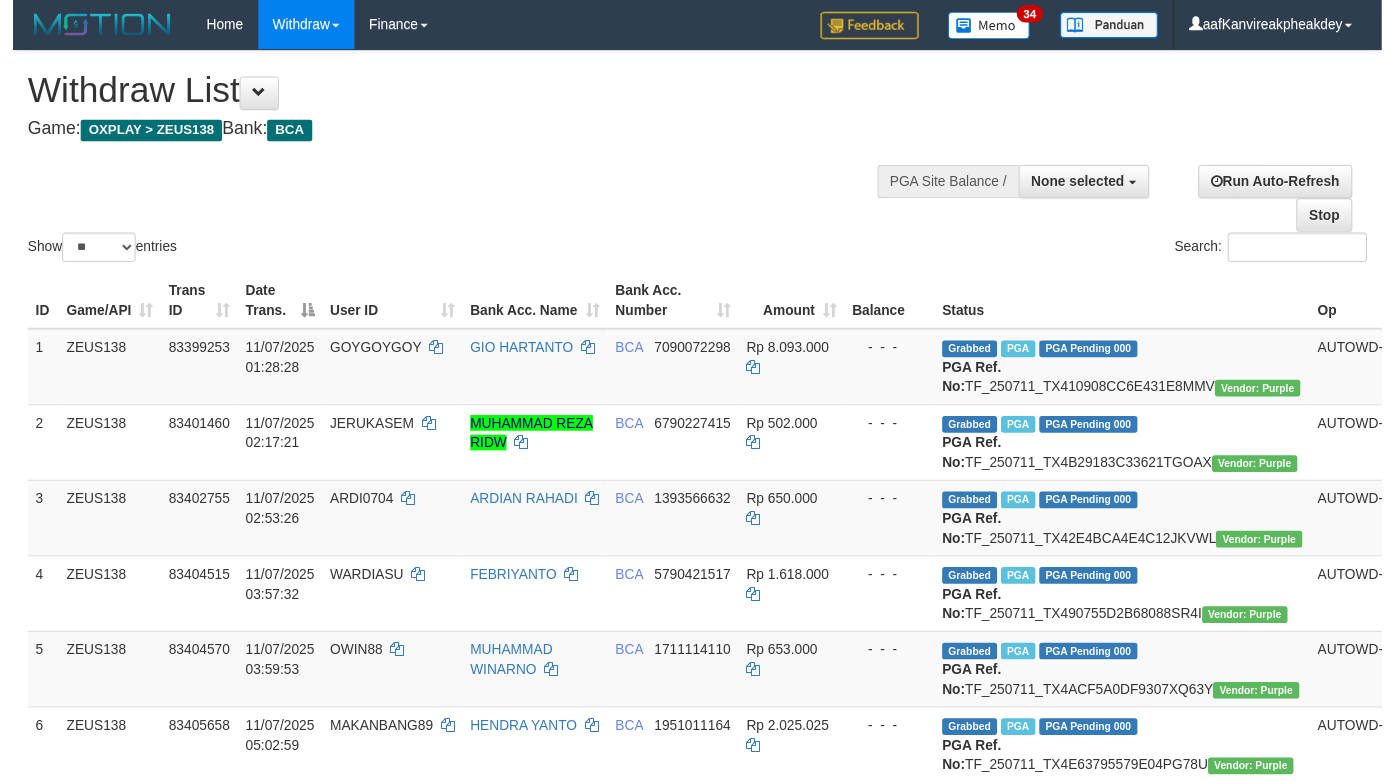scroll, scrollTop: 1405, scrollLeft: 0, axis: vertical 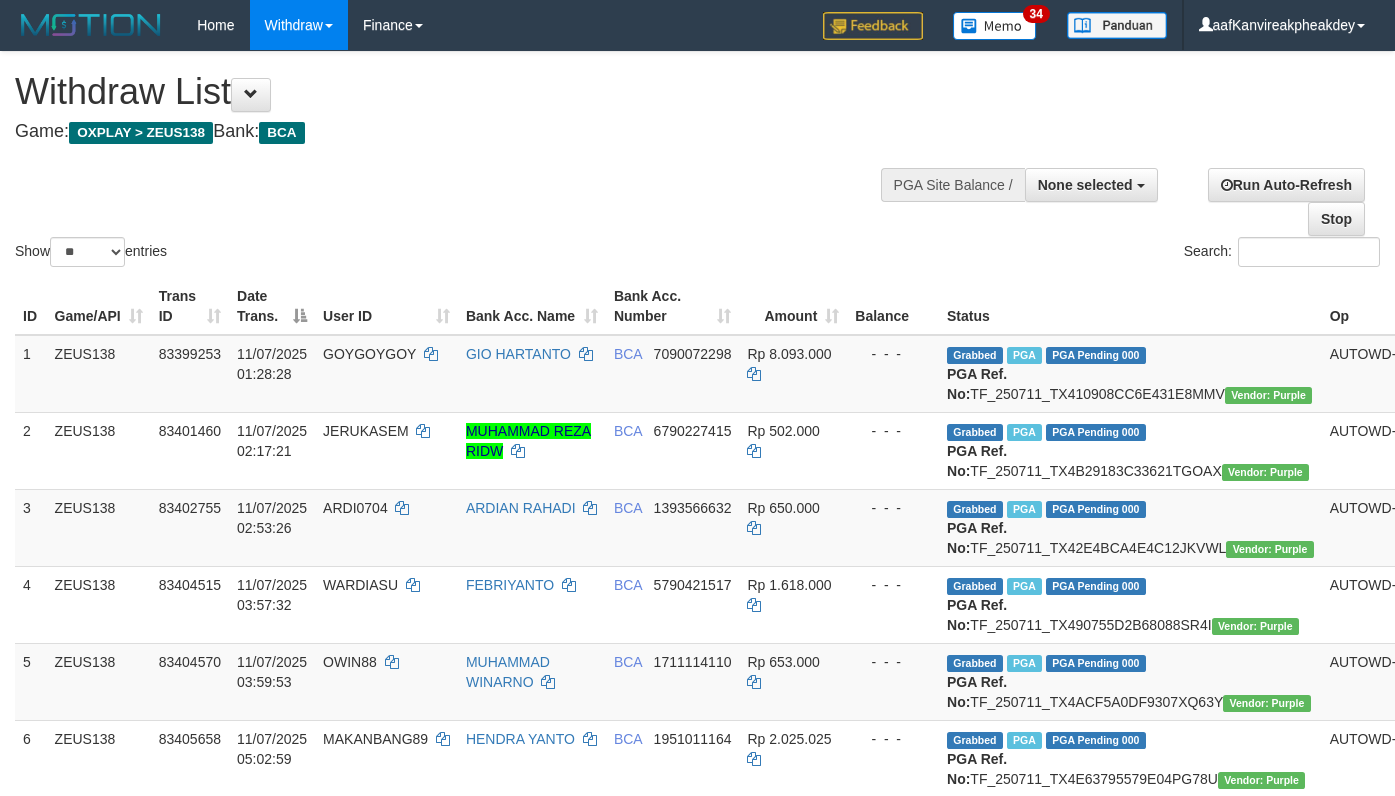 select 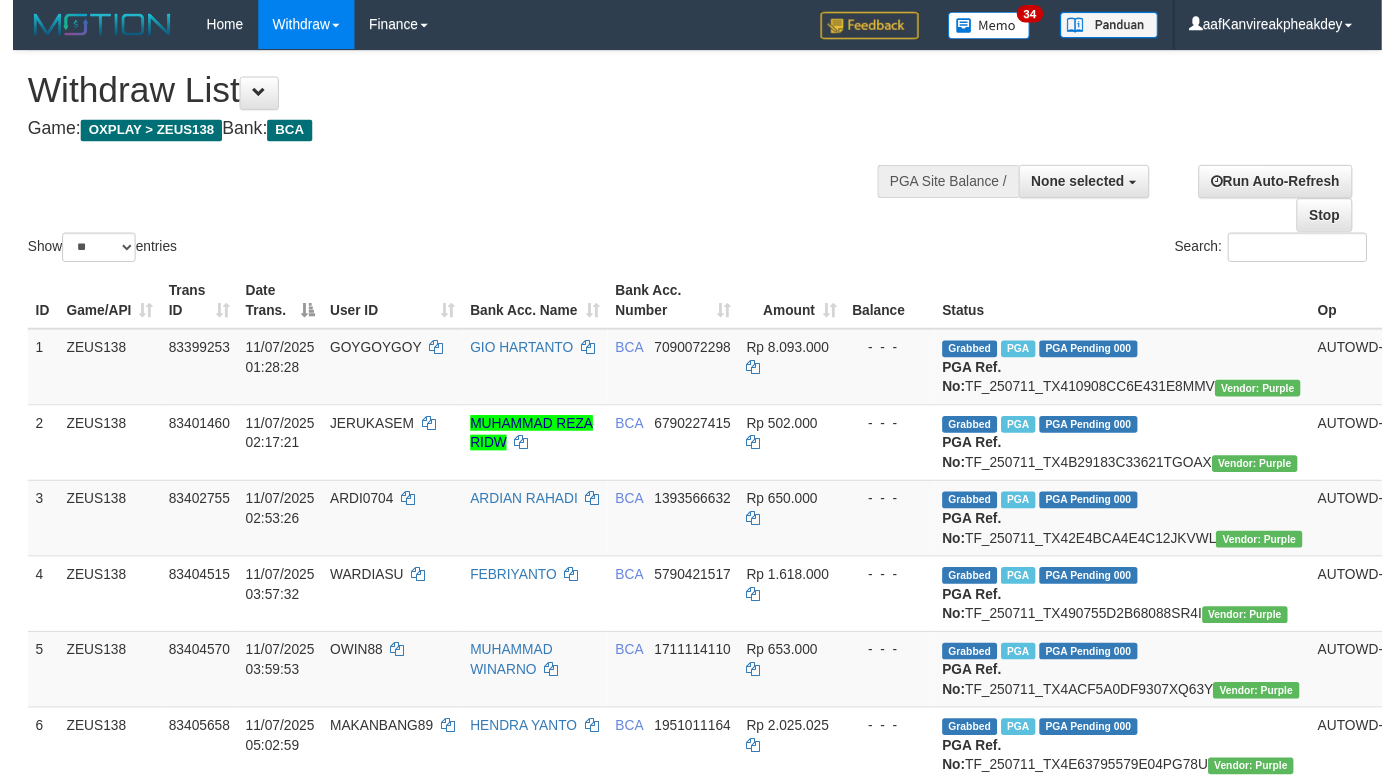 scroll, scrollTop: 1405, scrollLeft: 0, axis: vertical 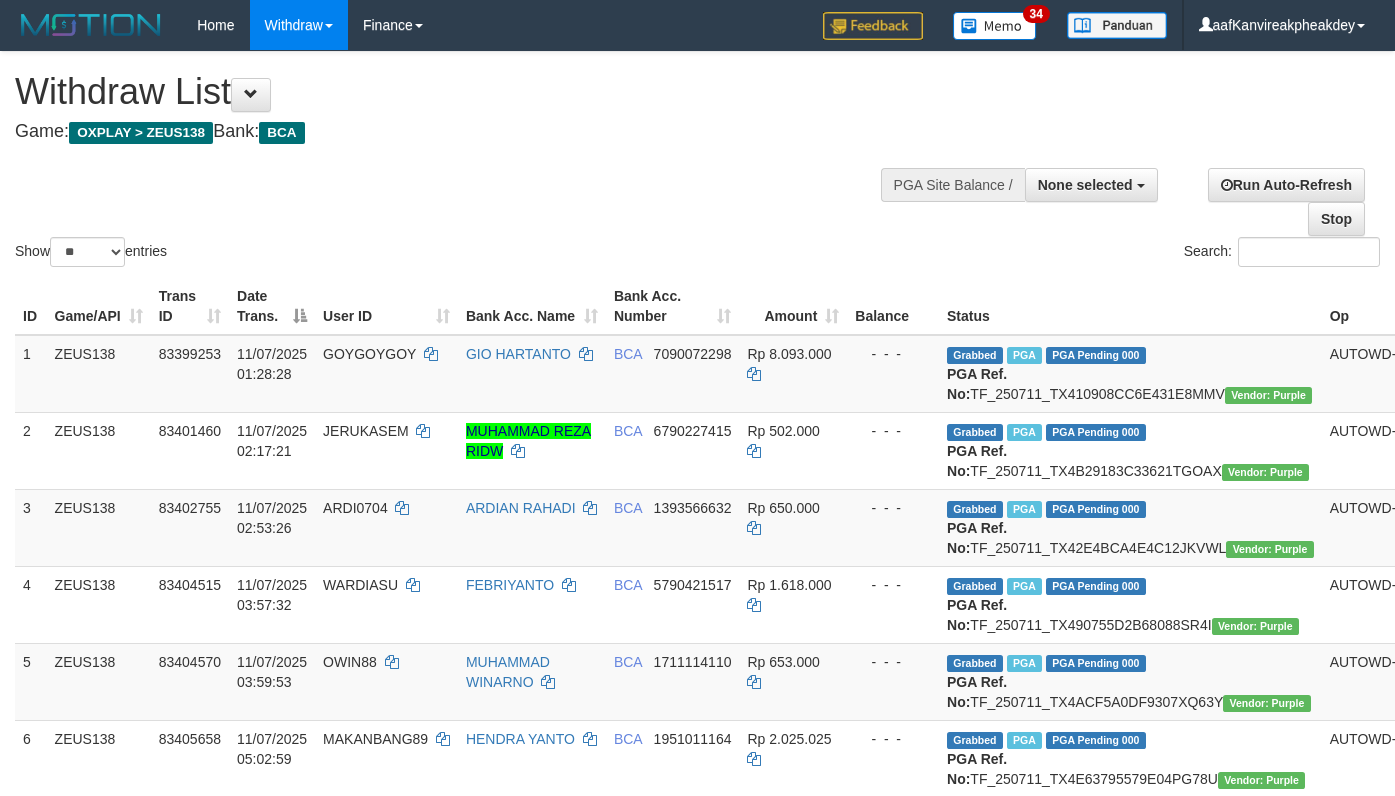 select 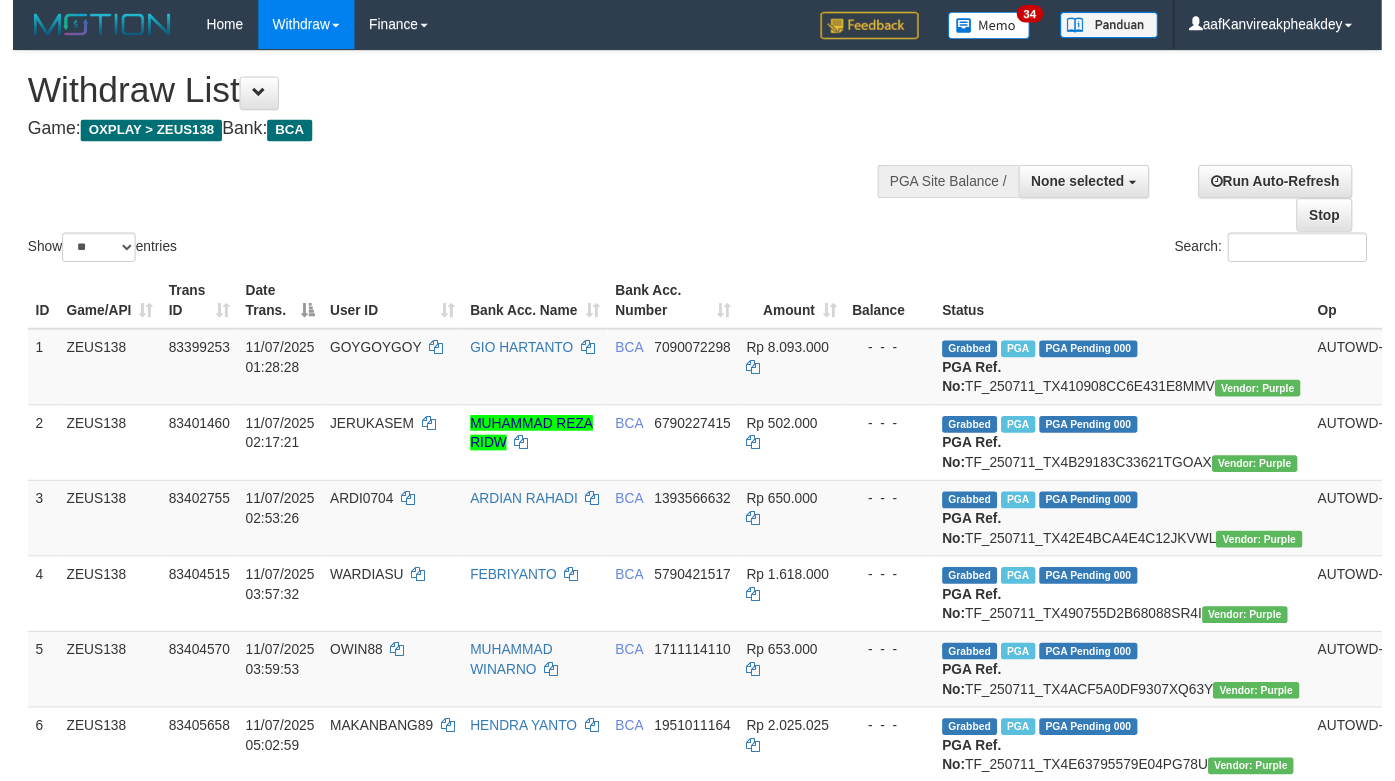 scroll, scrollTop: 1405, scrollLeft: 0, axis: vertical 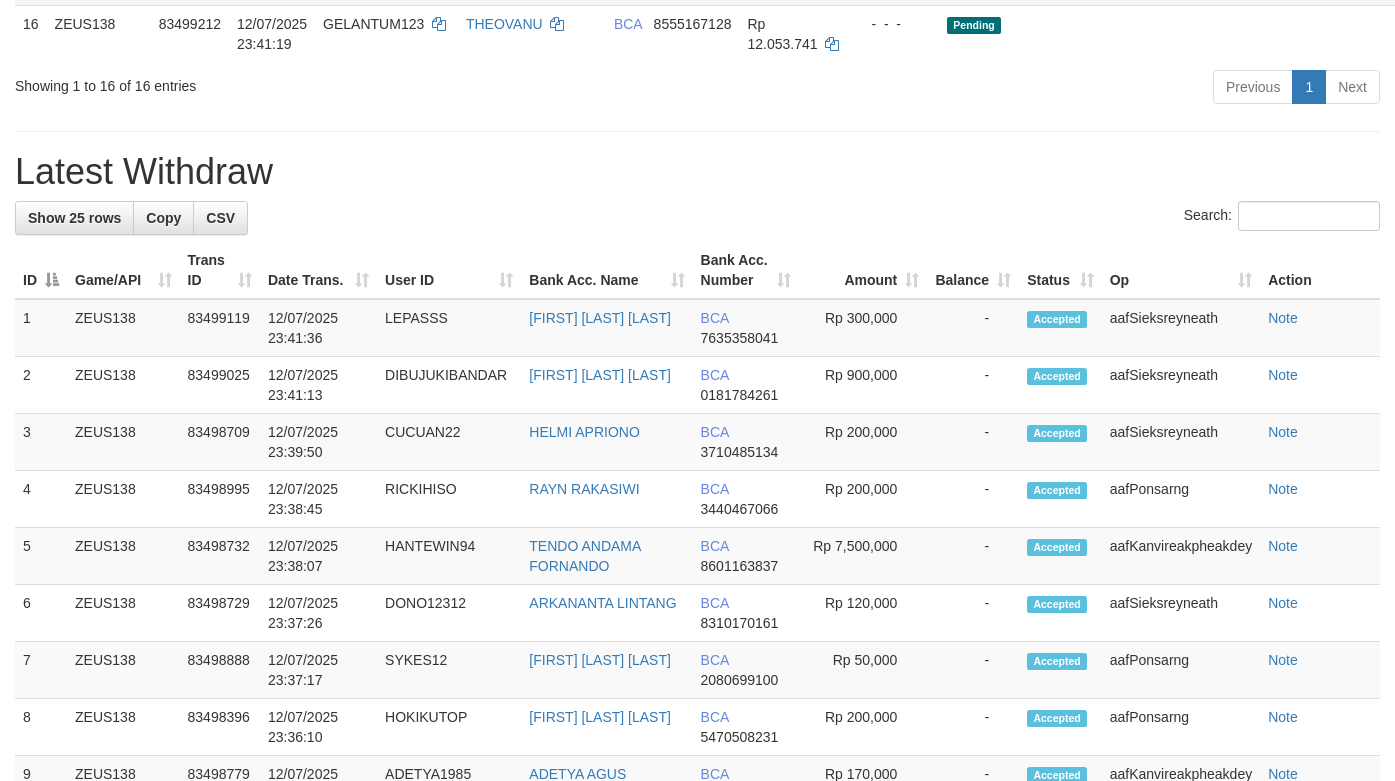 click on "Rp 50.000" at bounding box center (793, -24) 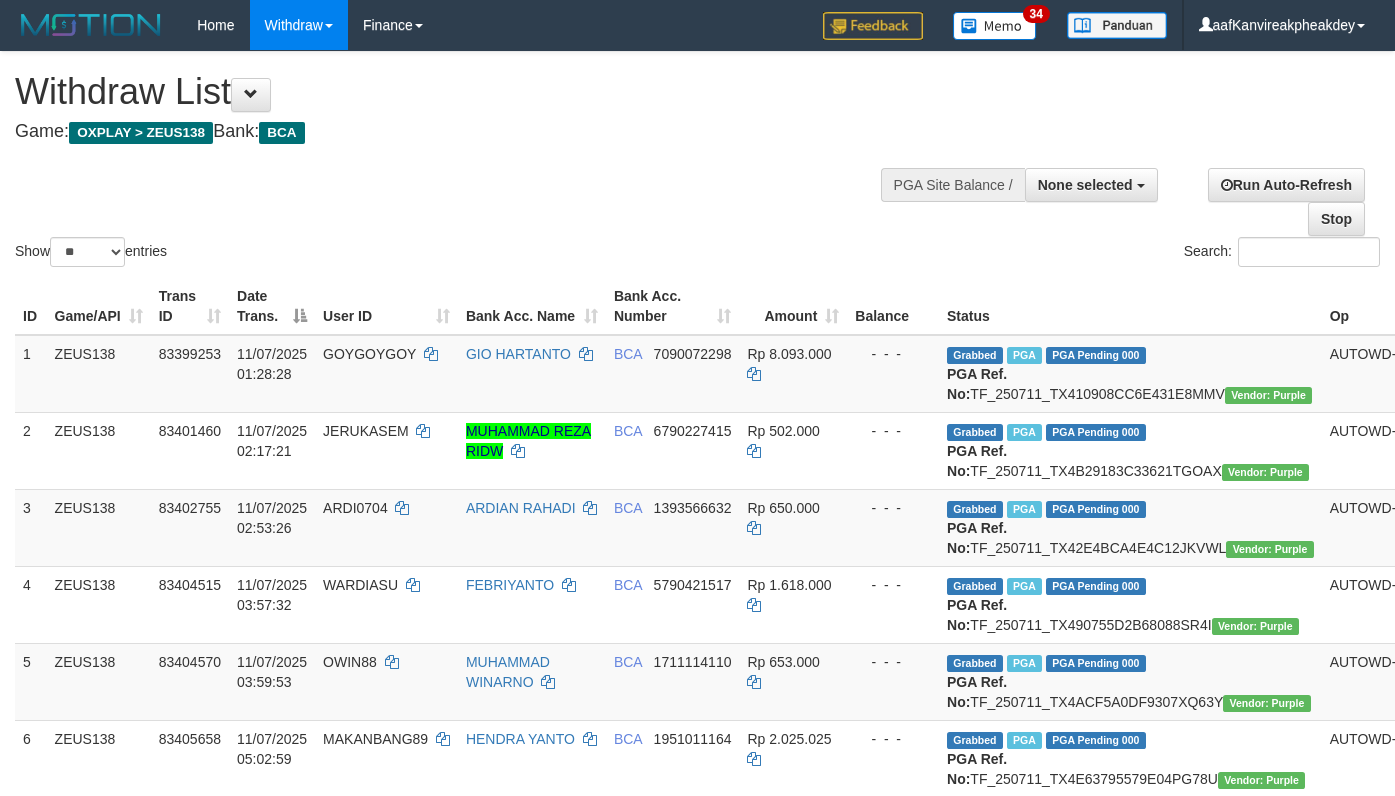 select 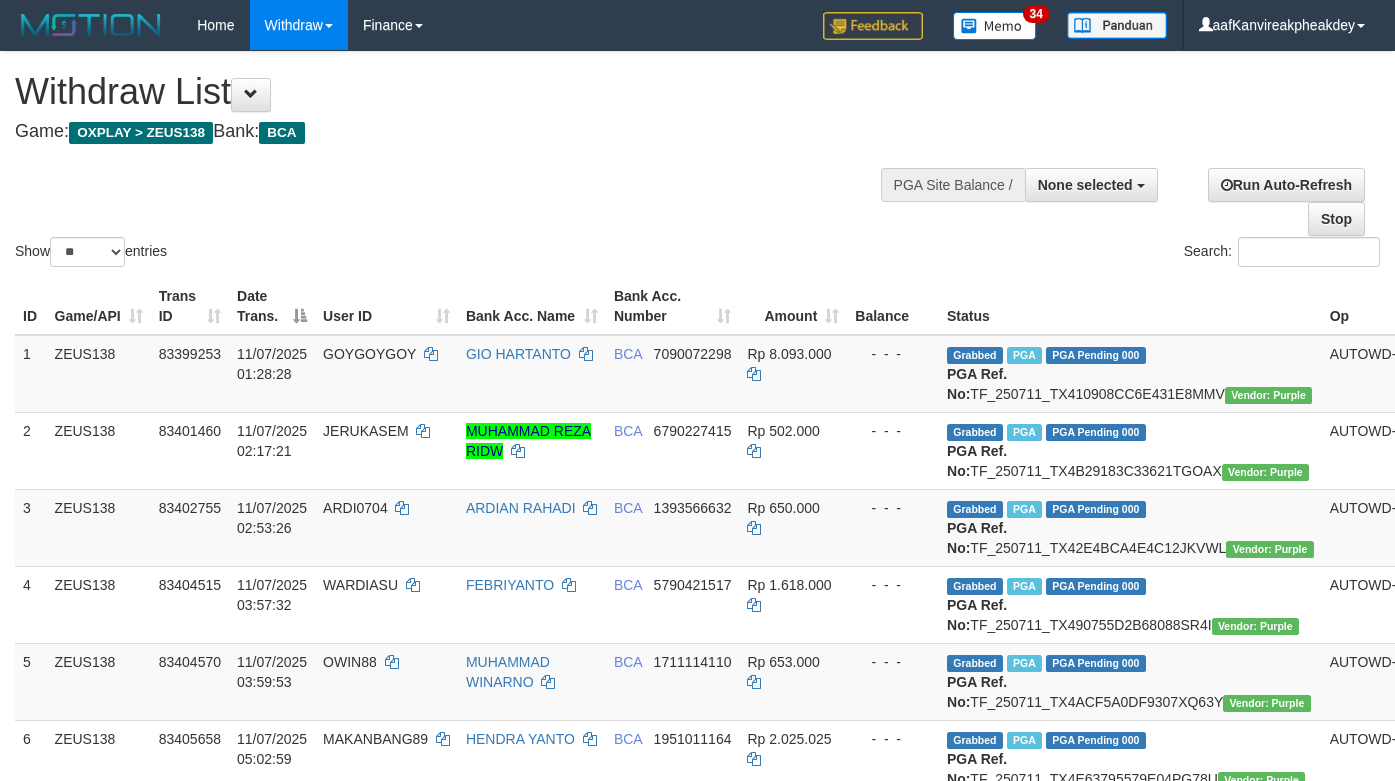 select 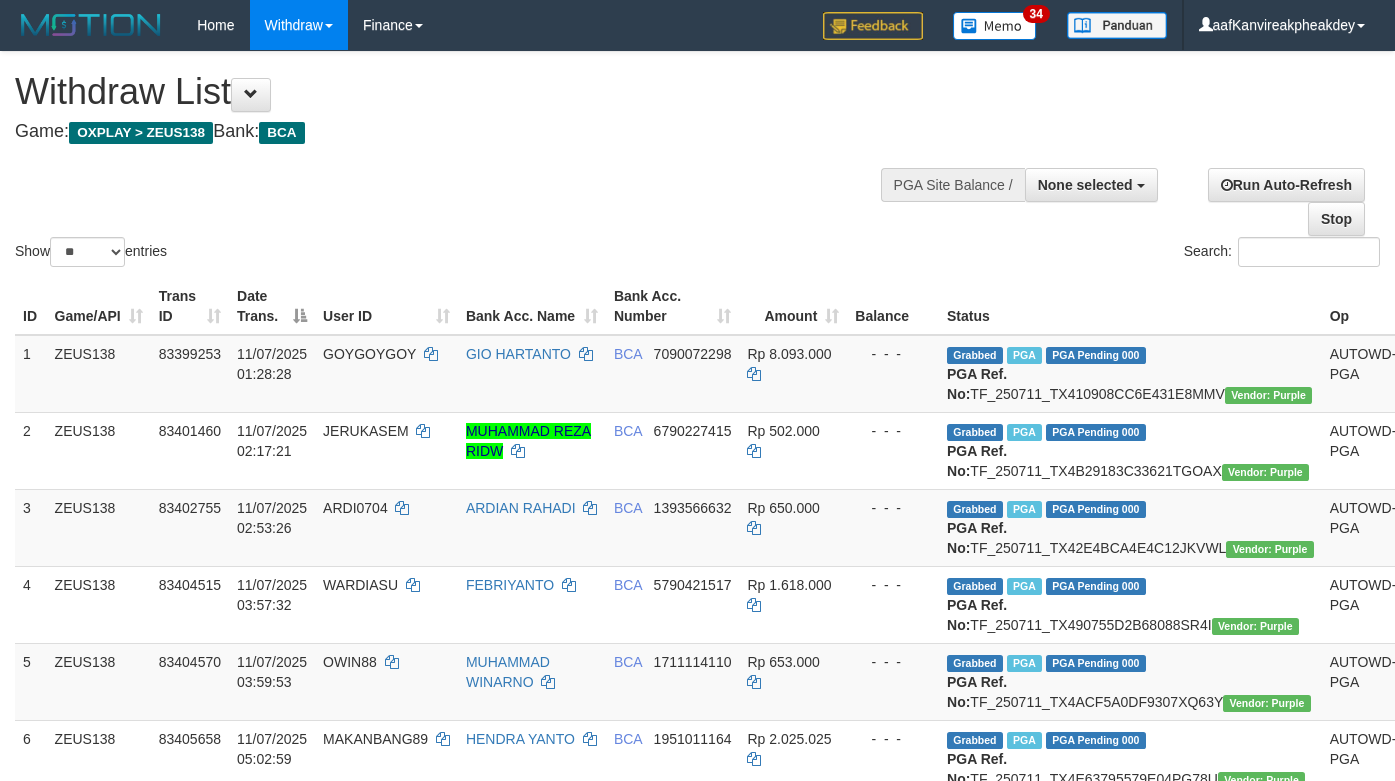 select 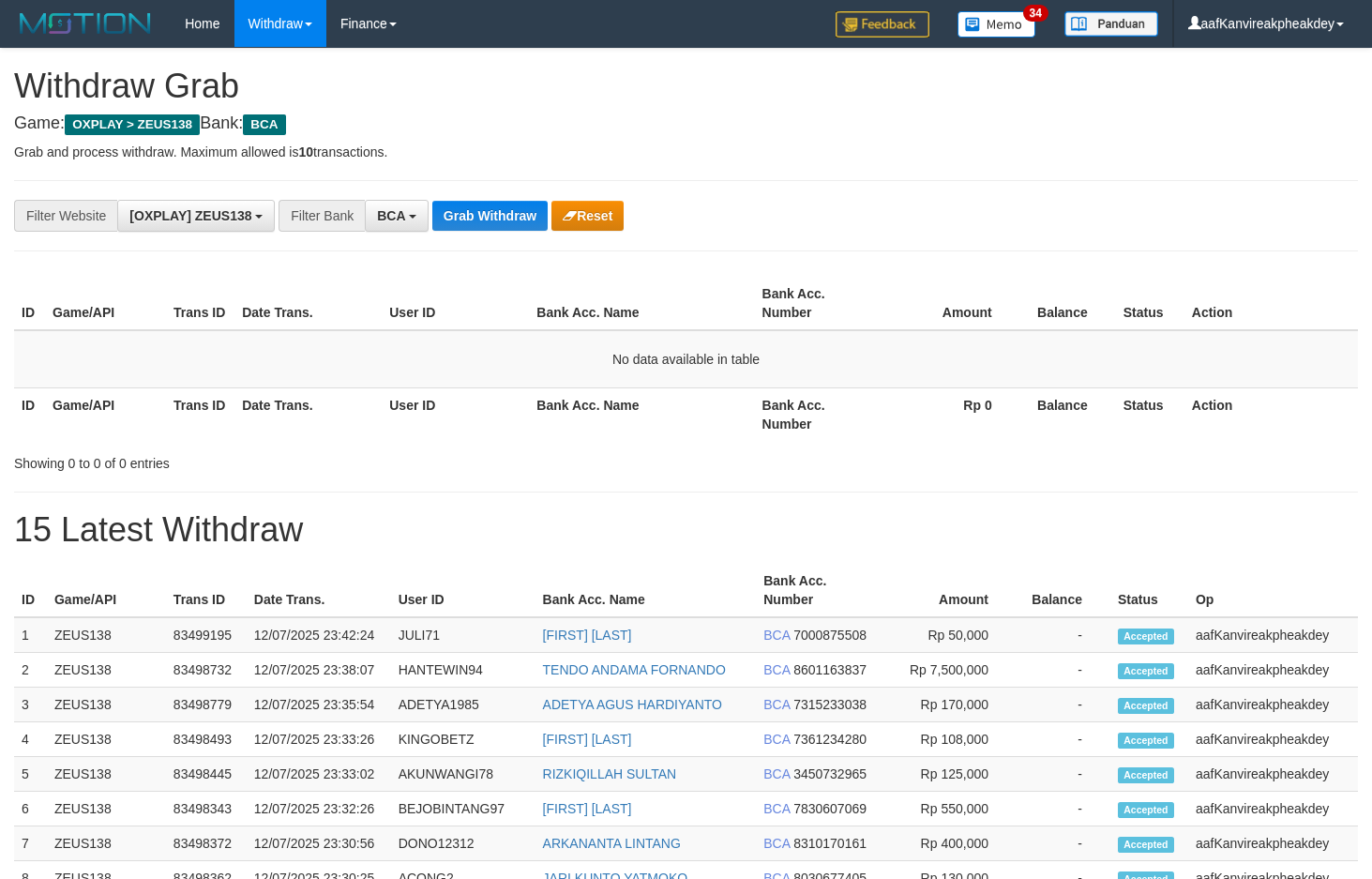 scroll, scrollTop: 0, scrollLeft: 0, axis: both 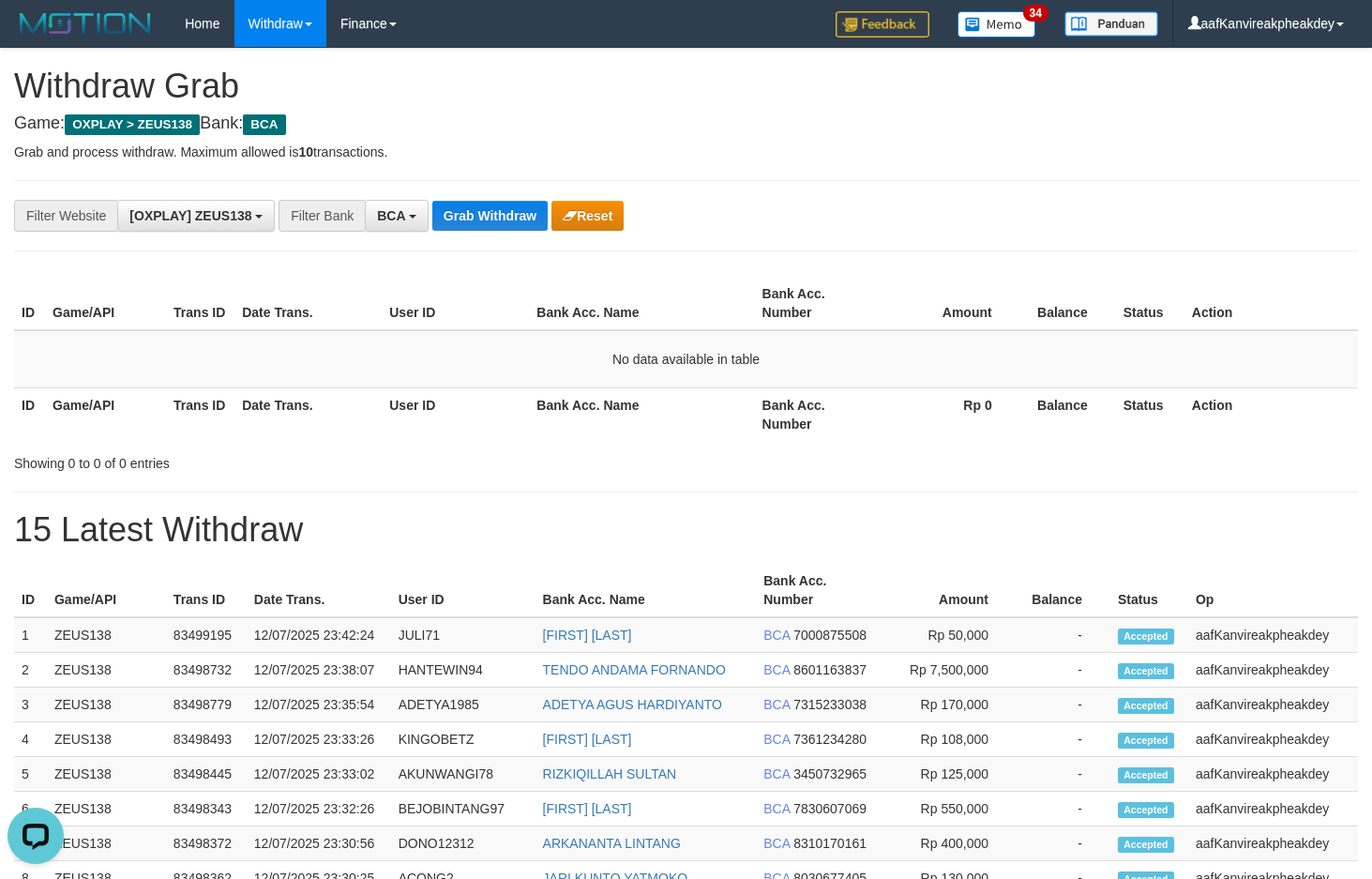click on "**********" at bounding box center [686, 216] 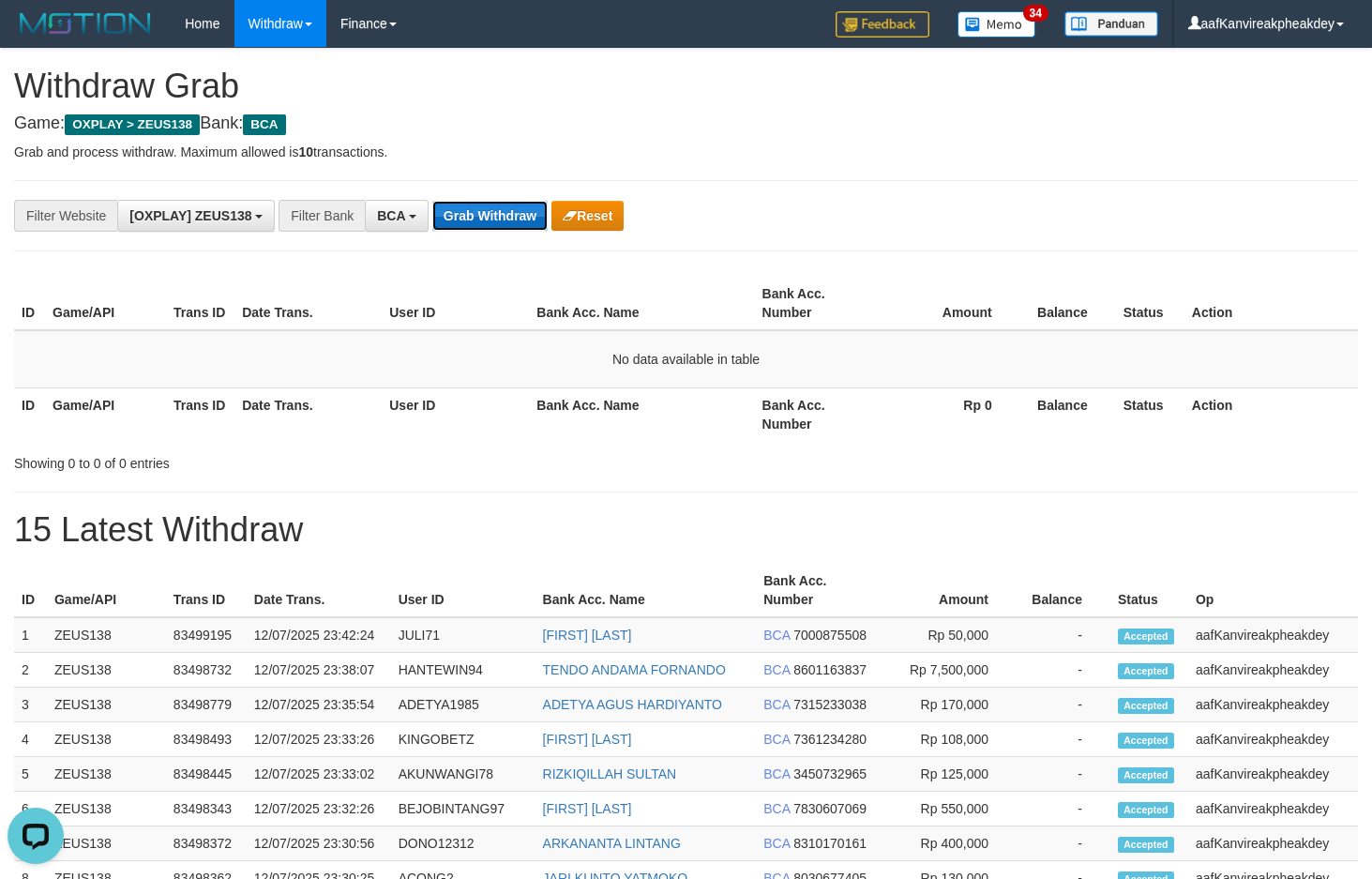 click on "Grab Withdraw" at bounding box center (490, 216) 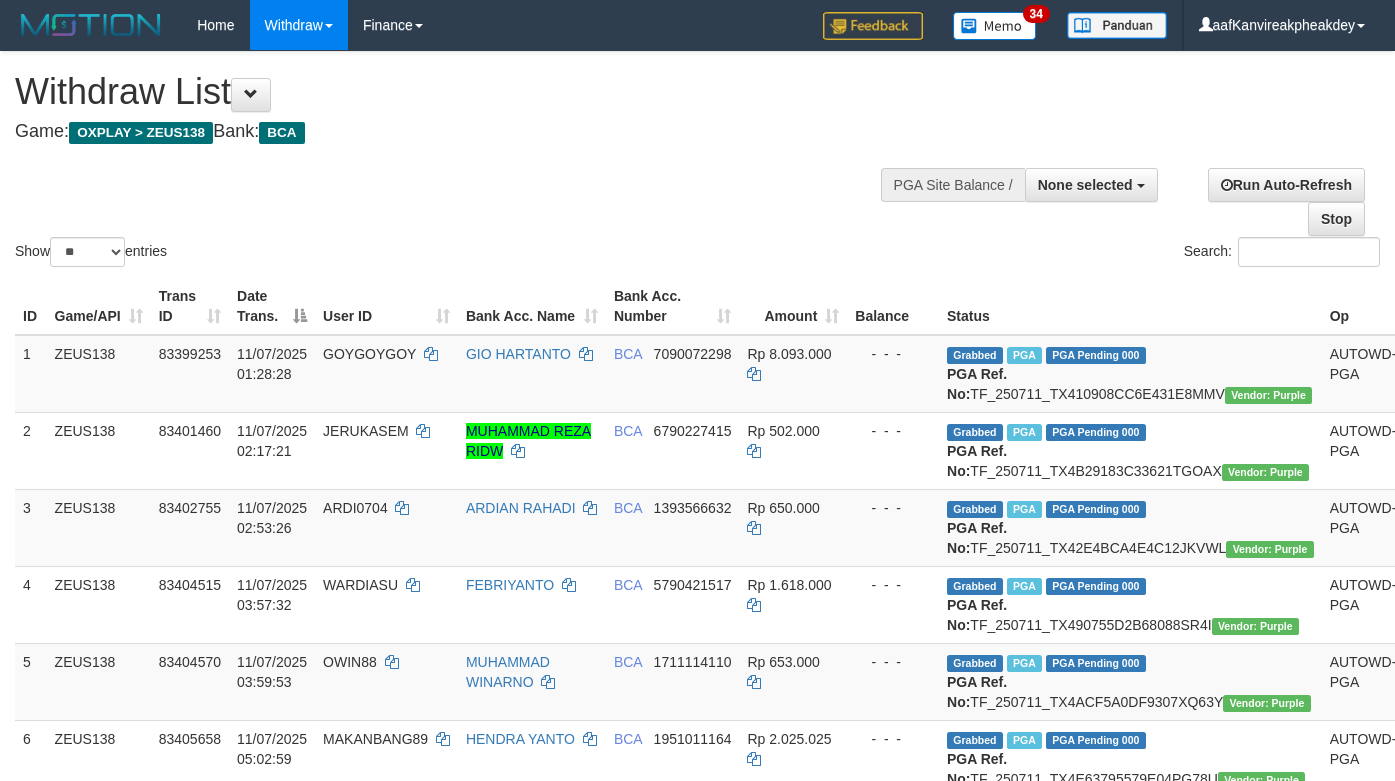 select 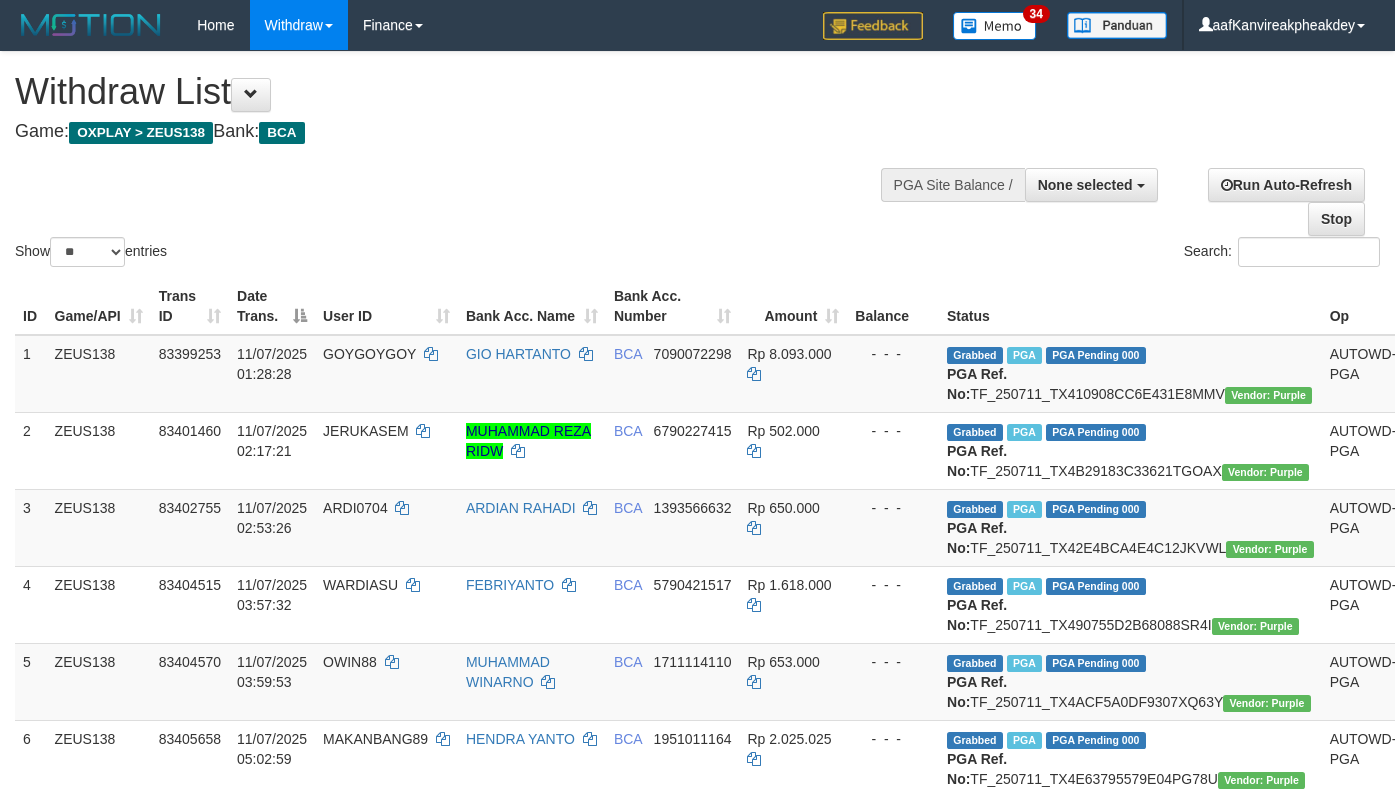 select 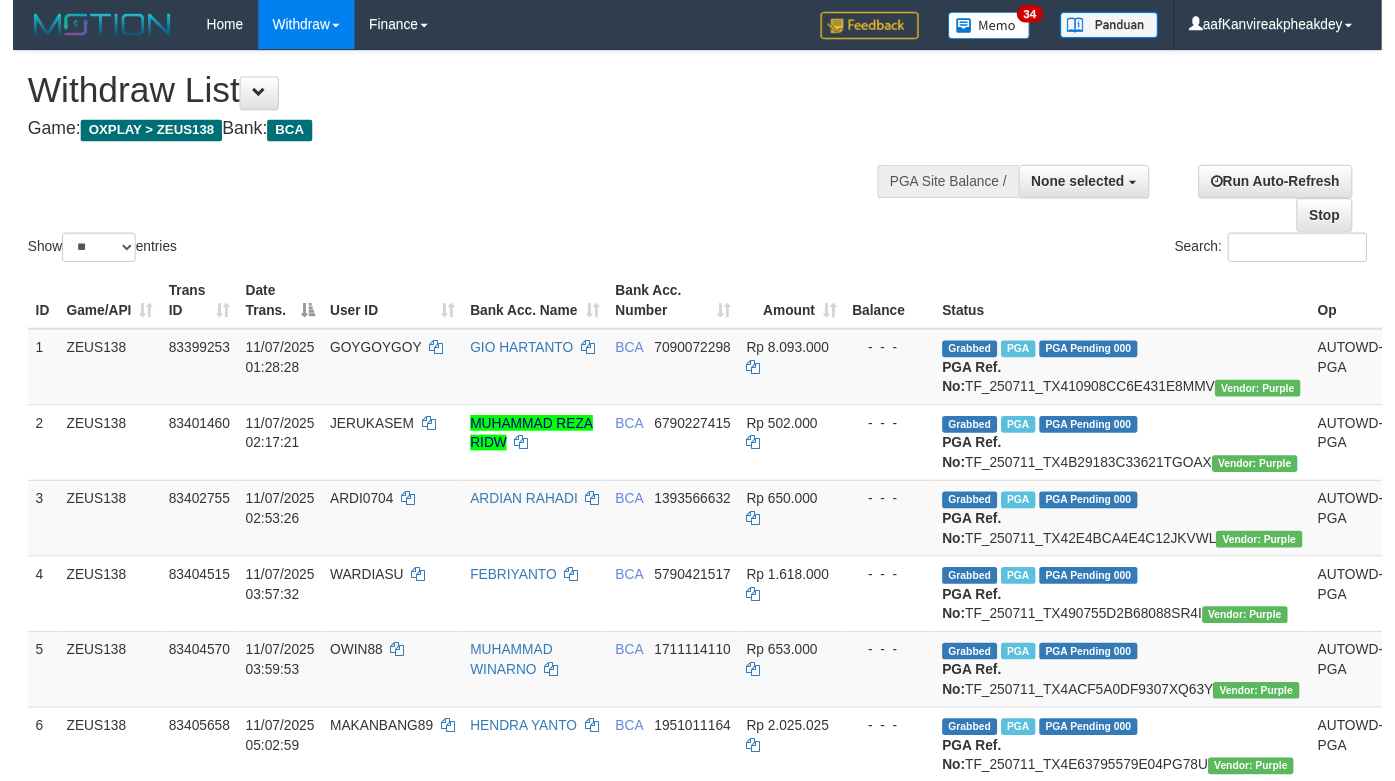 scroll, scrollTop: 993, scrollLeft: 0, axis: vertical 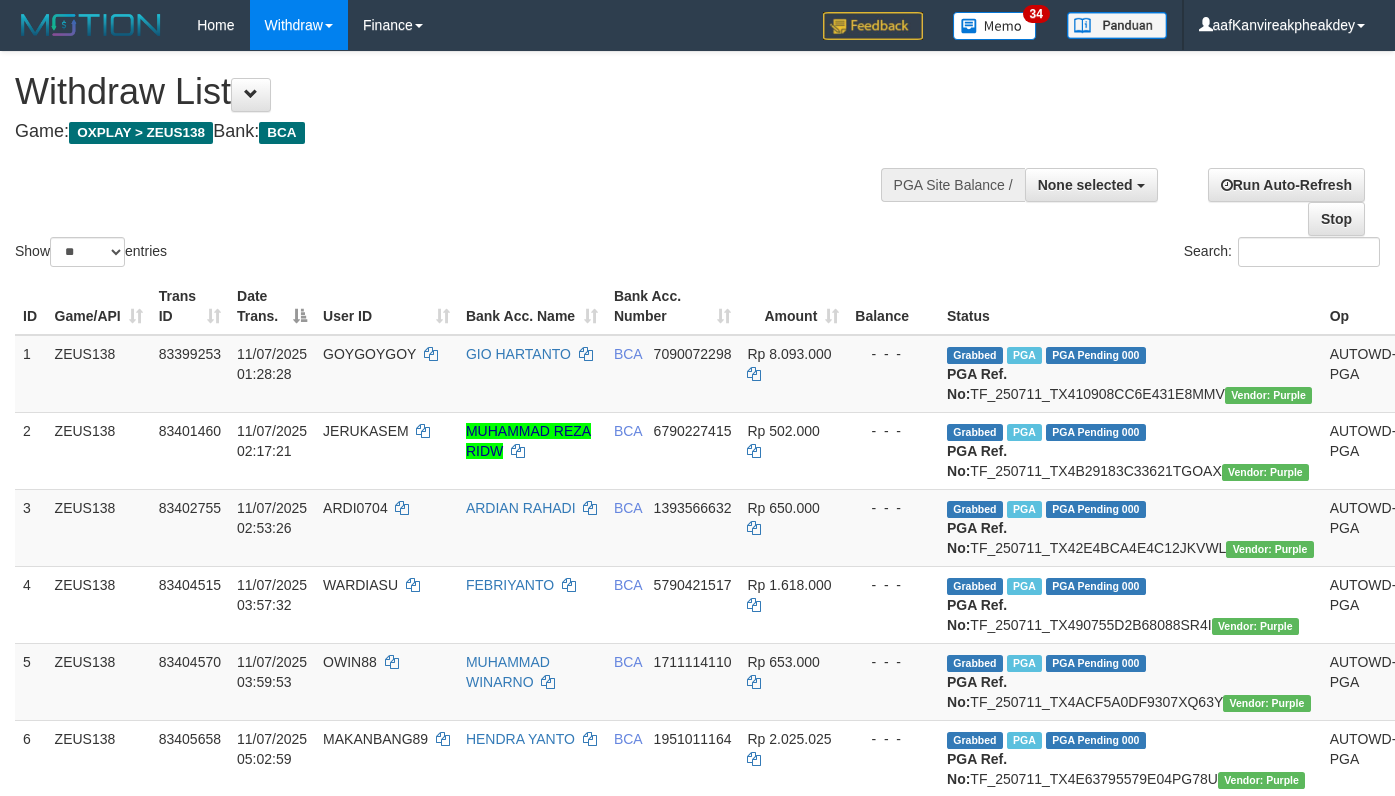 select 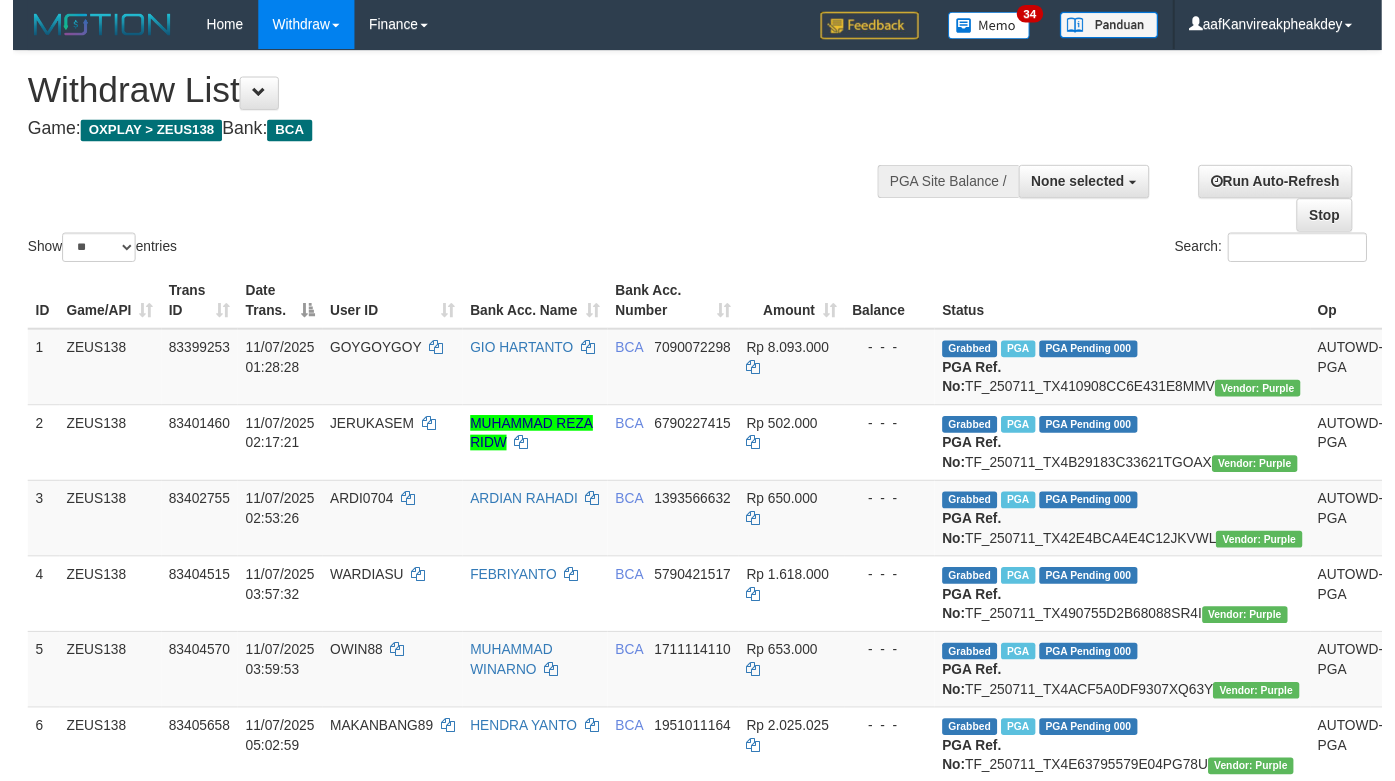 scroll, scrollTop: 993, scrollLeft: 0, axis: vertical 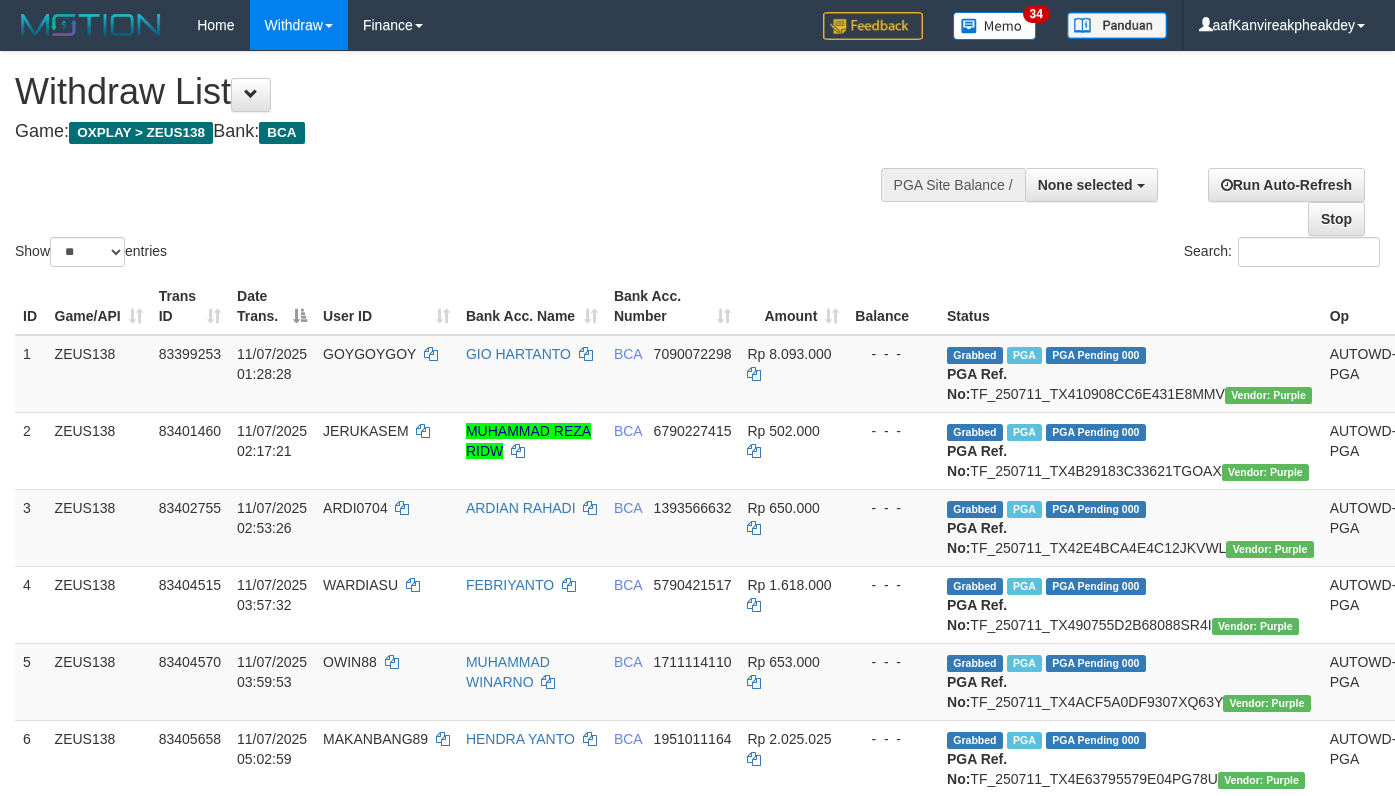 select 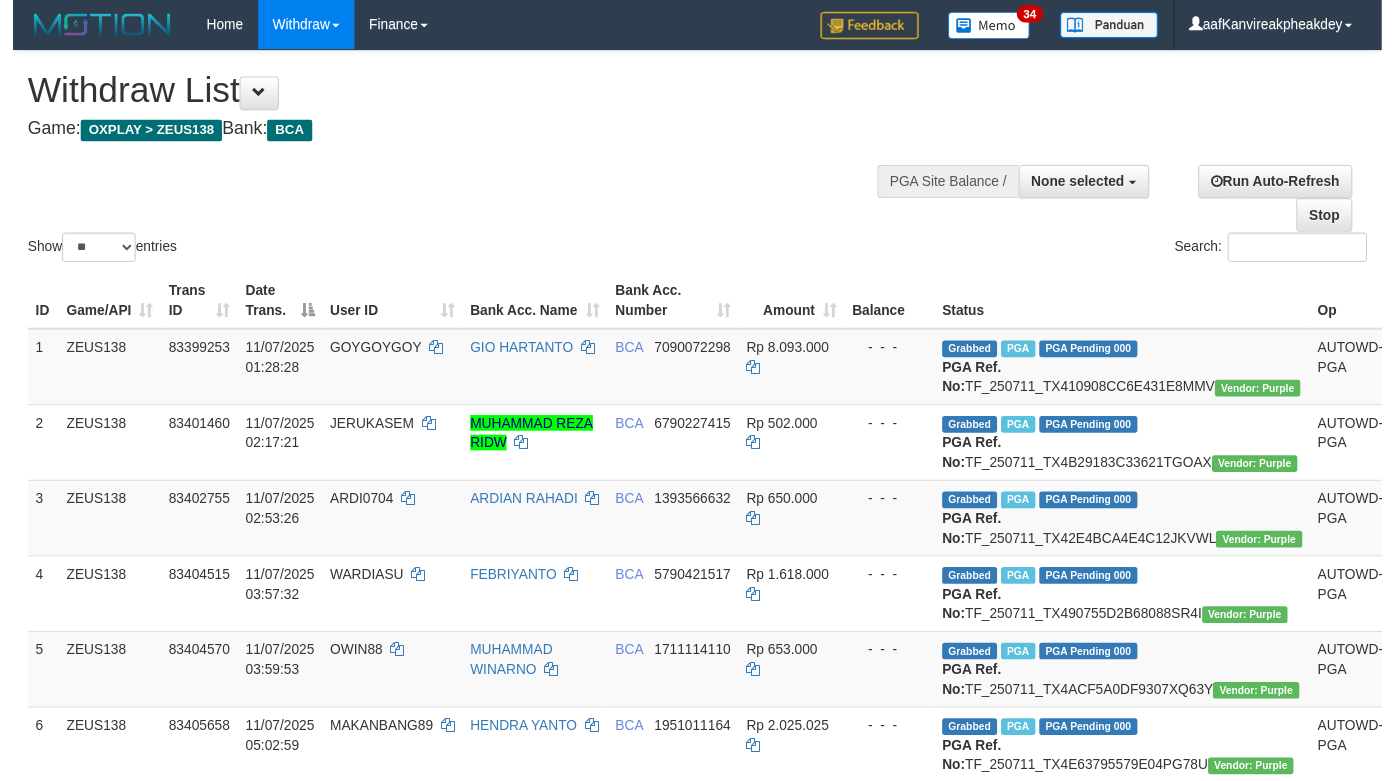 scroll, scrollTop: 993, scrollLeft: 0, axis: vertical 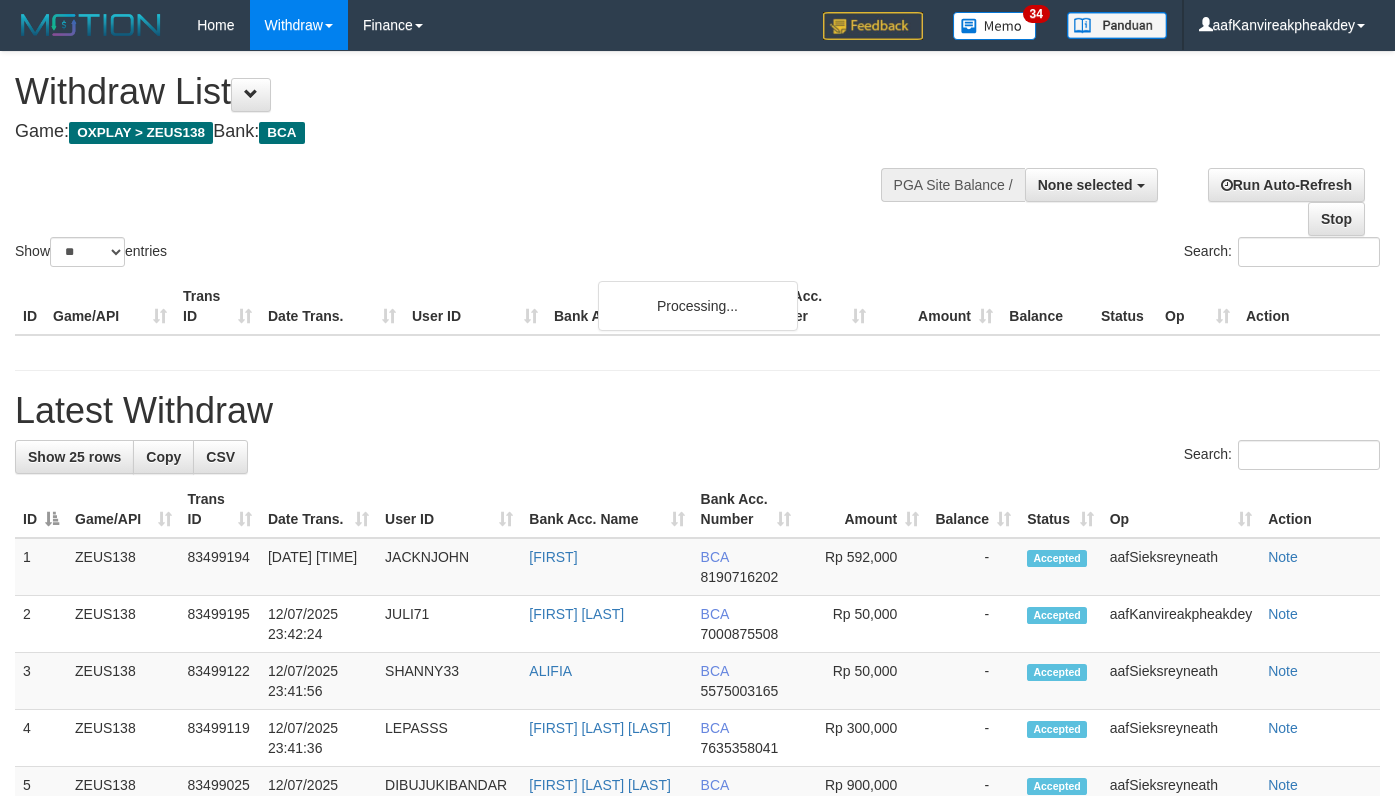 select 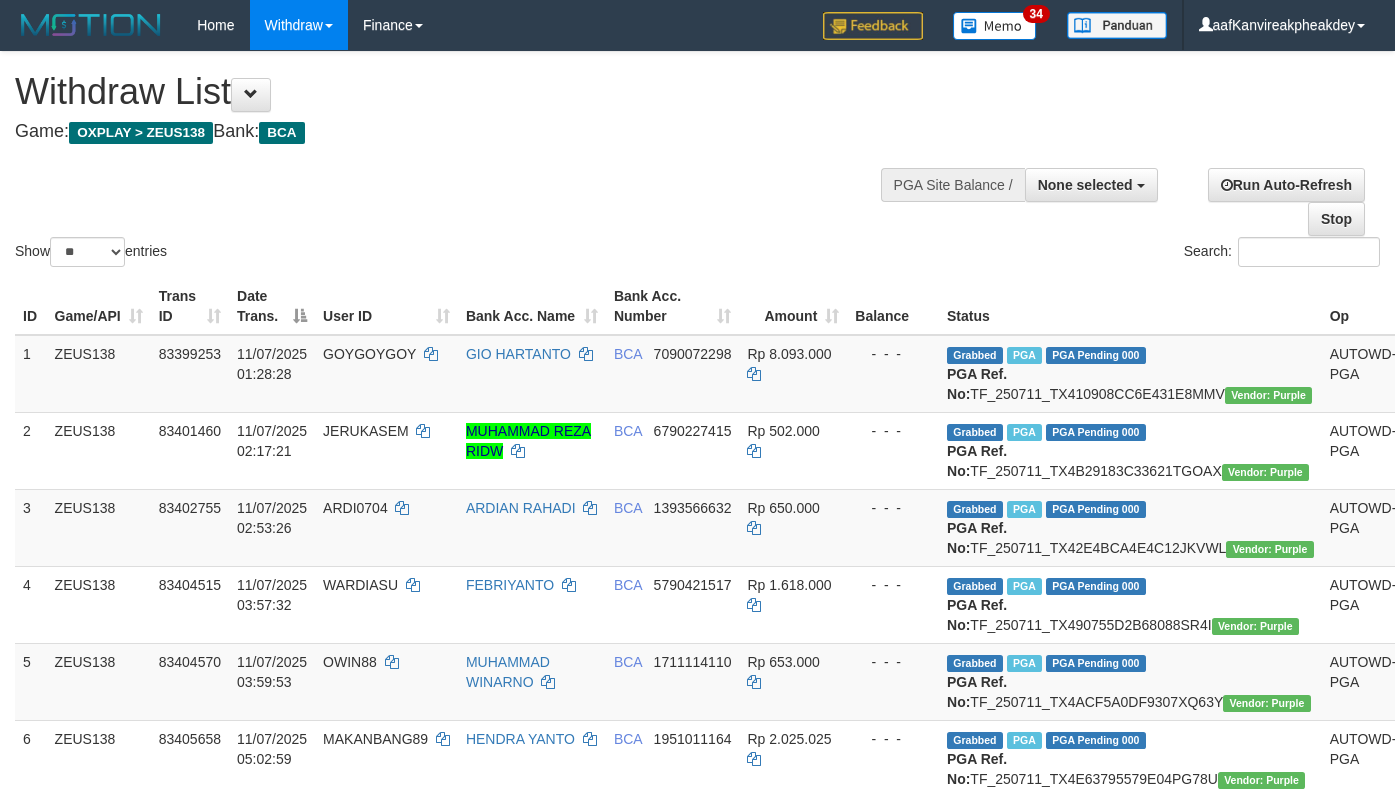 select 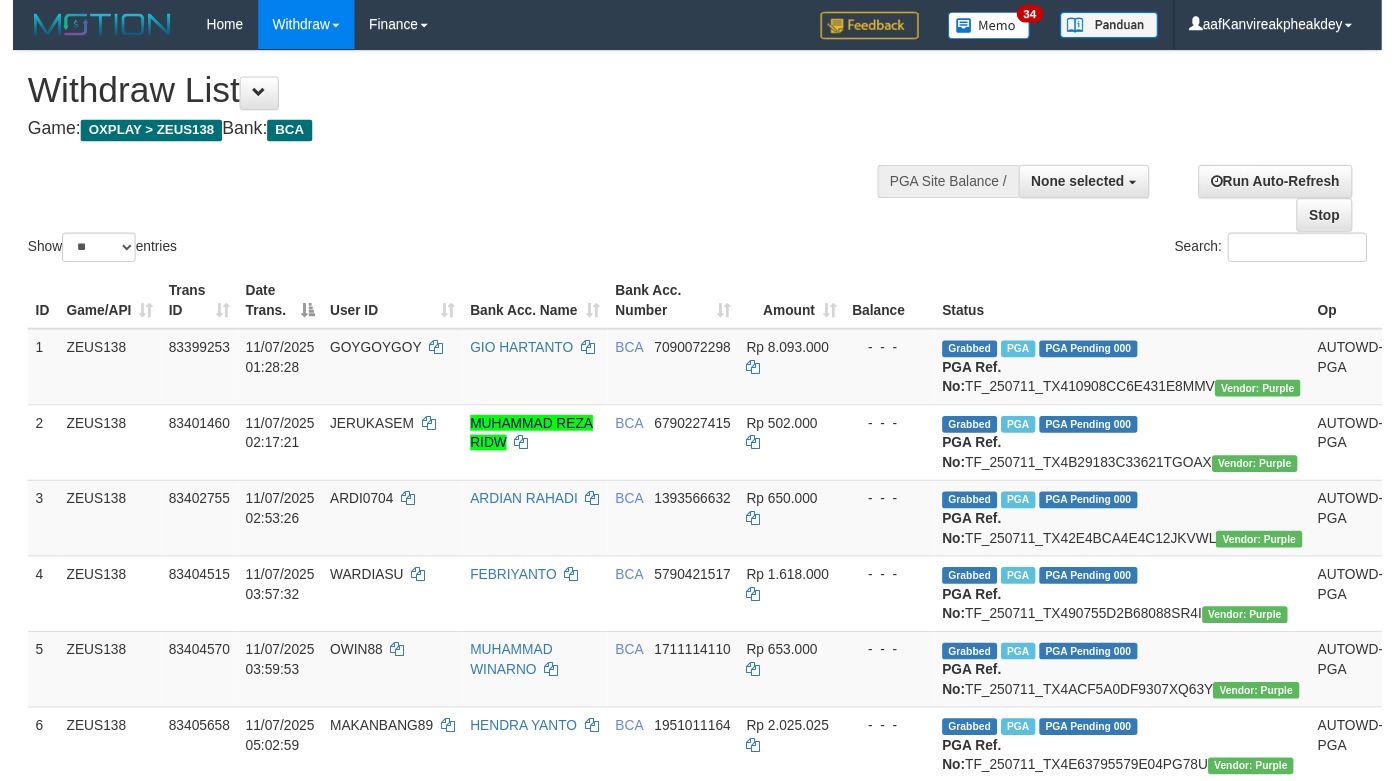 scroll, scrollTop: 993, scrollLeft: 0, axis: vertical 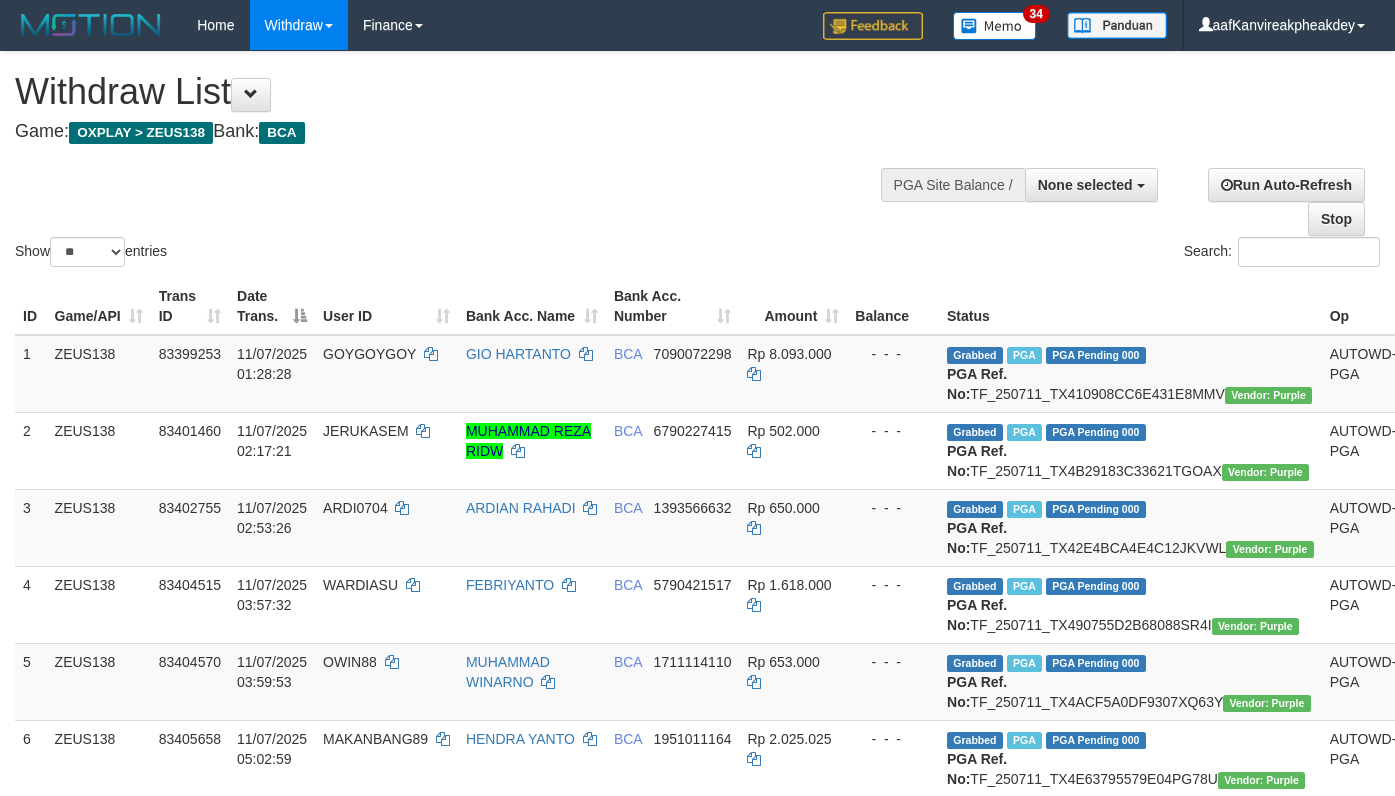 select 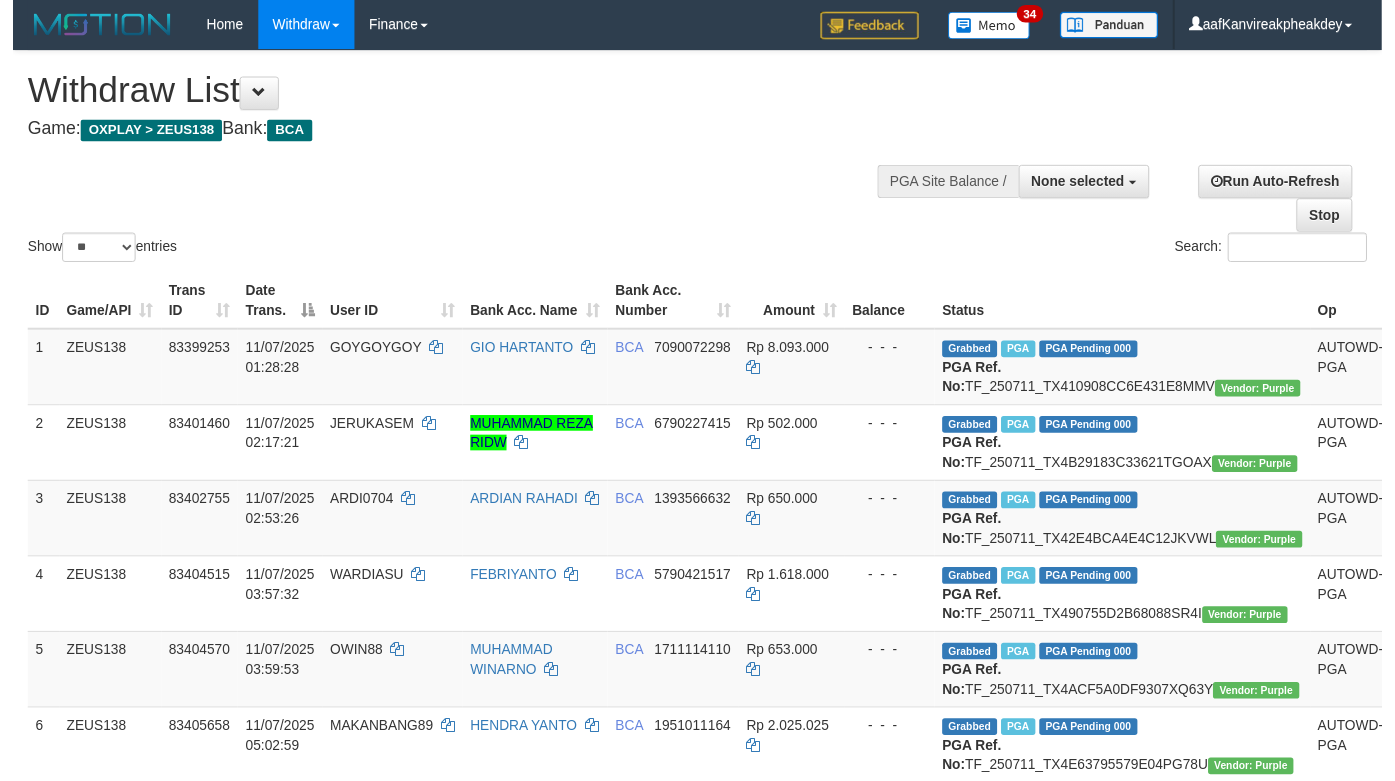 scroll, scrollTop: 993, scrollLeft: 0, axis: vertical 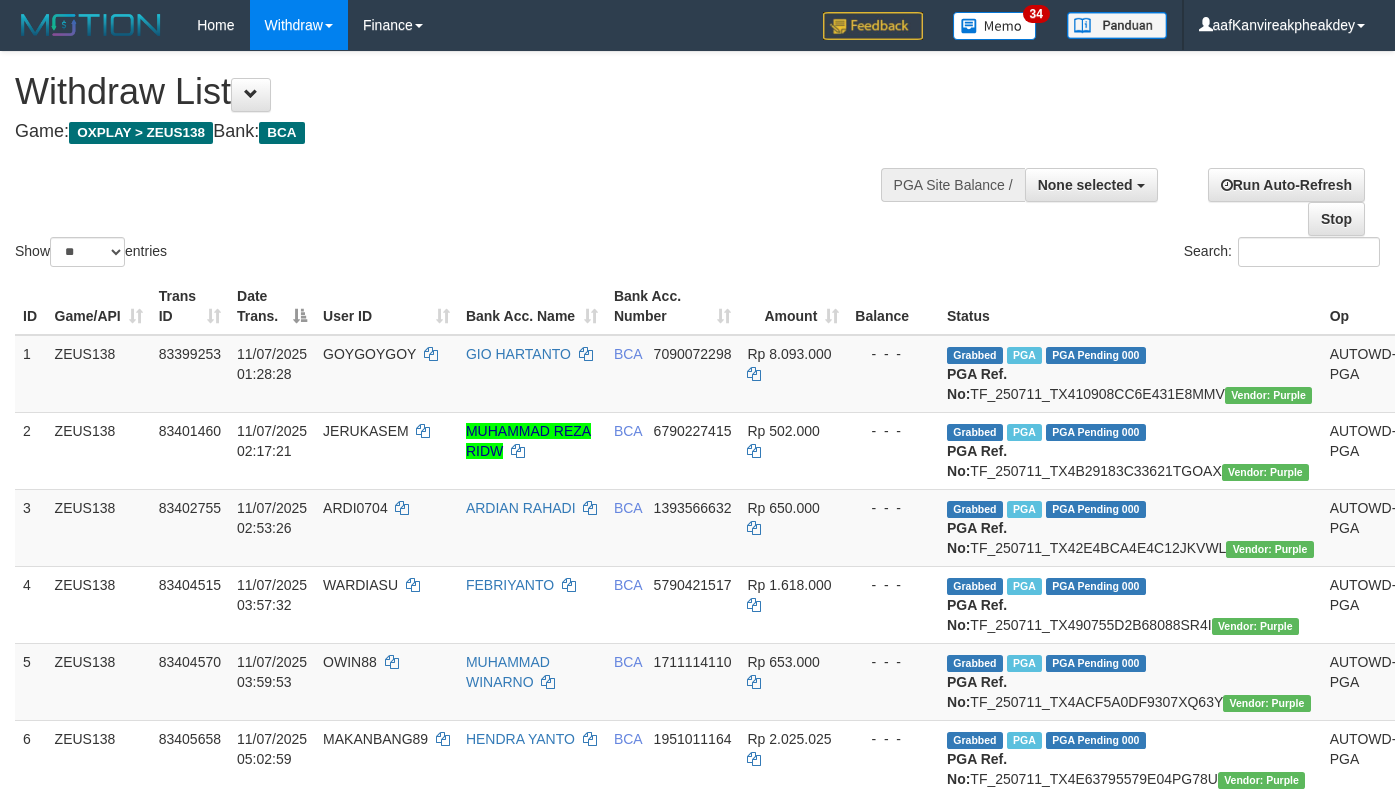 select 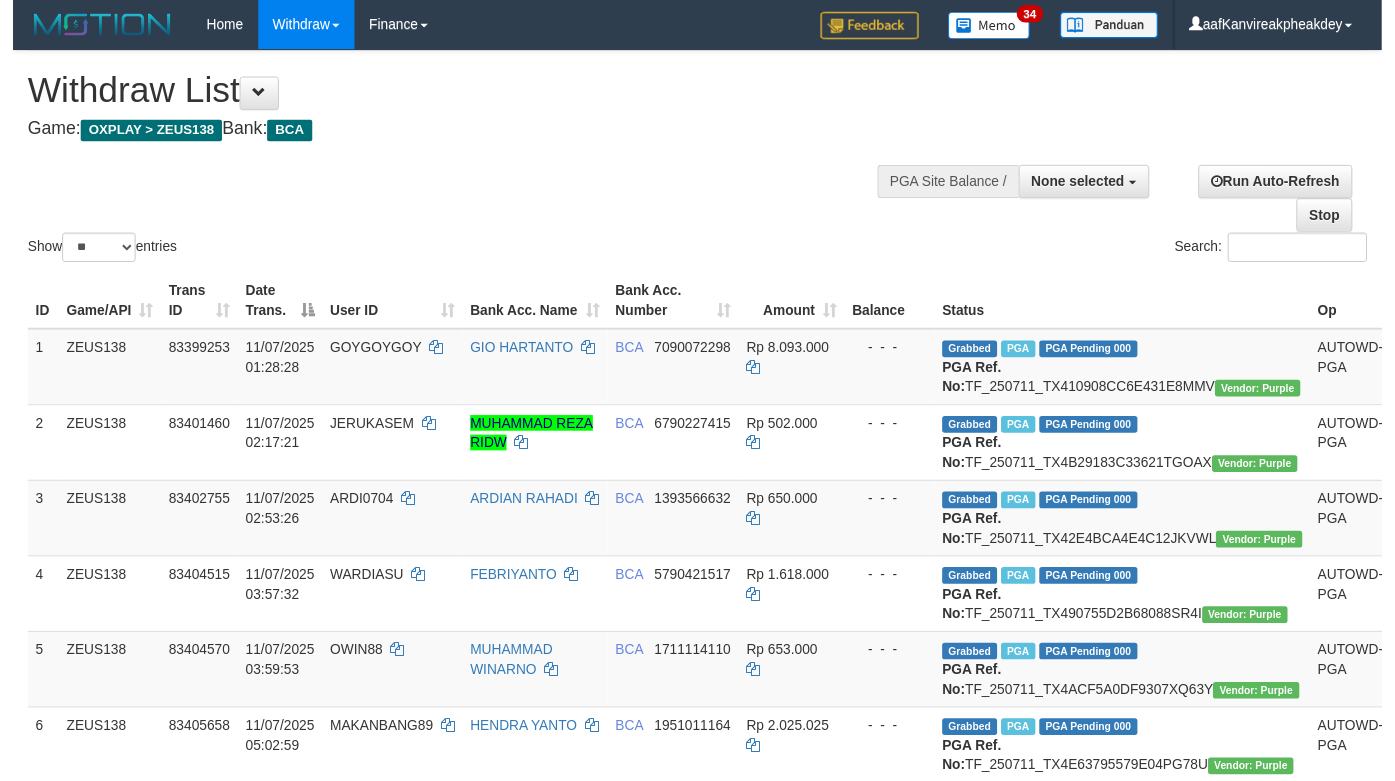 scroll, scrollTop: 993, scrollLeft: 0, axis: vertical 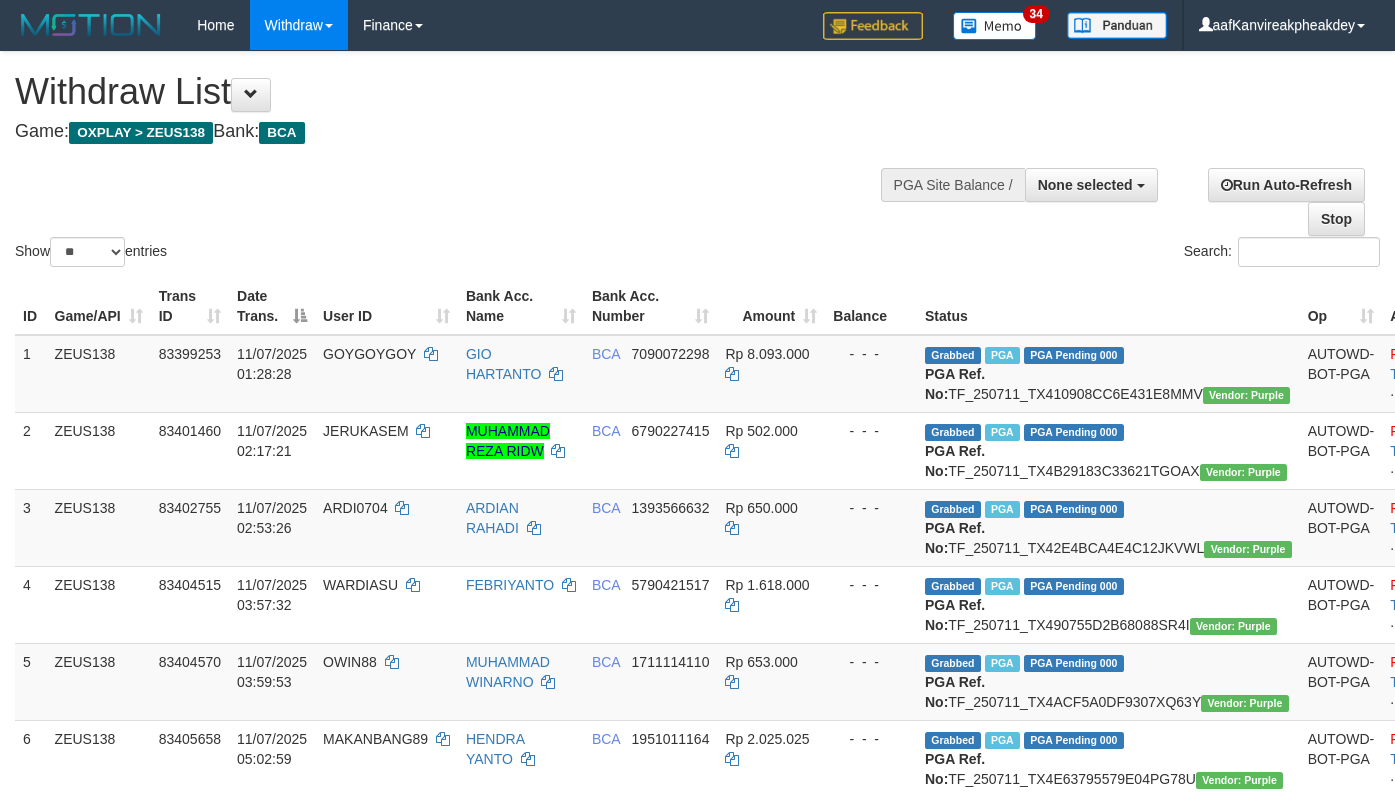 select 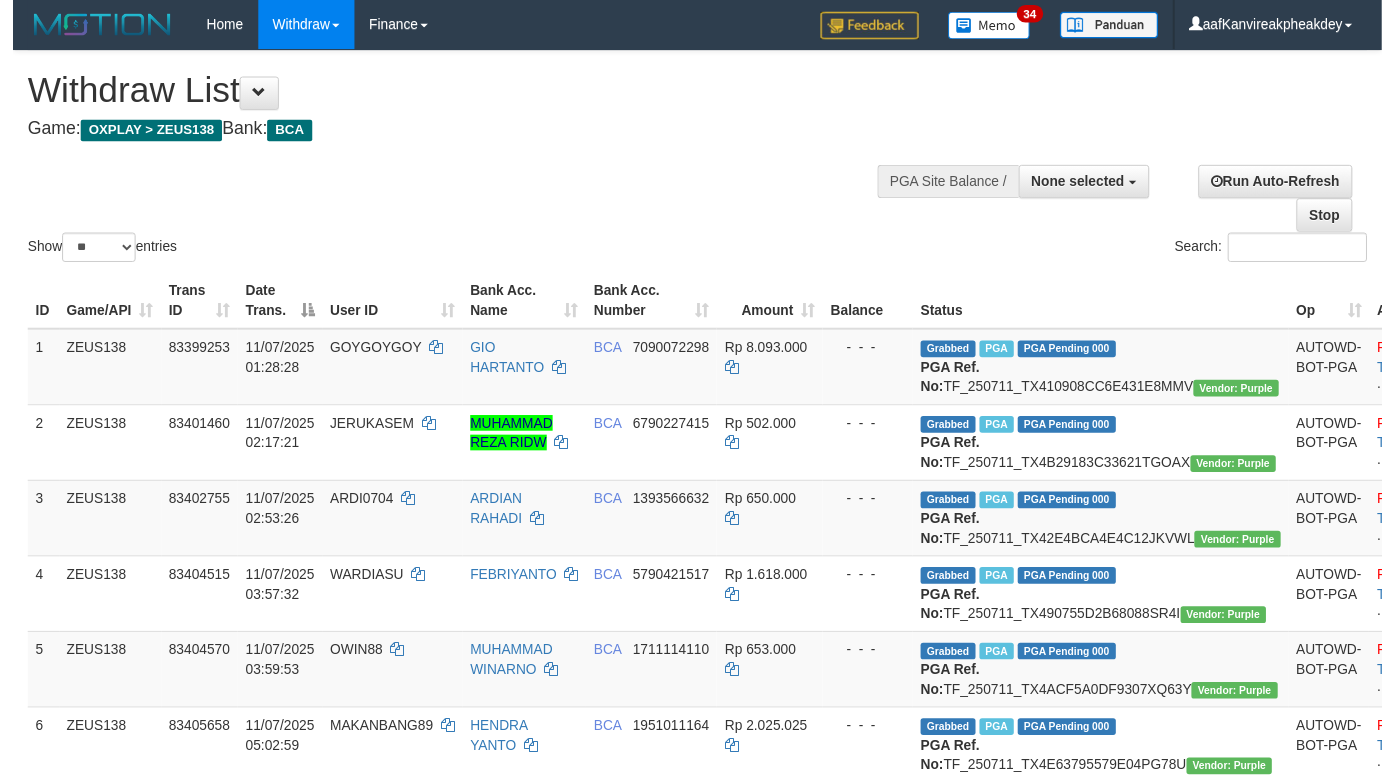 scroll, scrollTop: 993, scrollLeft: 0, axis: vertical 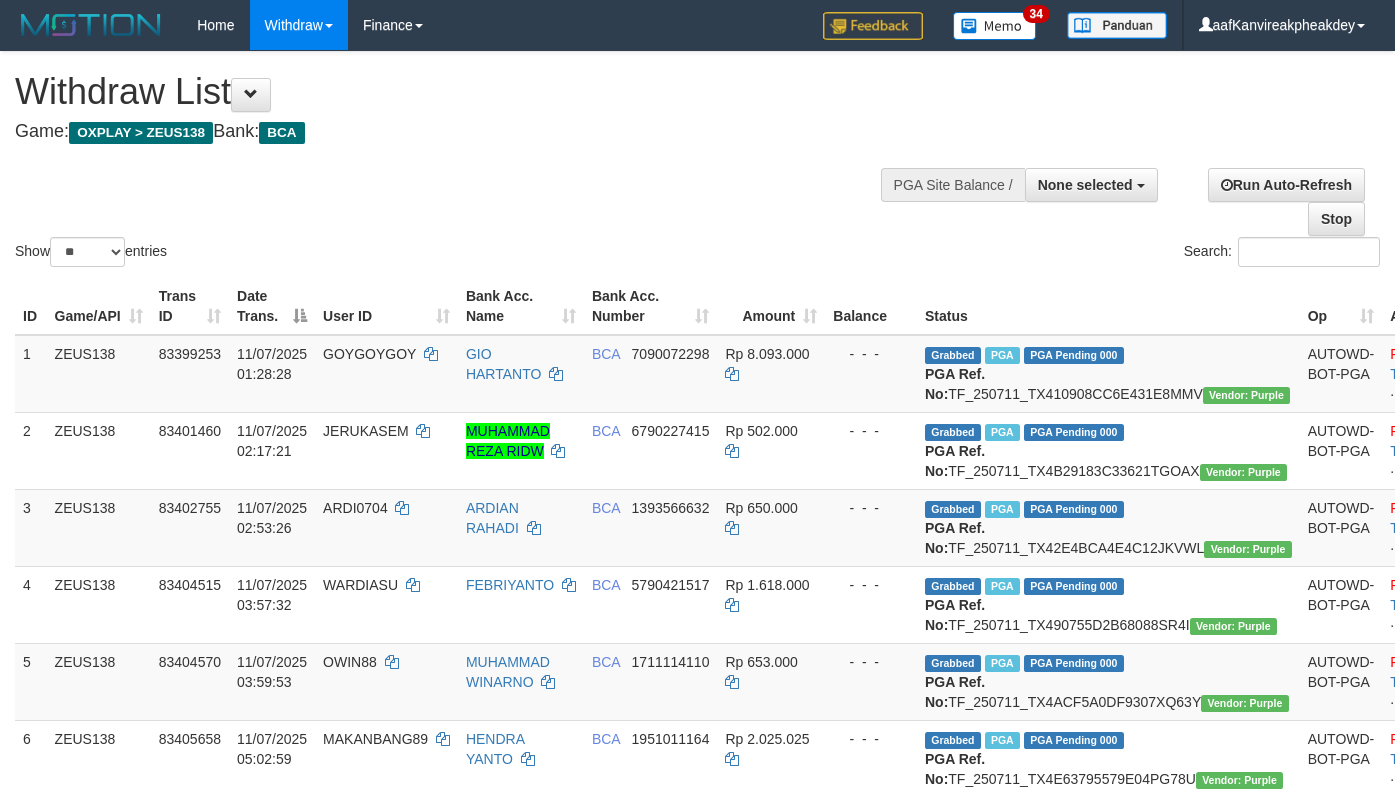 select 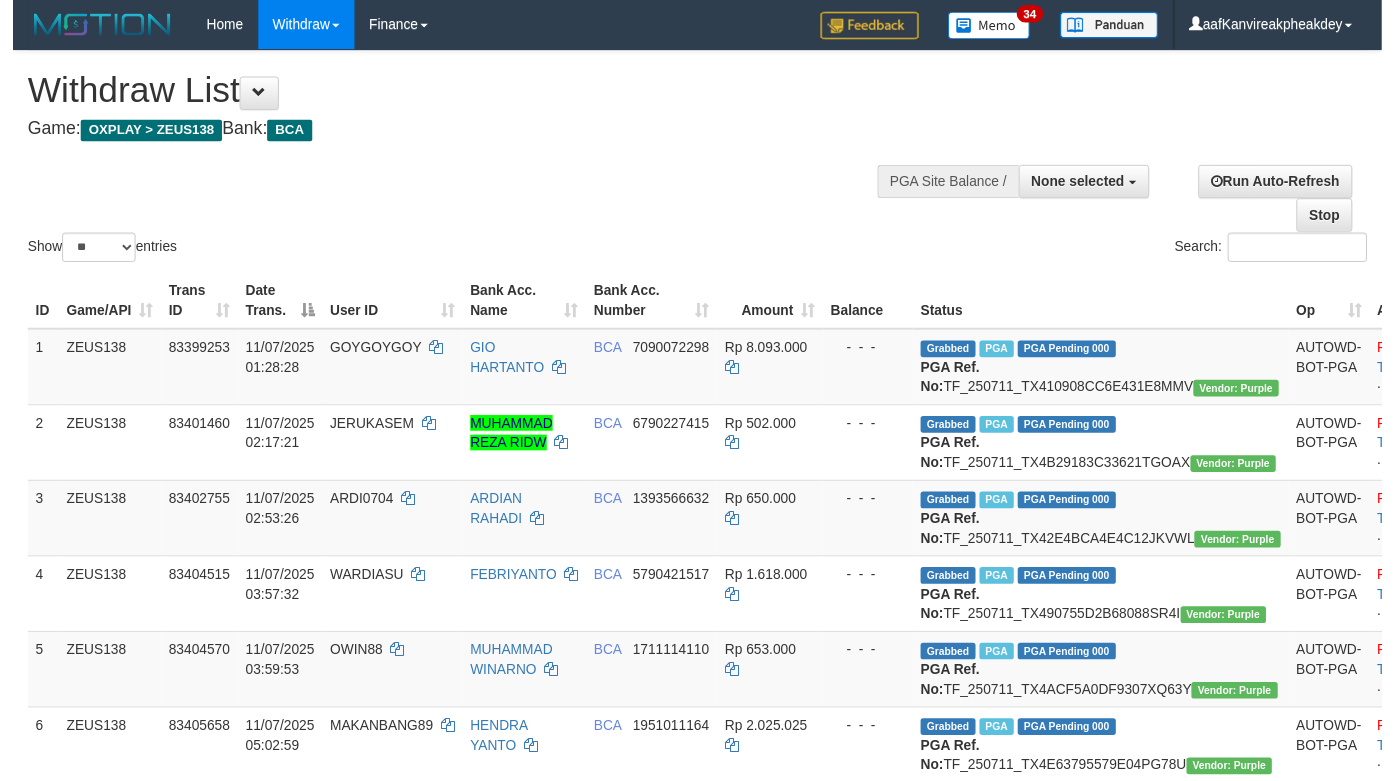 scroll, scrollTop: 993, scrollLeft: 0, axis: vertical 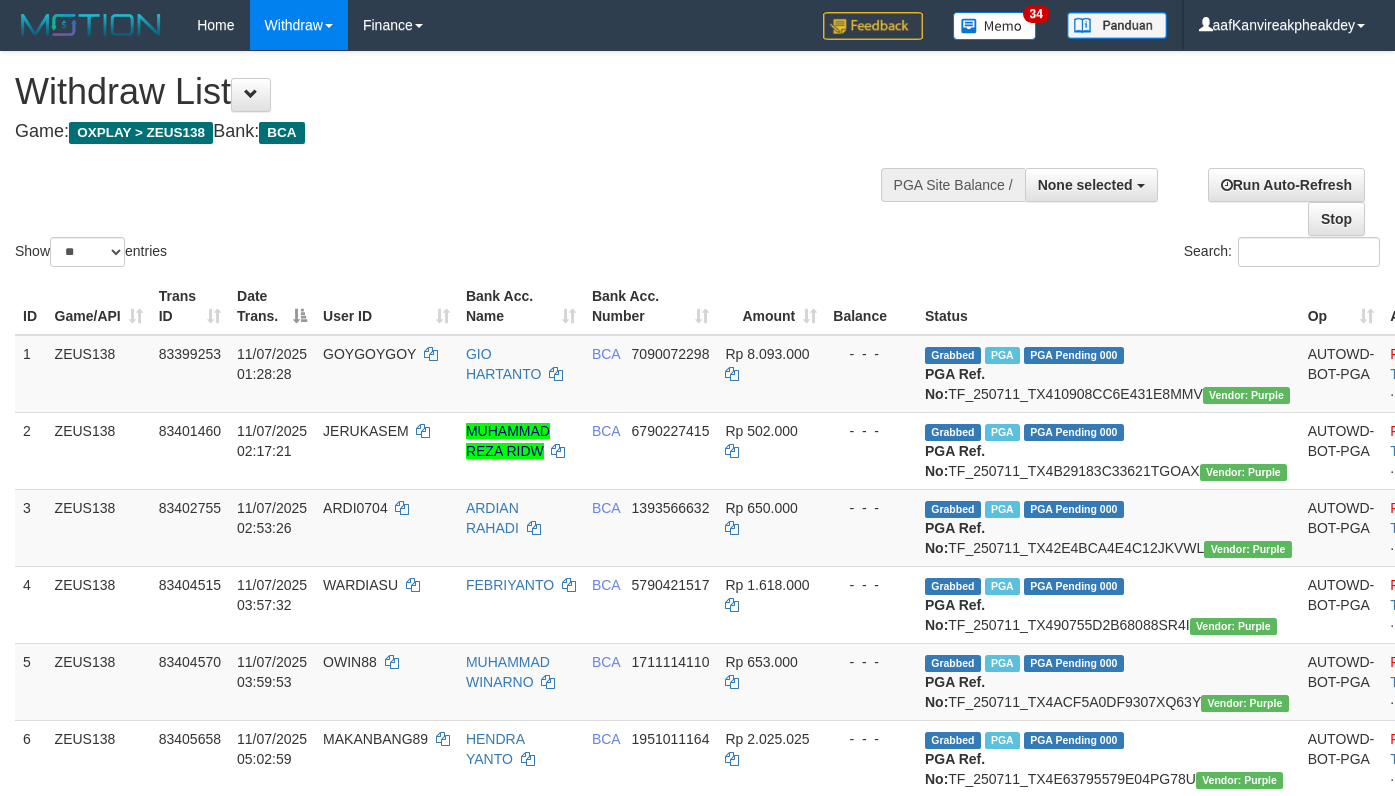 select 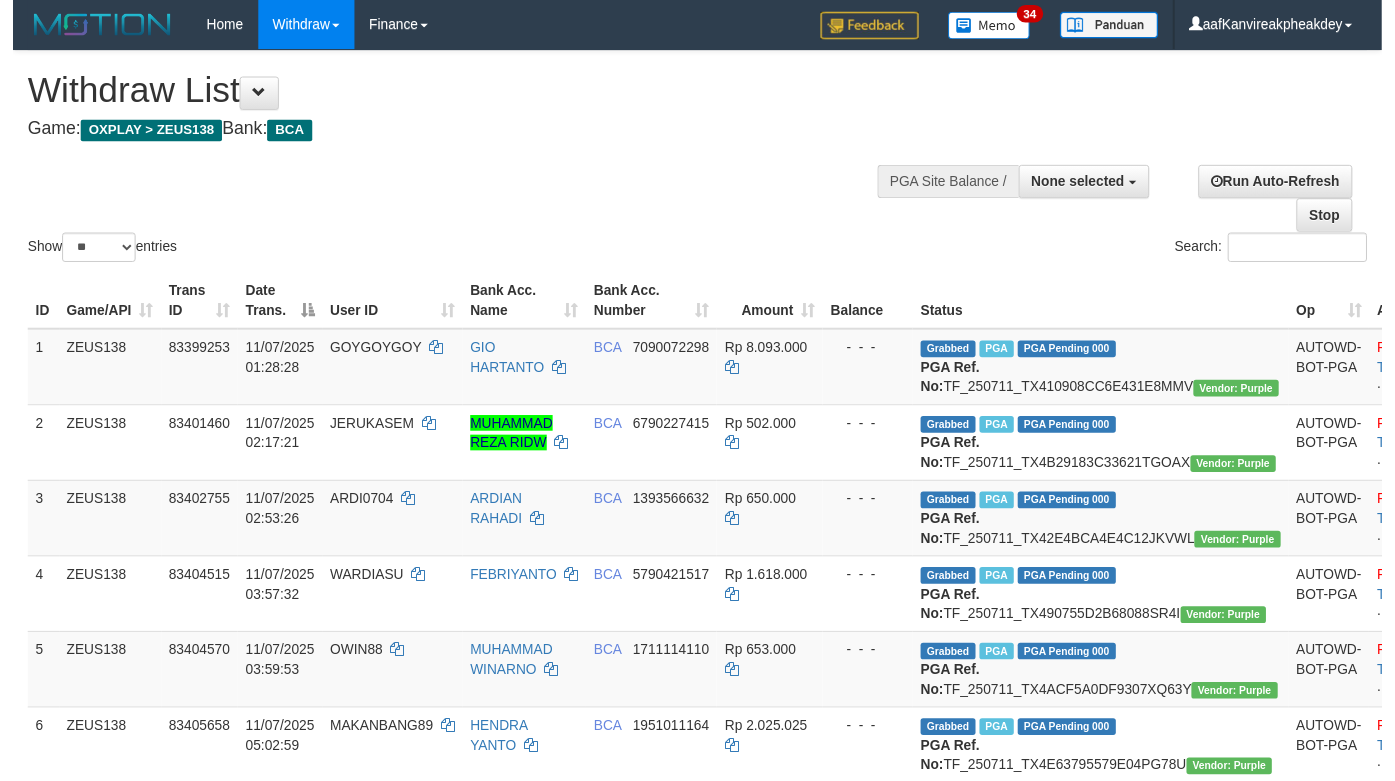 scroll, scrollTop: 993, scrollLeft: 0, axis: vertical 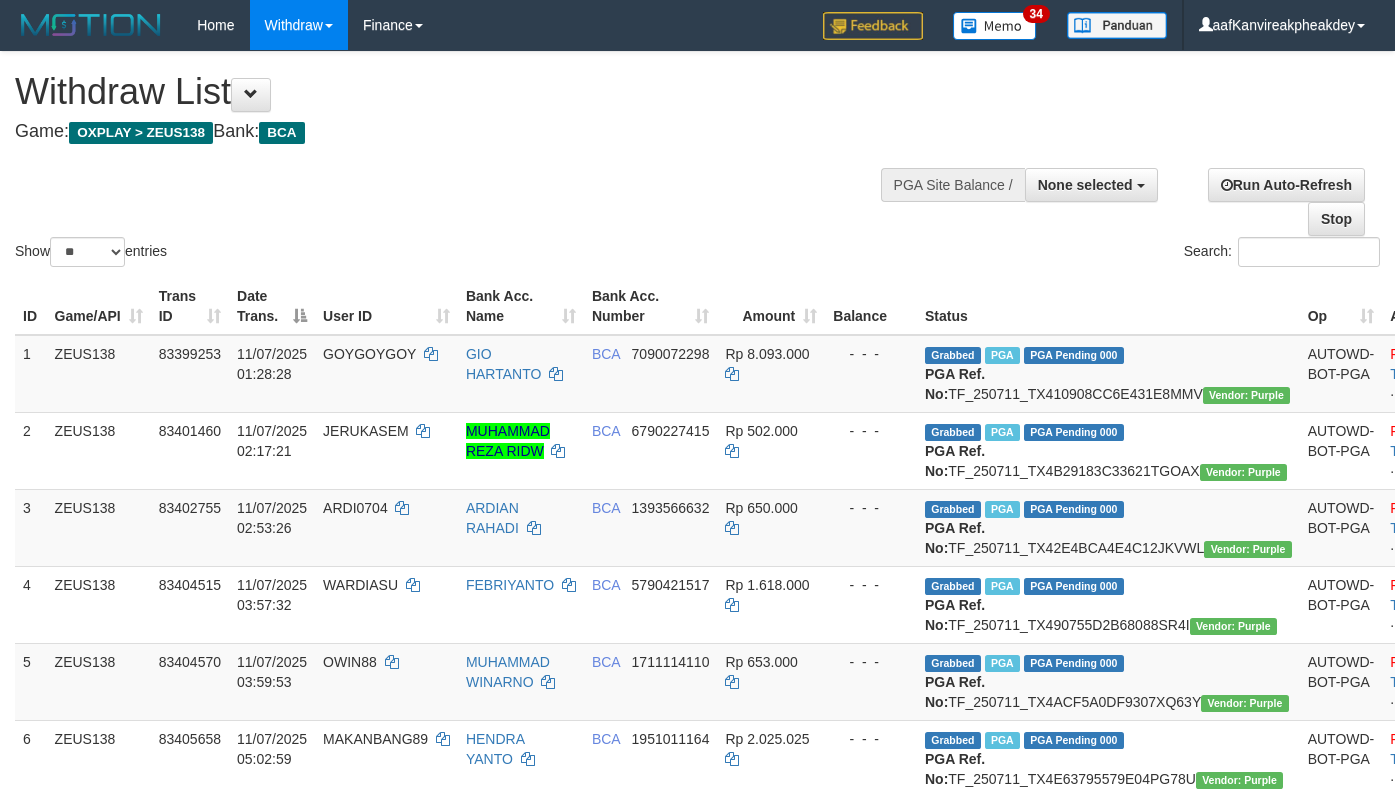 select 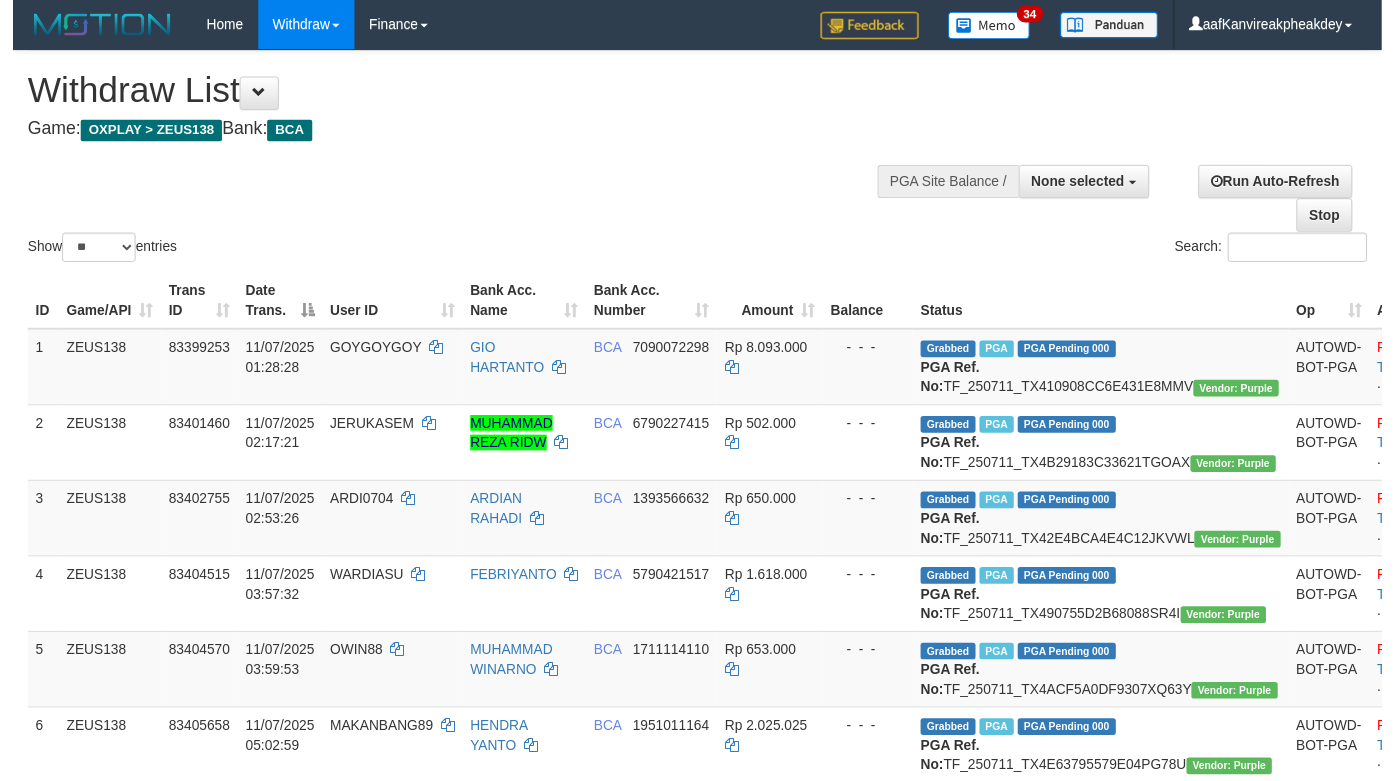 scroll, scrollTop: 993, scrollLeft: 0, axis: vertical 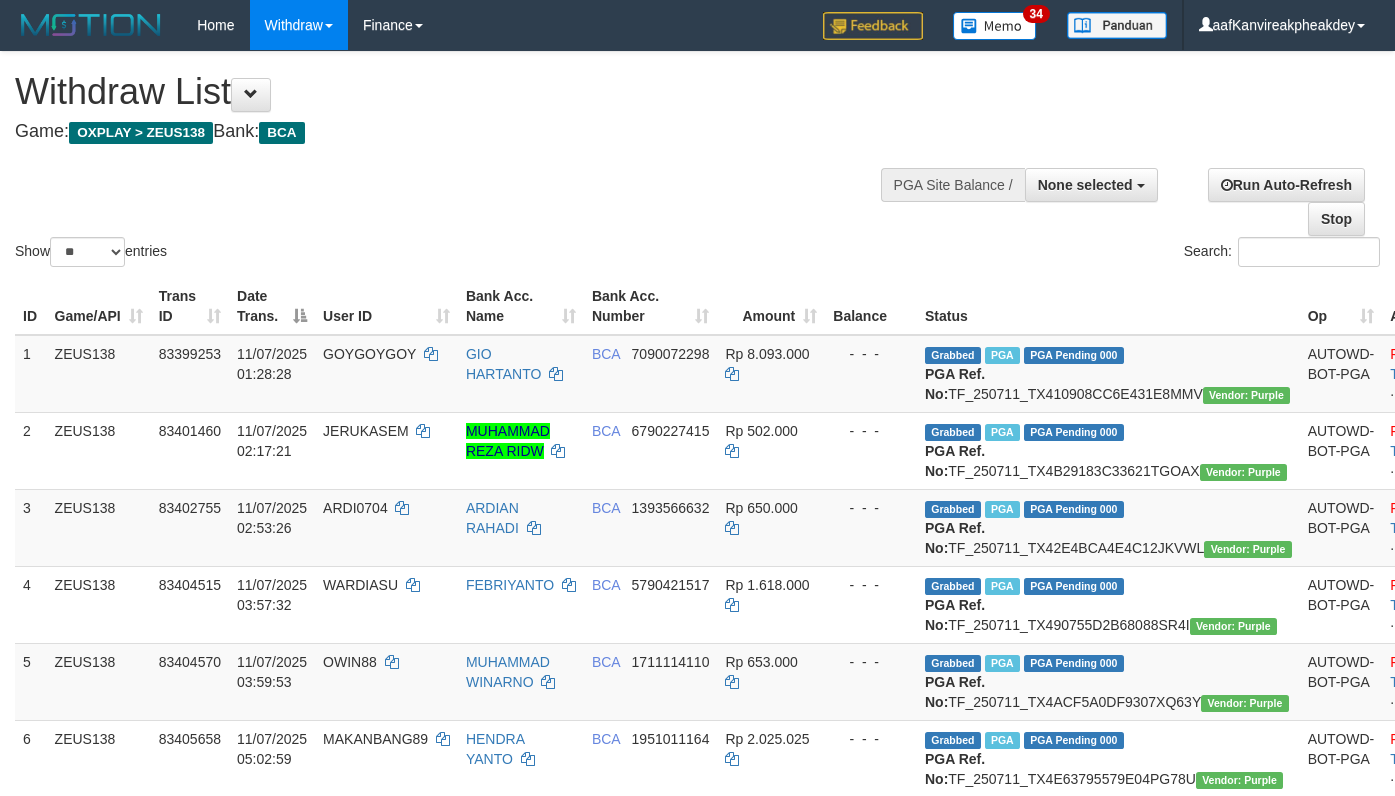 select 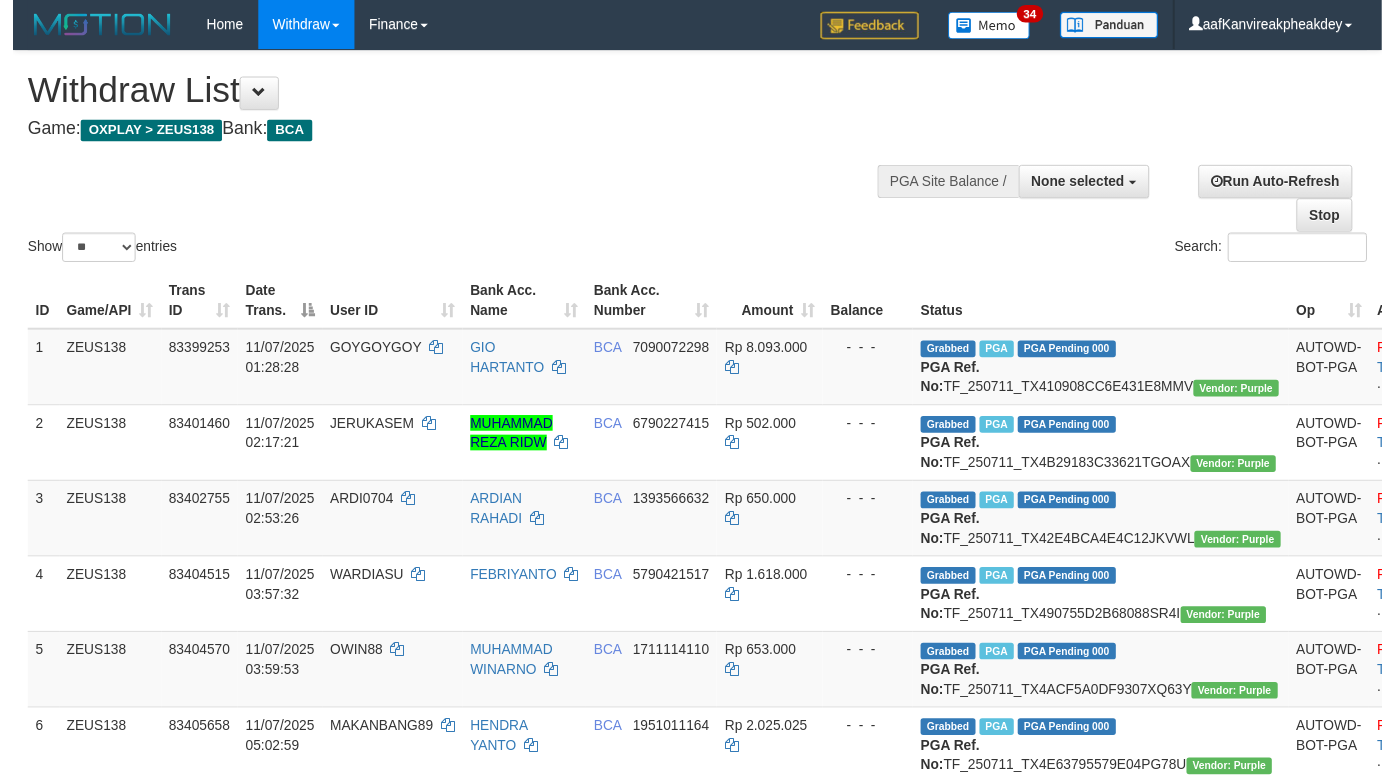 scroll, scrollTop: 993, scrollLeft: 0, axis: vertical 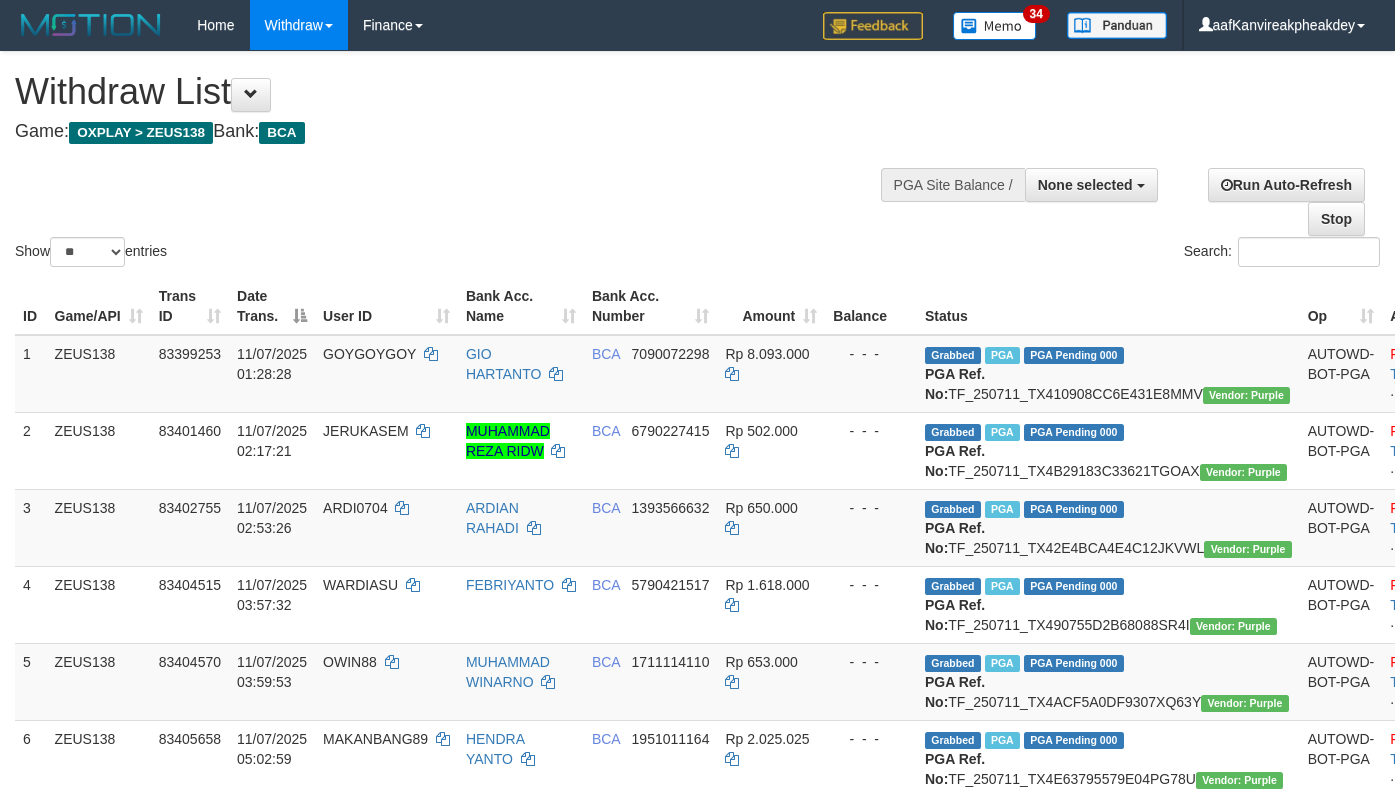 select 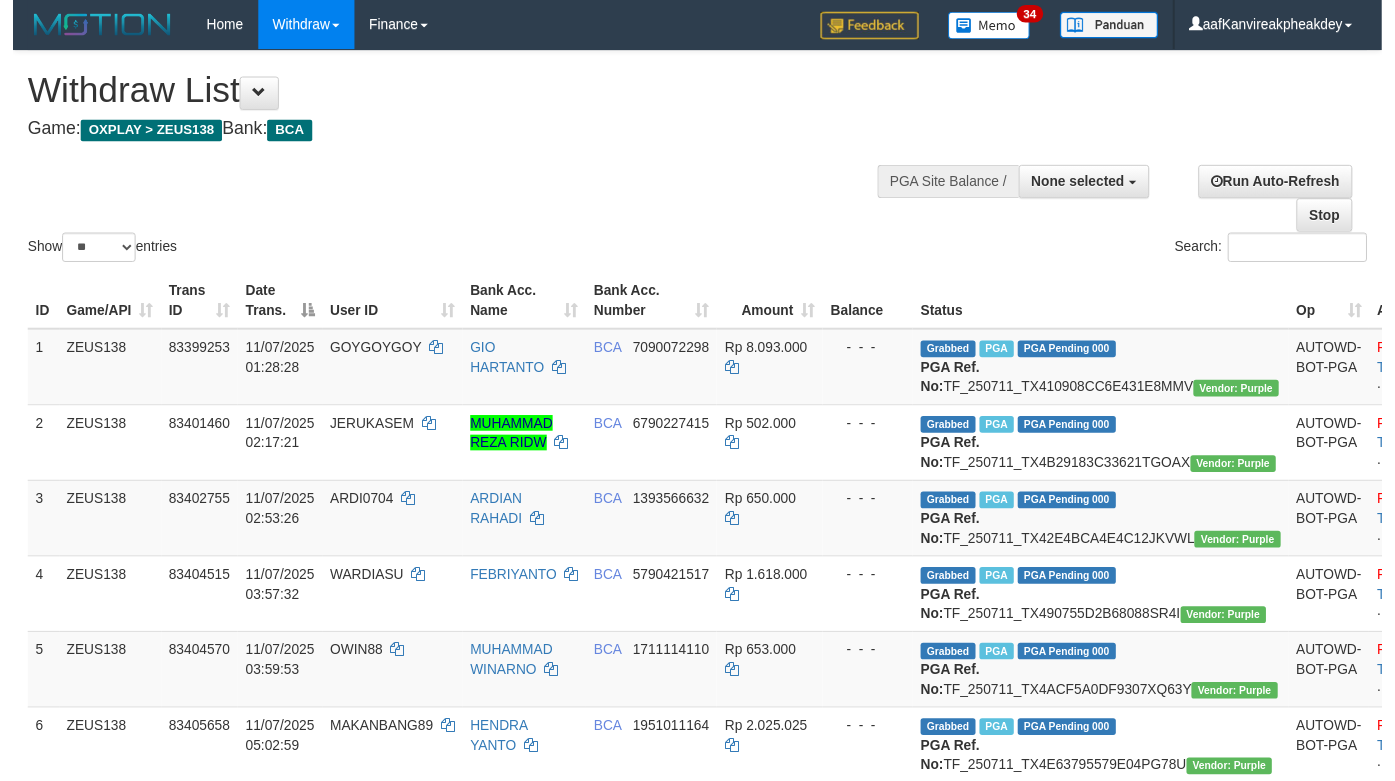 scroll, scrollTop: 993, scrollLeft: 0, axis: vertical 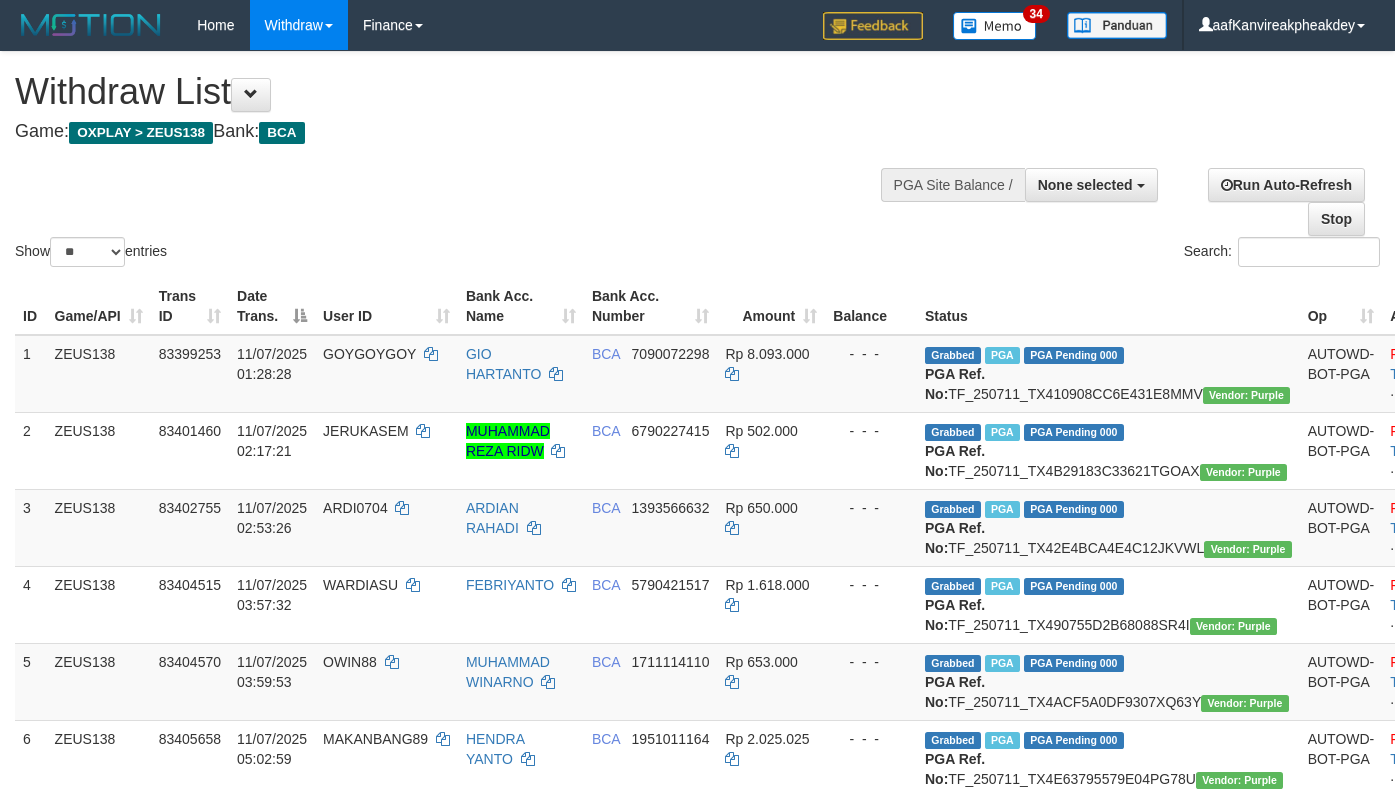 select 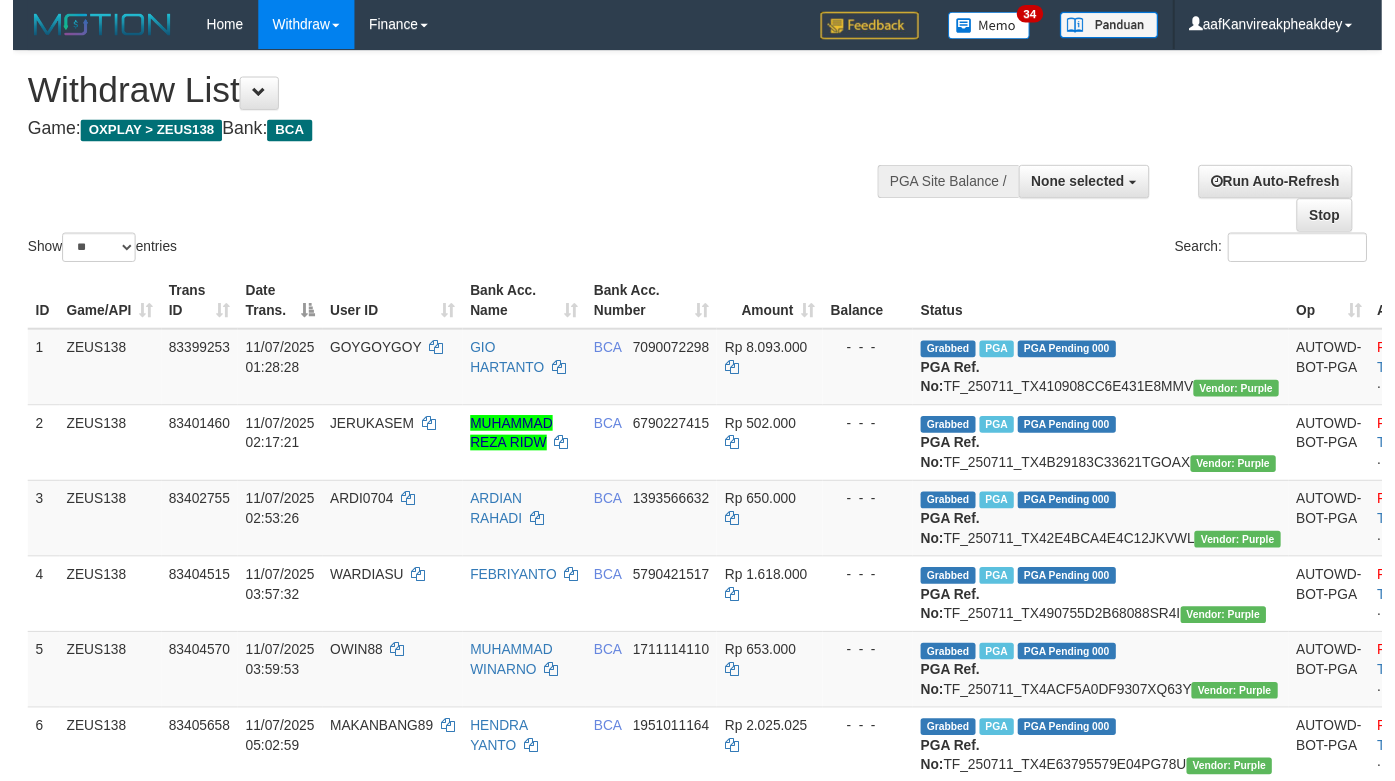 scroll, scrollTop: 993, scrollLeft: 0, axis: vertical 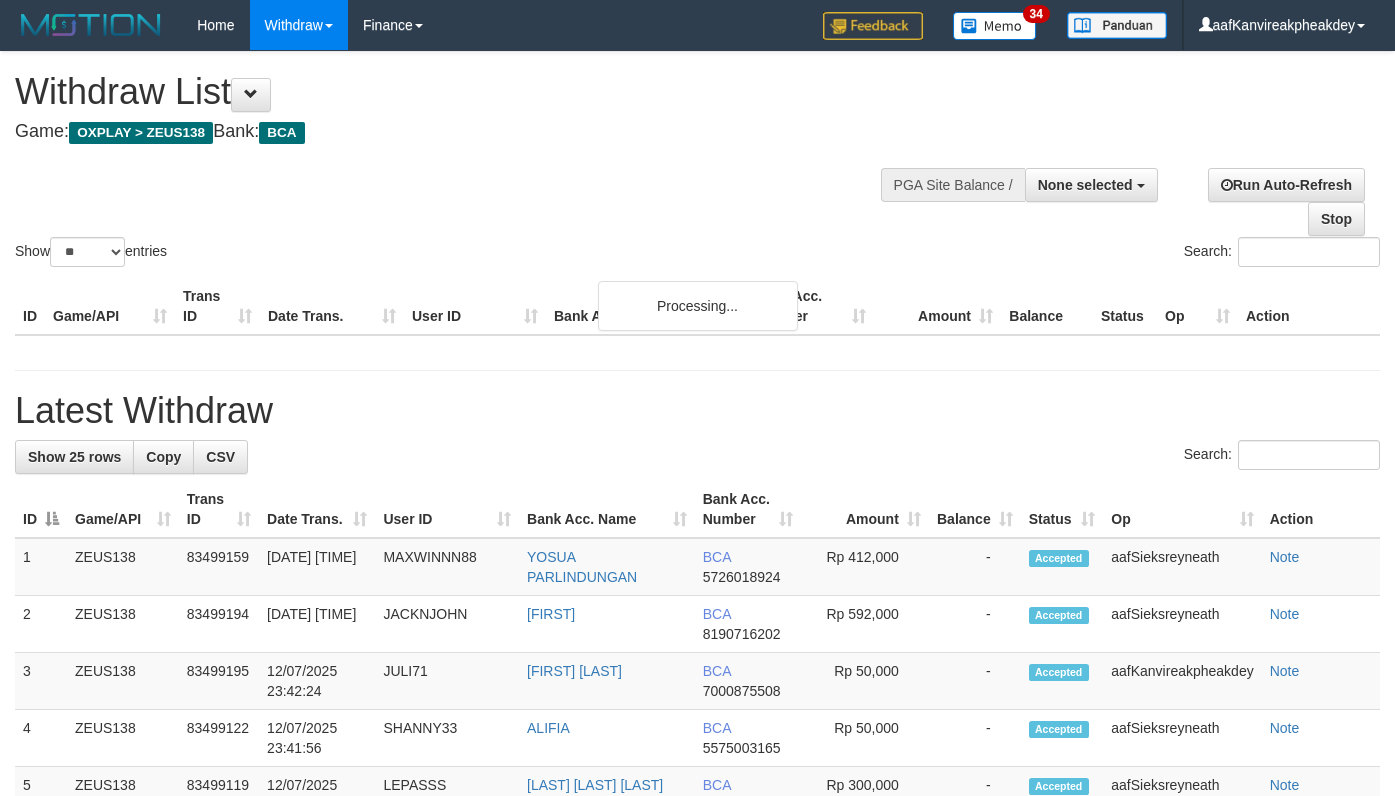 select 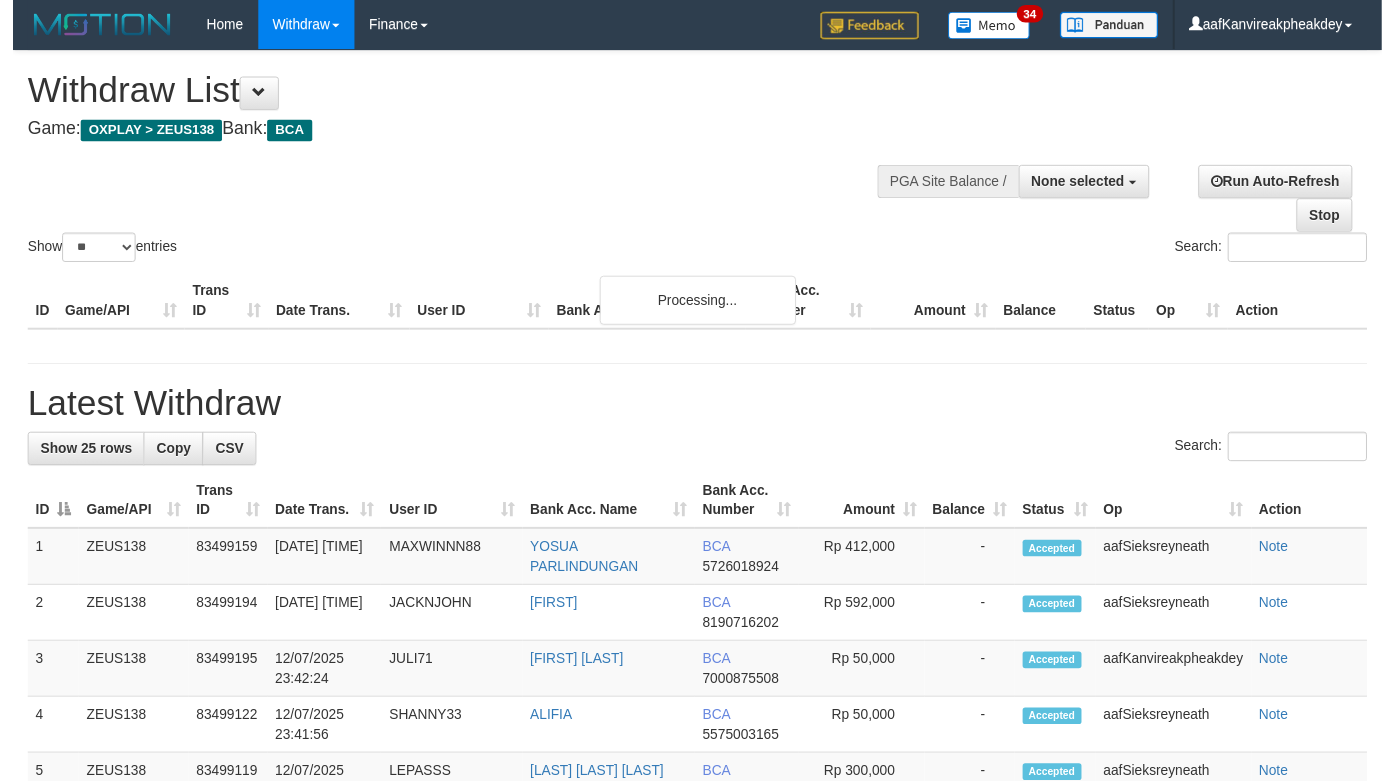 scroll, scrollTop: 993, scrollLeft: 0, axis: vertical 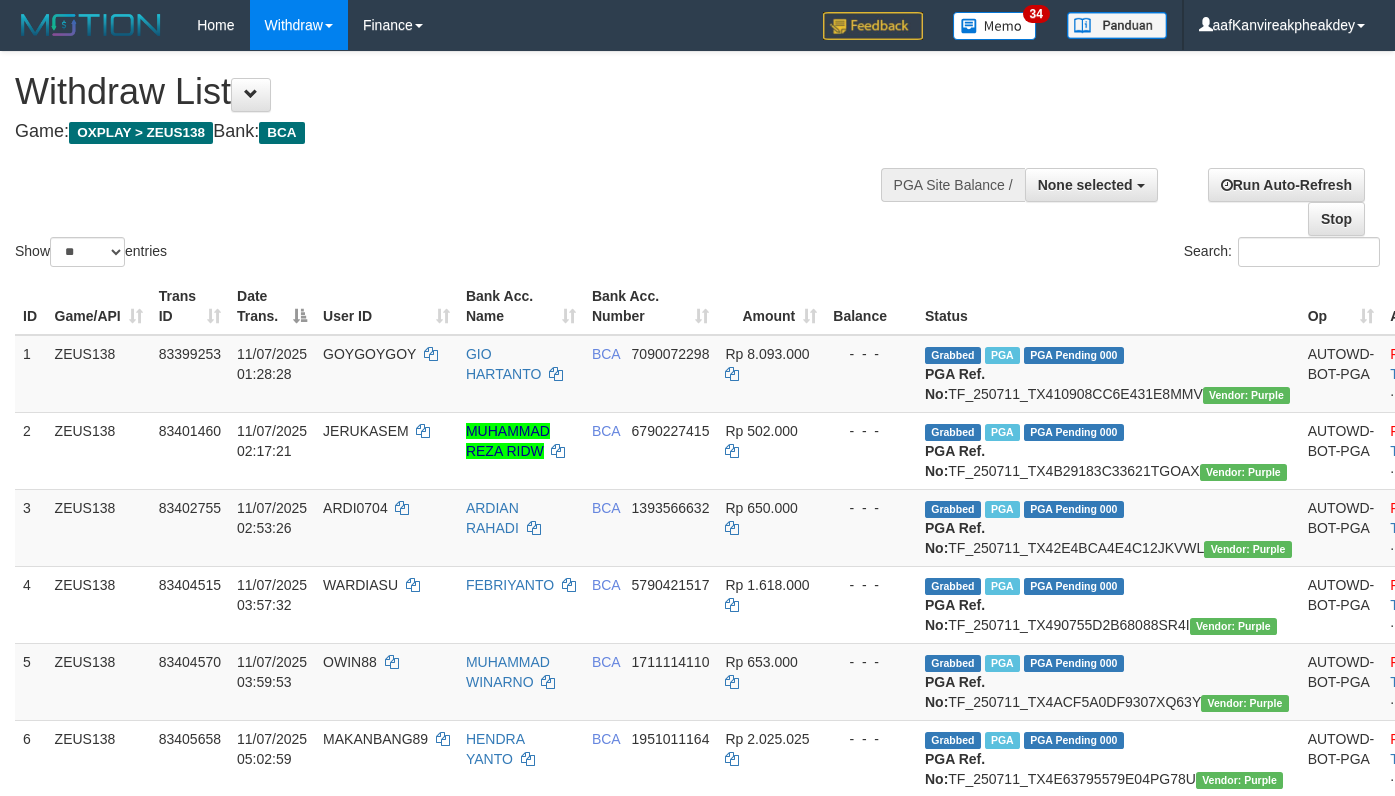 select 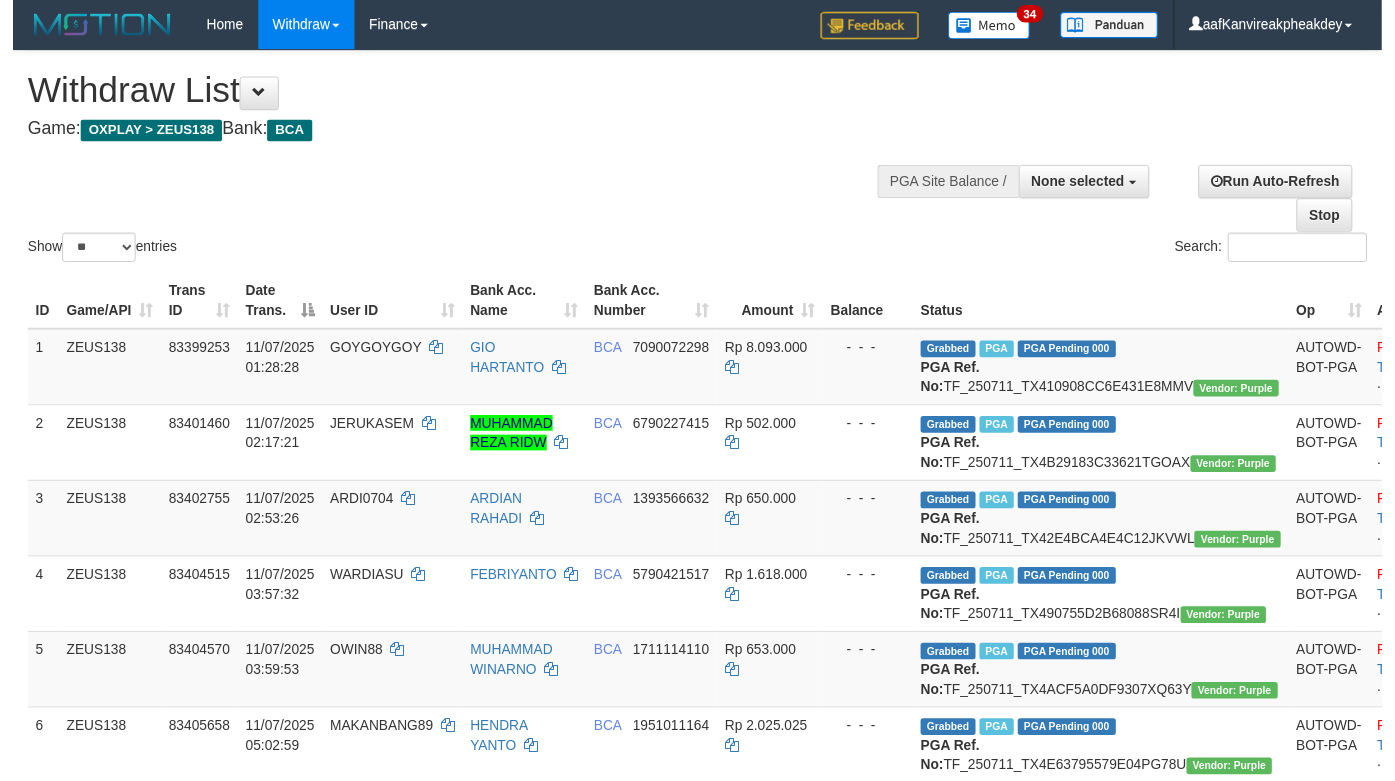 scroll, scrollTop: 993, scrollLeft: 0, axis: vertical 